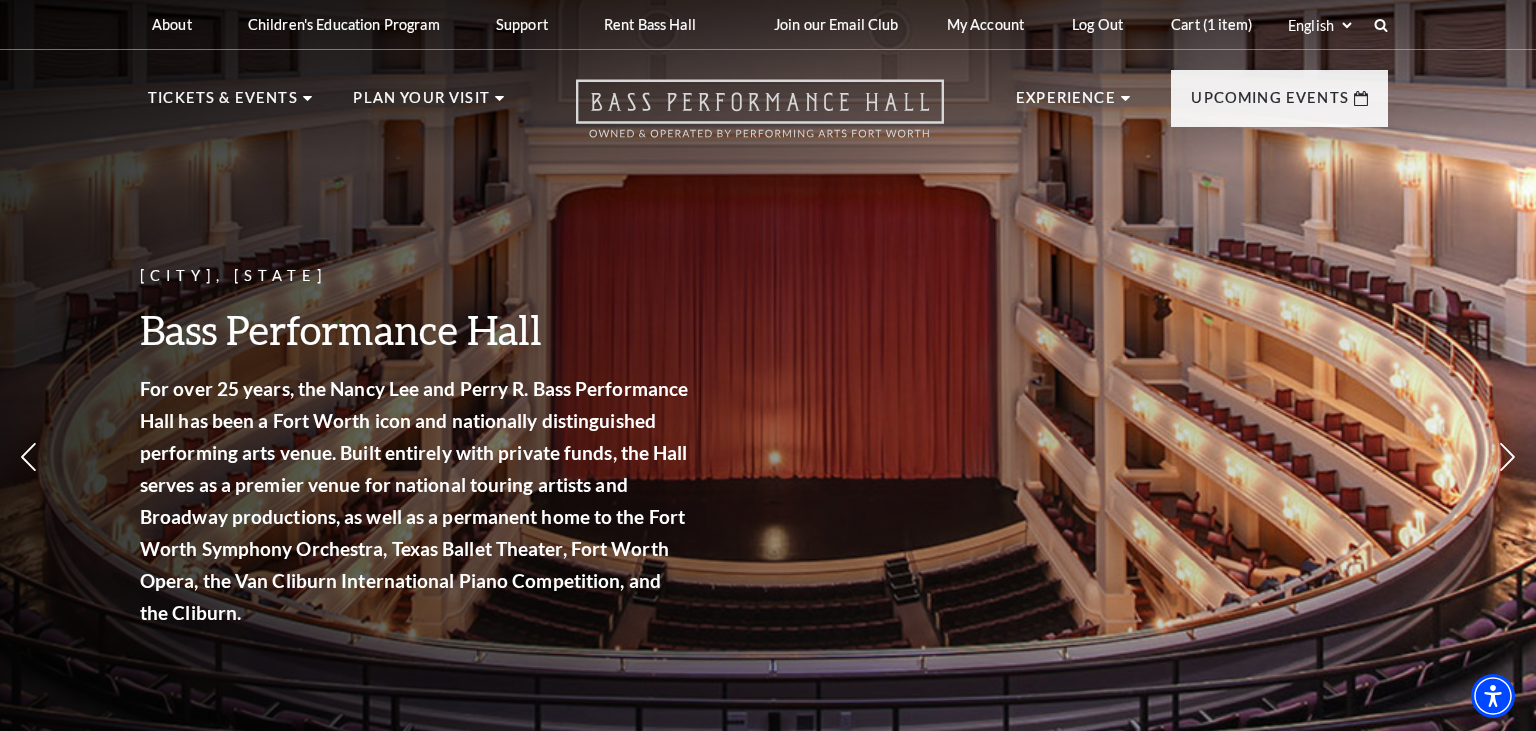 scroll, scrollTop: 0, scrollLeft: 0, axis: both 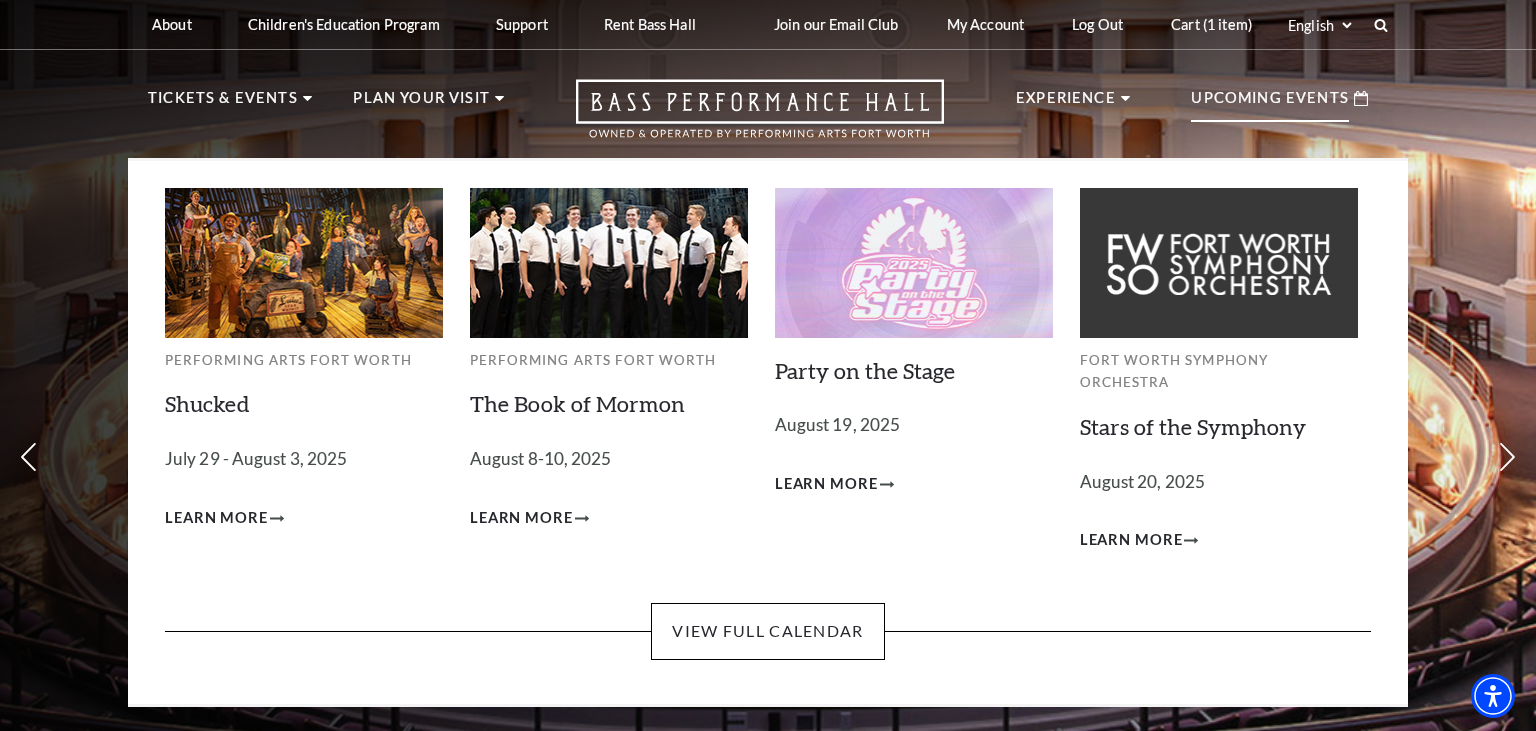 click at bounding box center (304, 262) 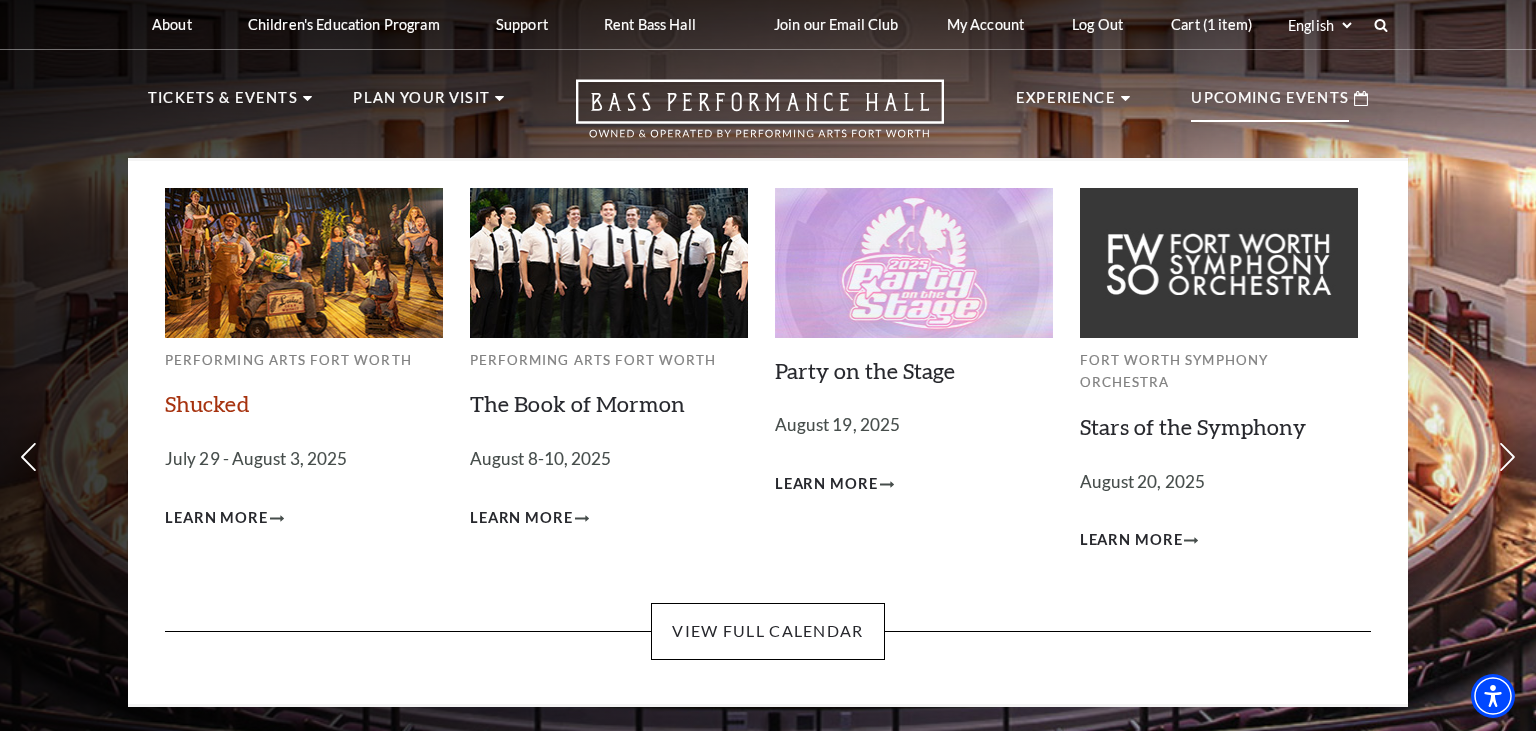 click on "Shucked" at bounding box center (207, 403) 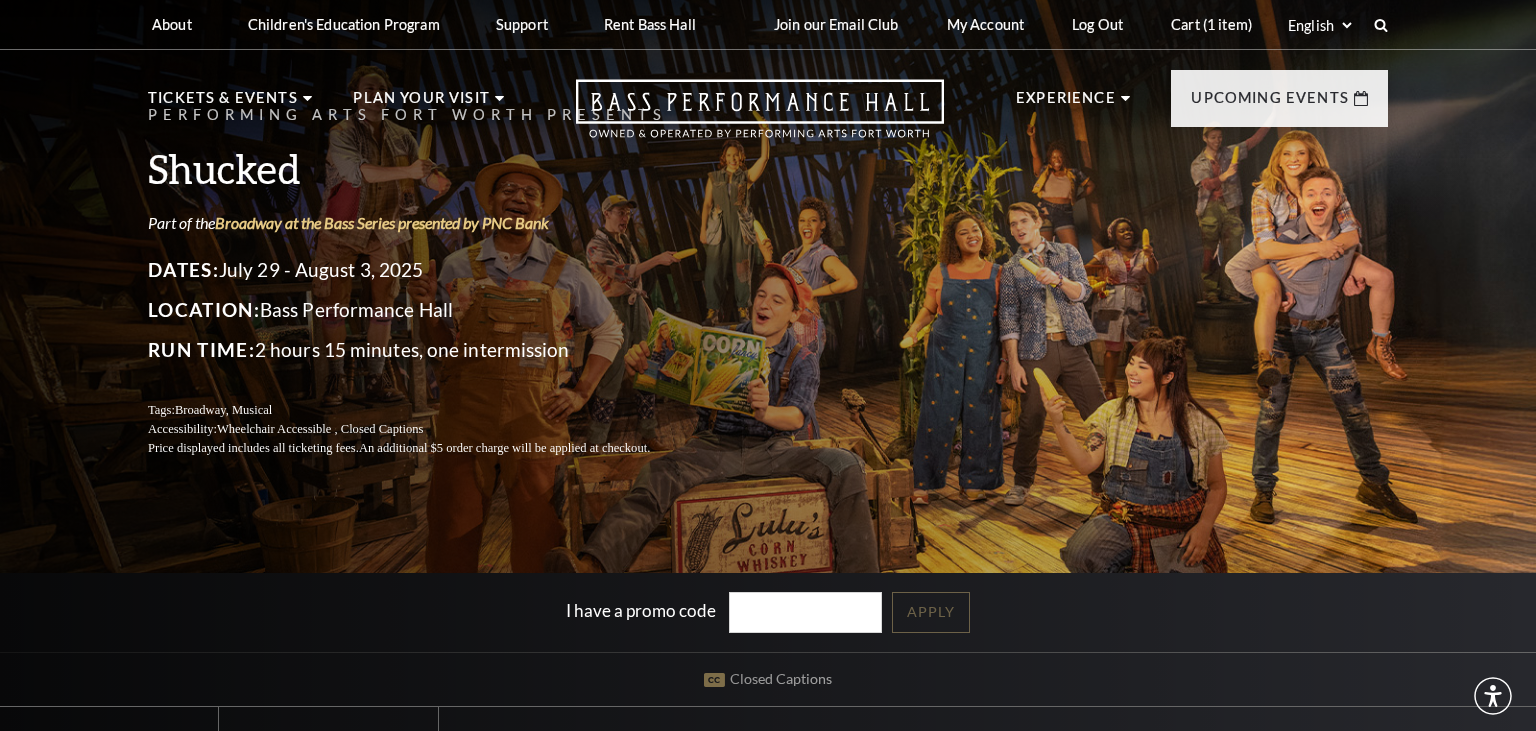 scroll, scrollTop: 0, scrollLeft: 0, axis: both 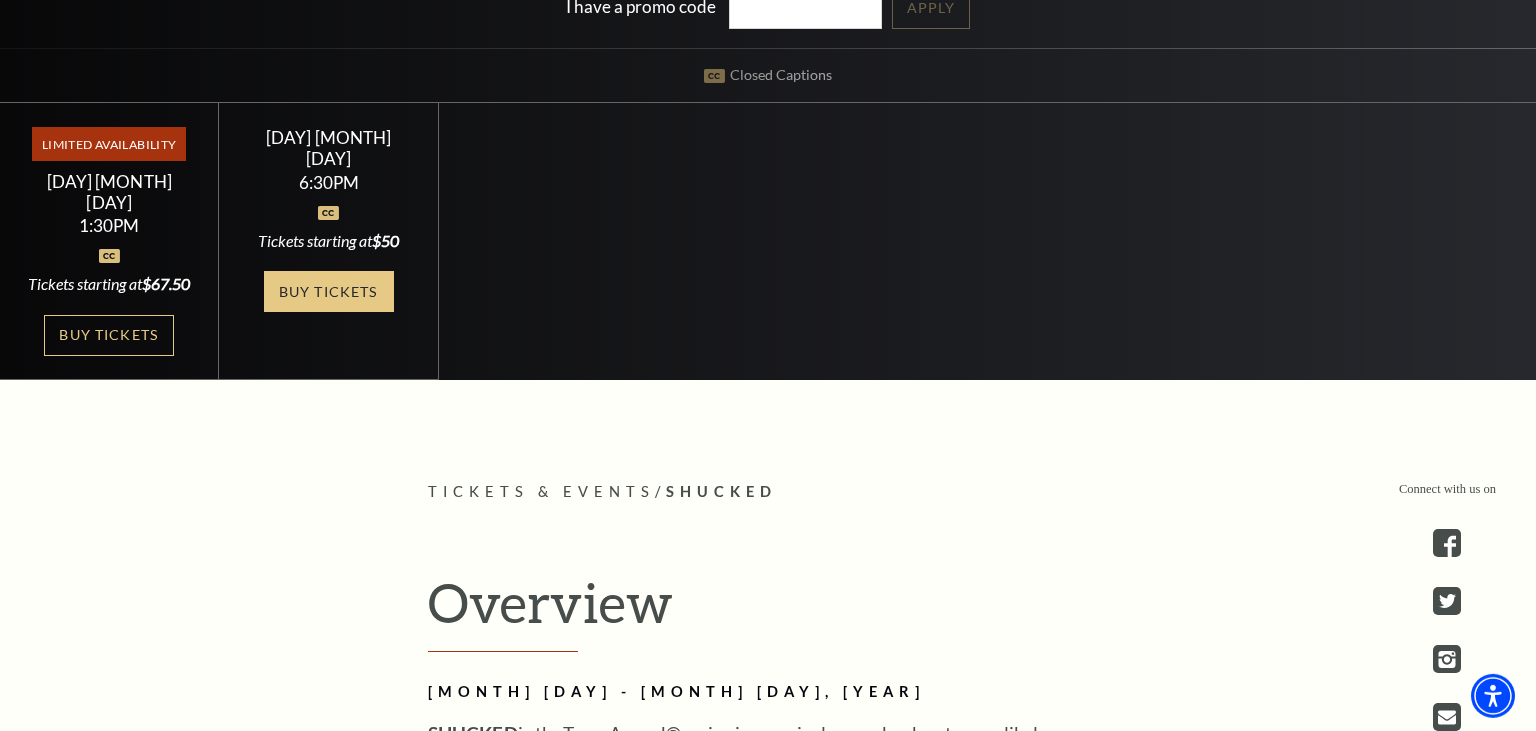 click on "Buy Tickets" at bounding box center (329, 291) 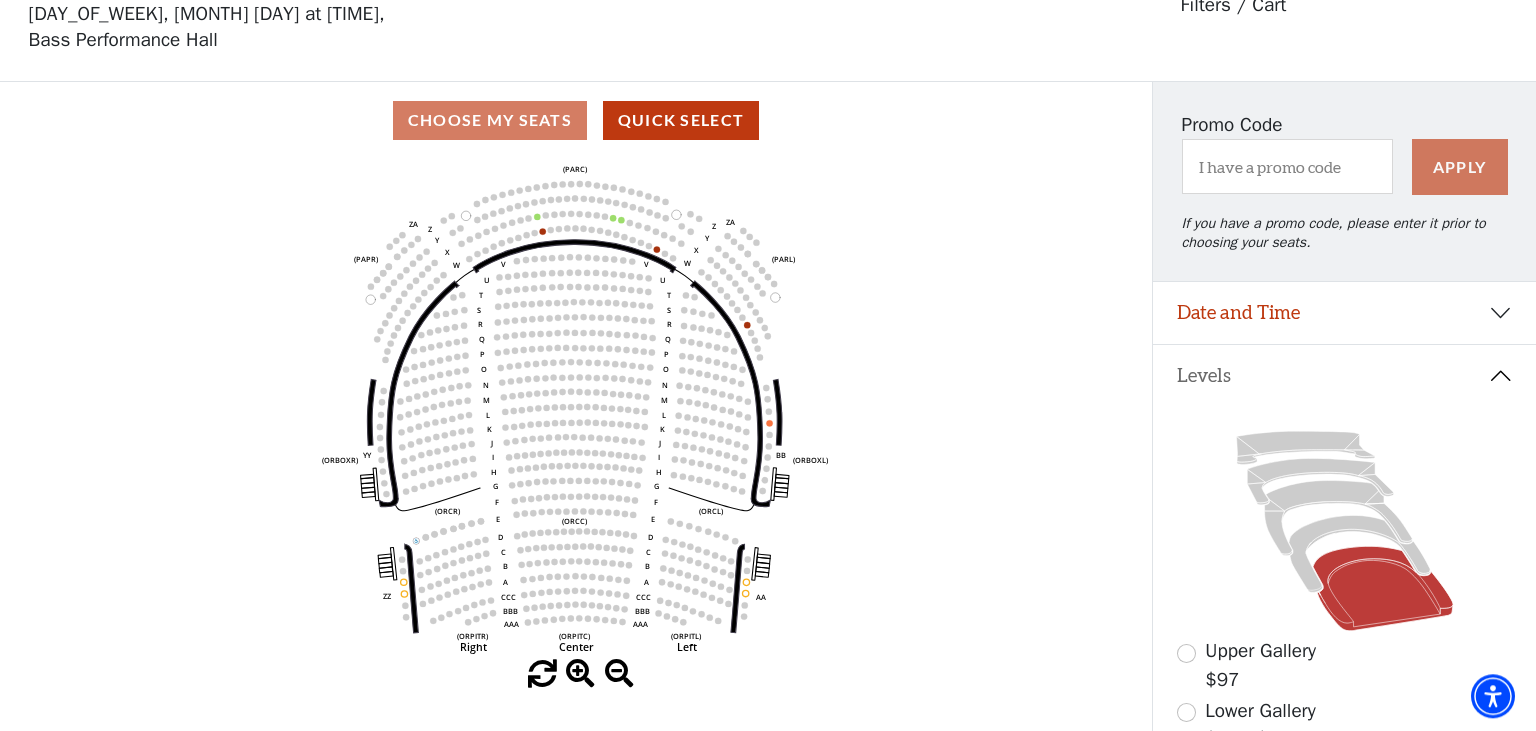 scroll, scrollTop: 92, scrollLeft: 0, axis: vertical 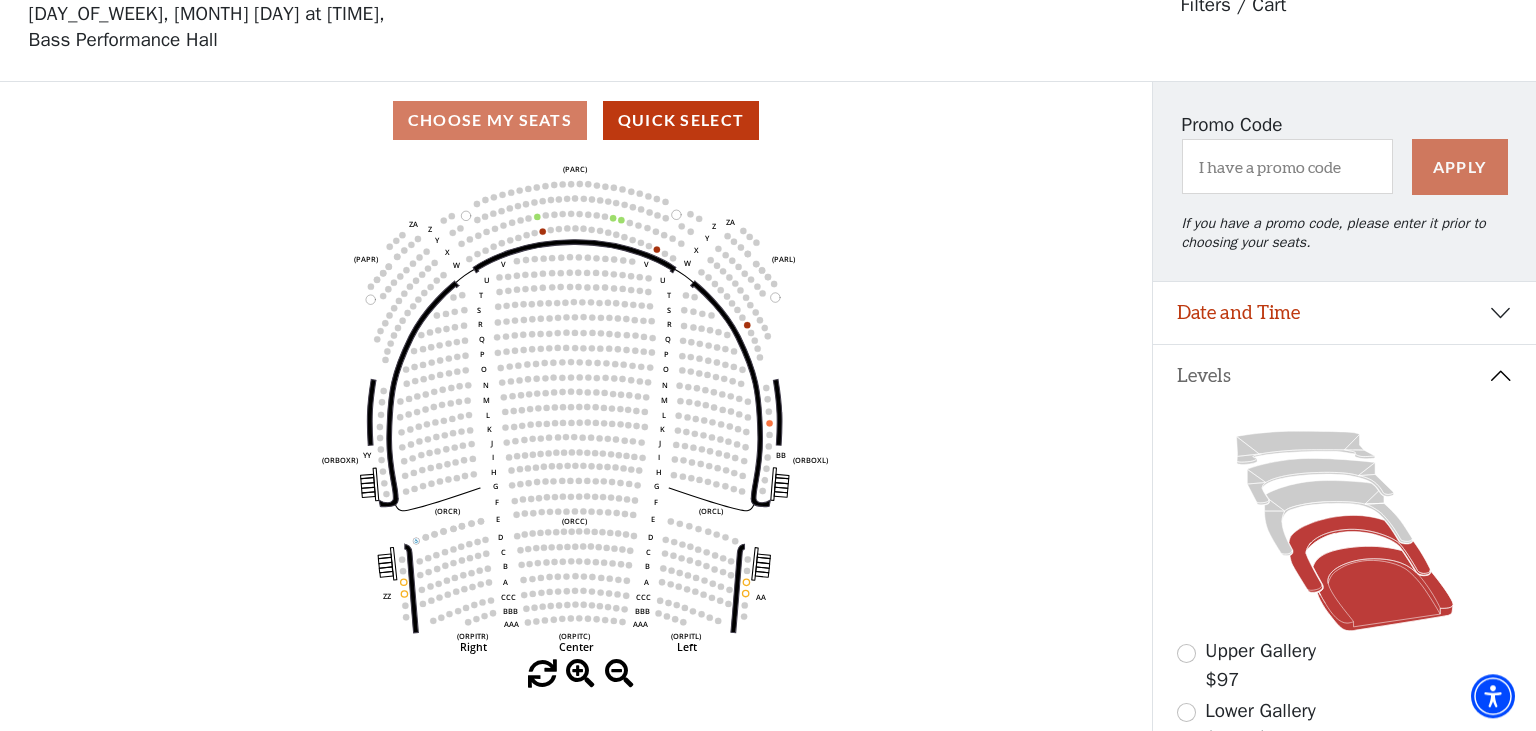 click 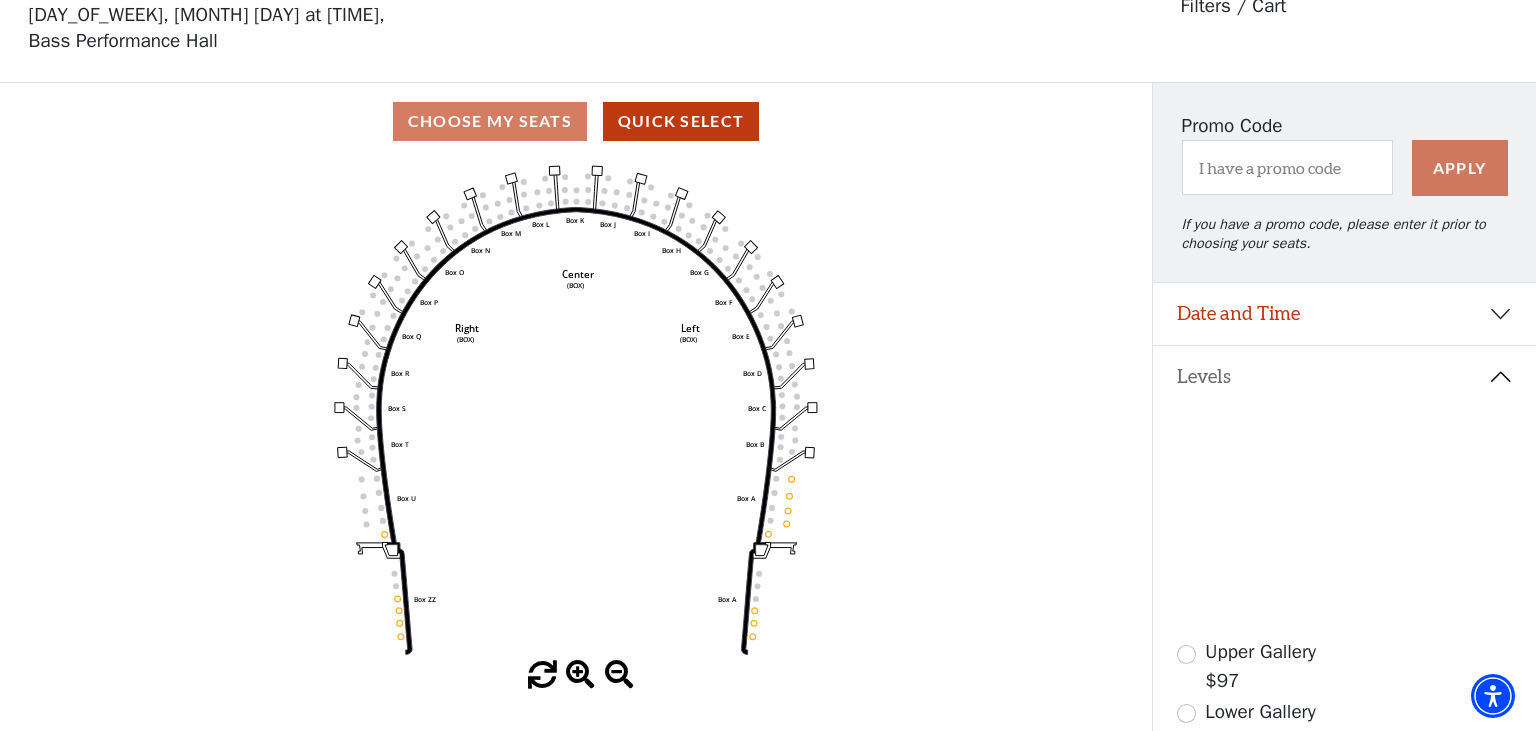 scroll, scrollTop: 92, scrollLeft: 0, axis: vertical 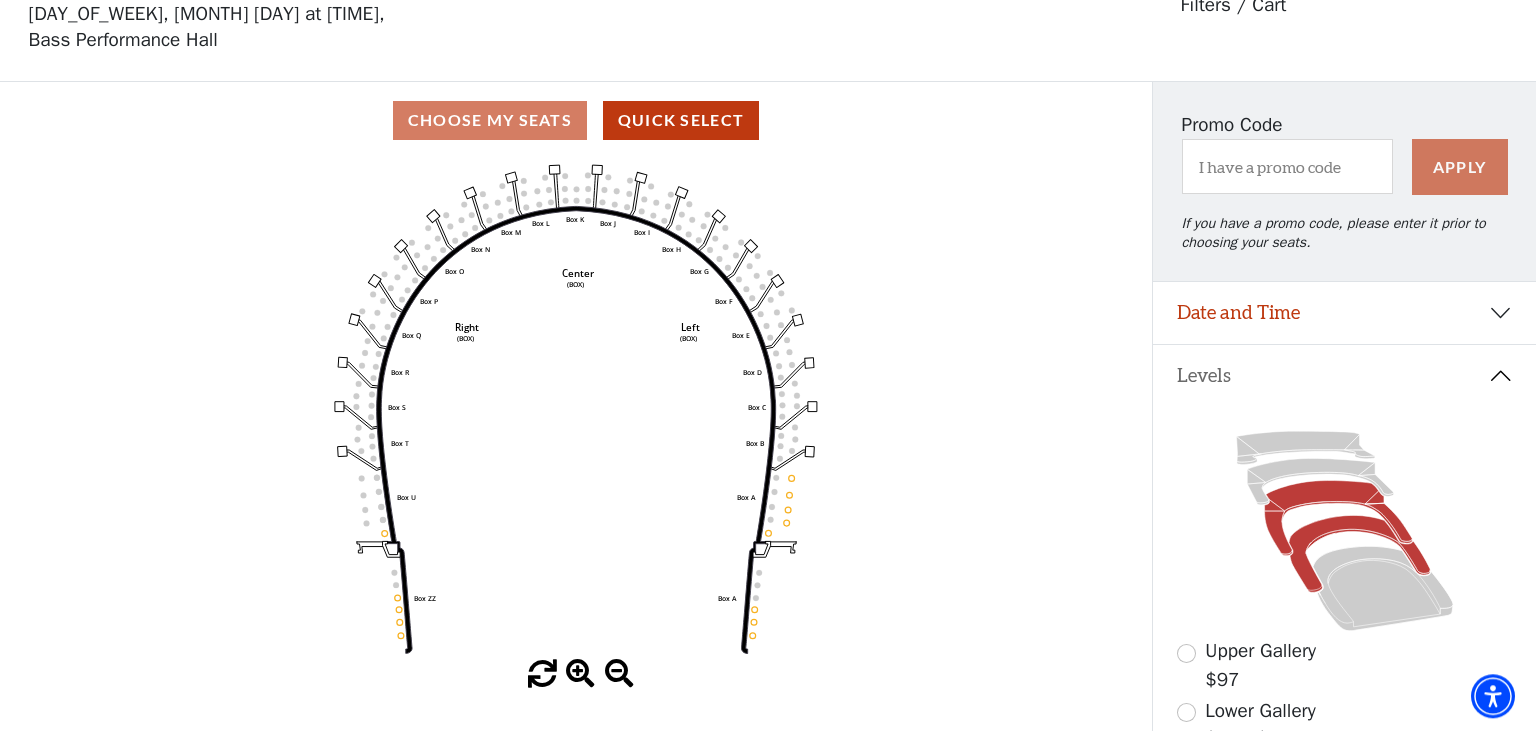 click 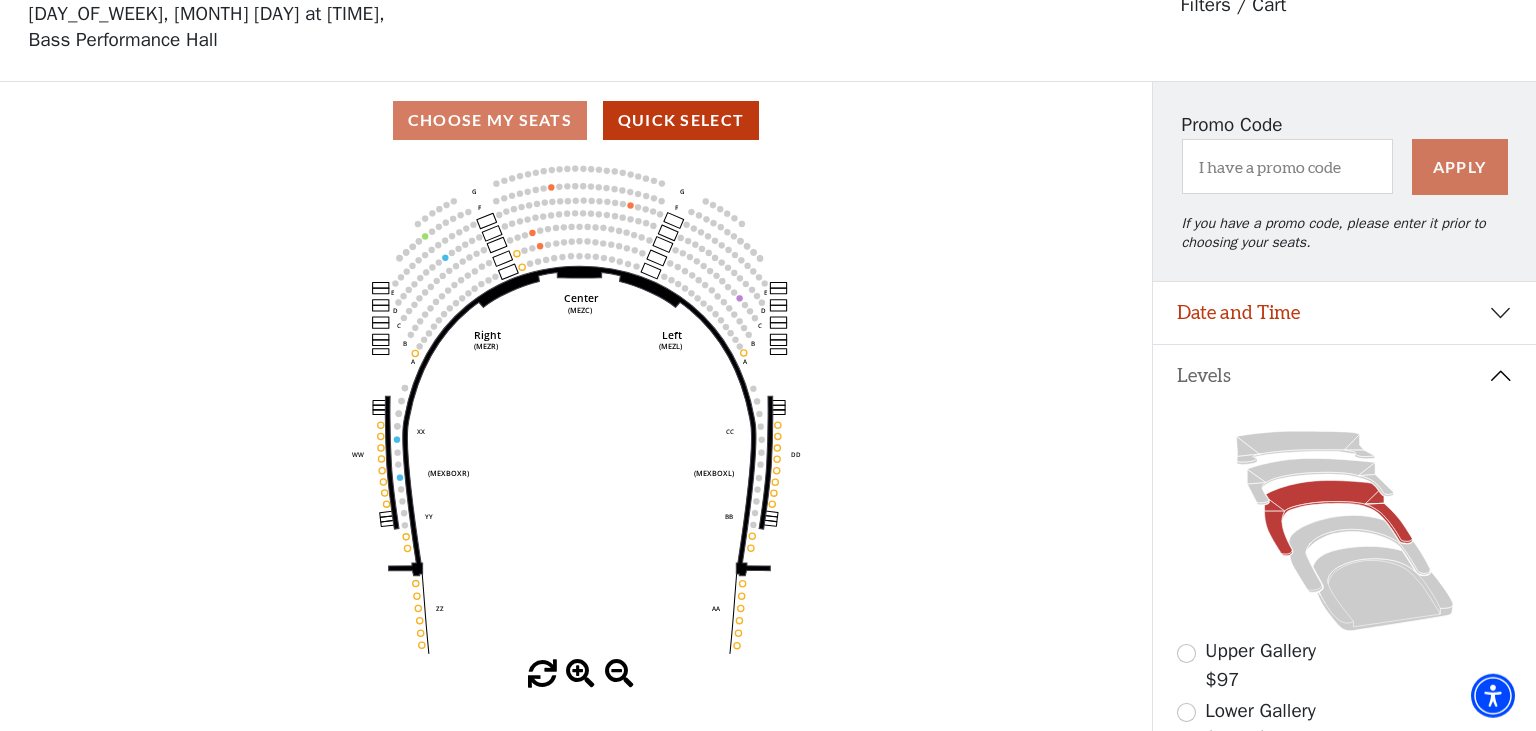 scroll, scrollTop: 92, scrollLeft: 0, axis: vertical 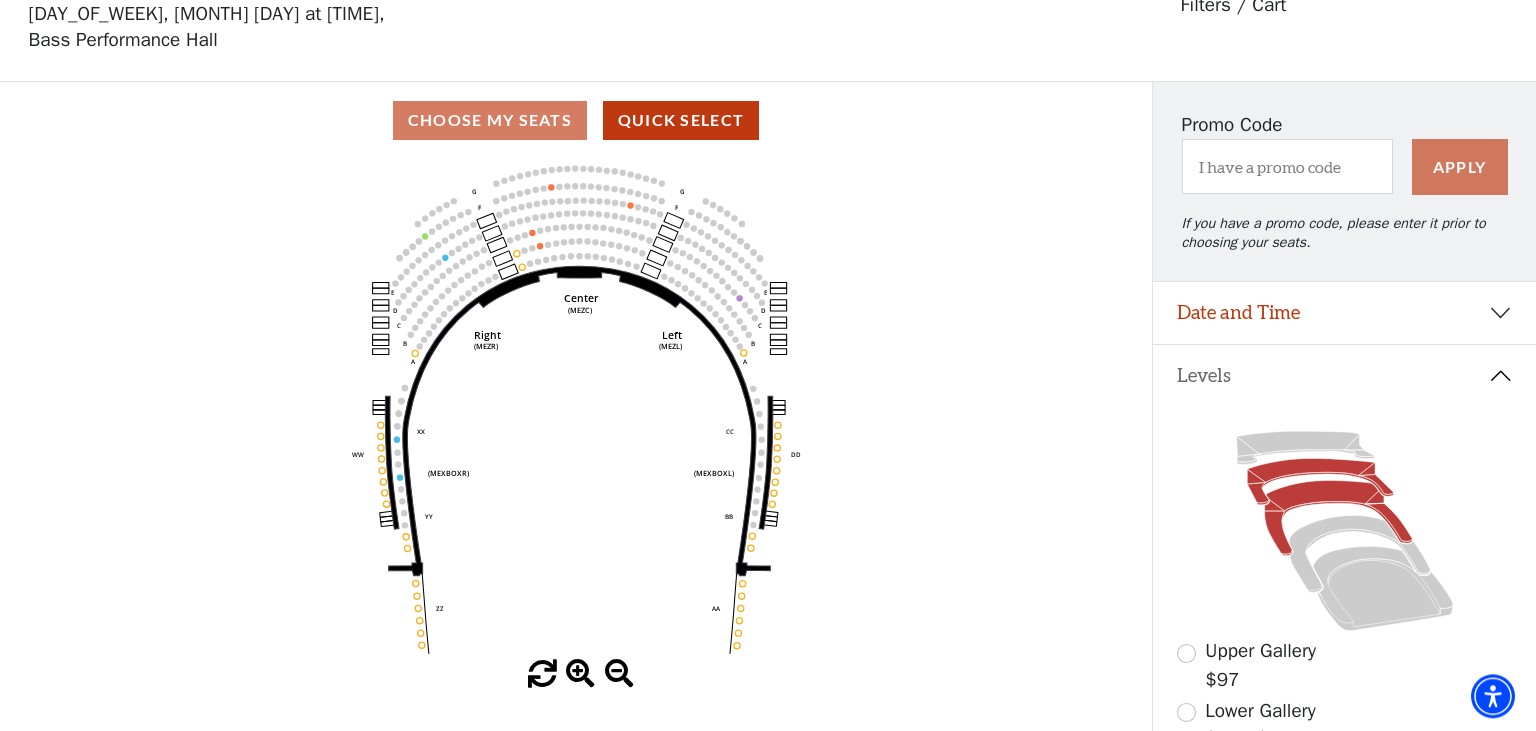 click 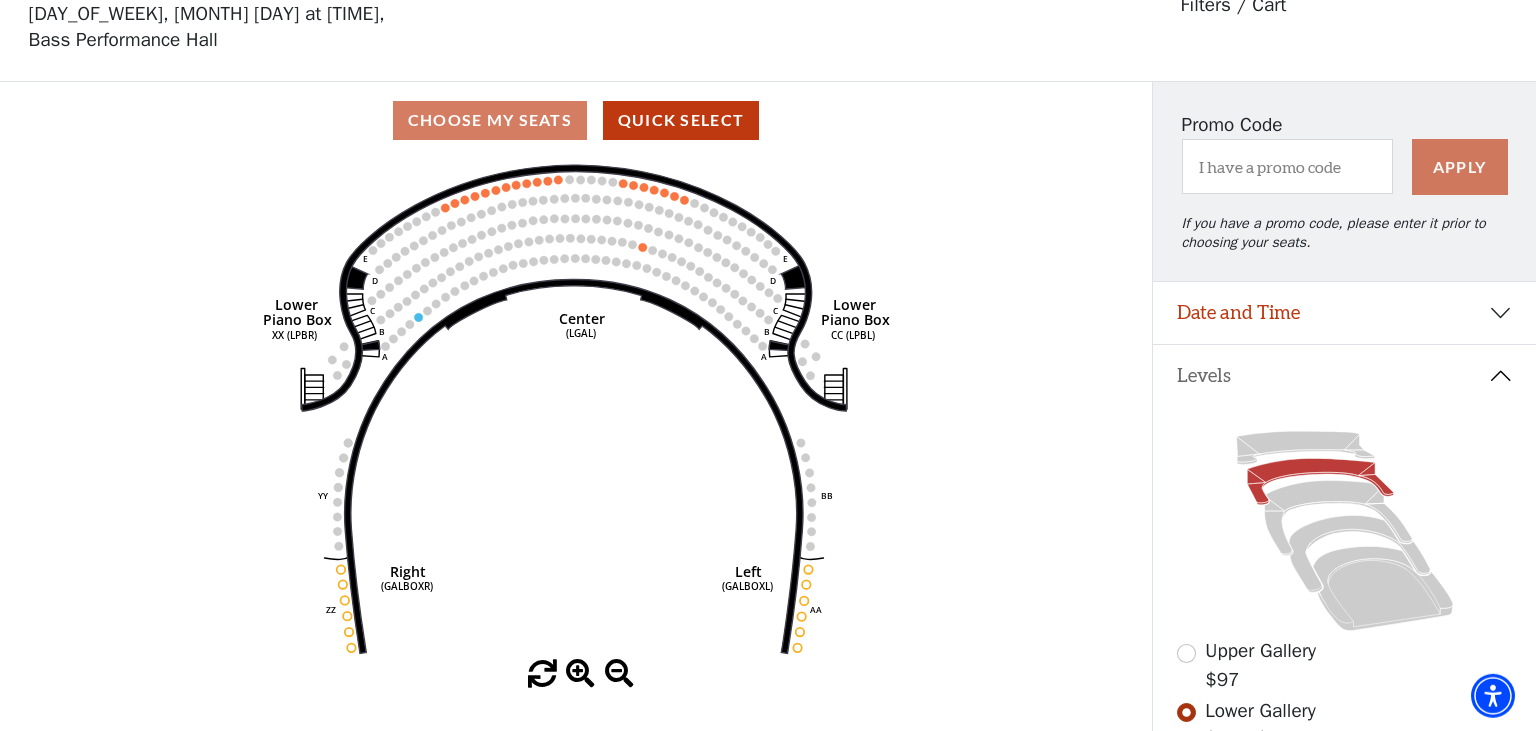 scroll, scrollTop: 92, scrollLeft: 0, axis: vertical 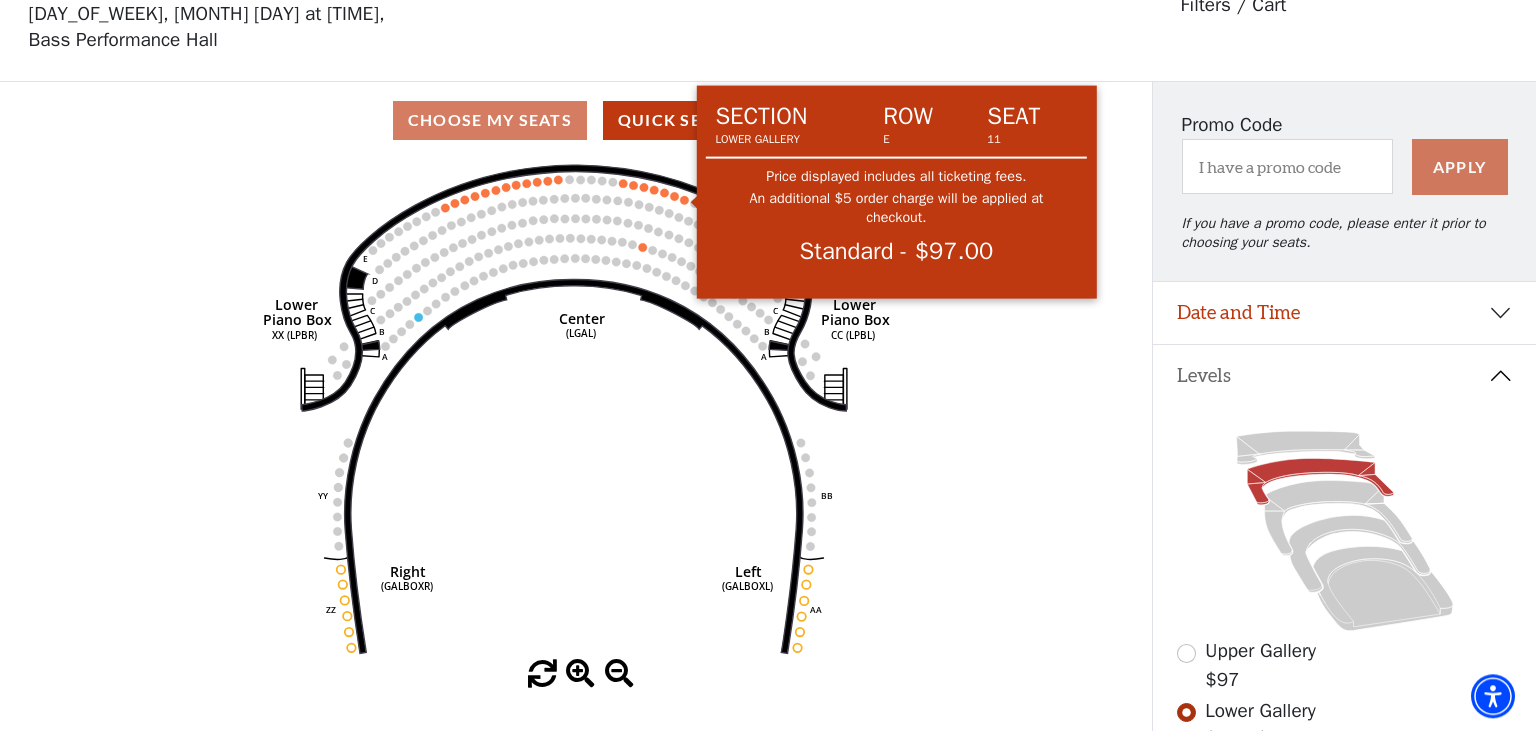 click 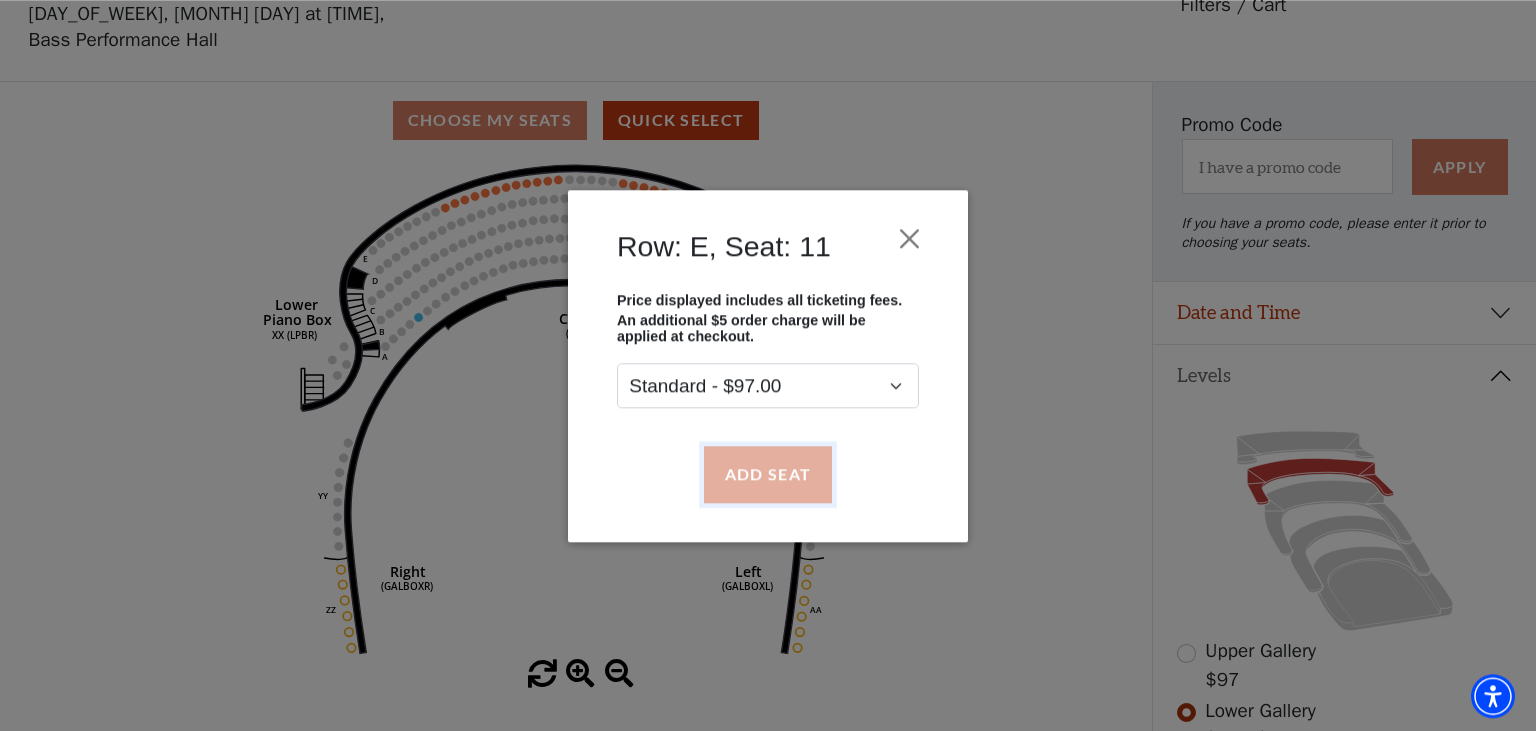 click on "Add Seat" at bounding box center [768, 474] 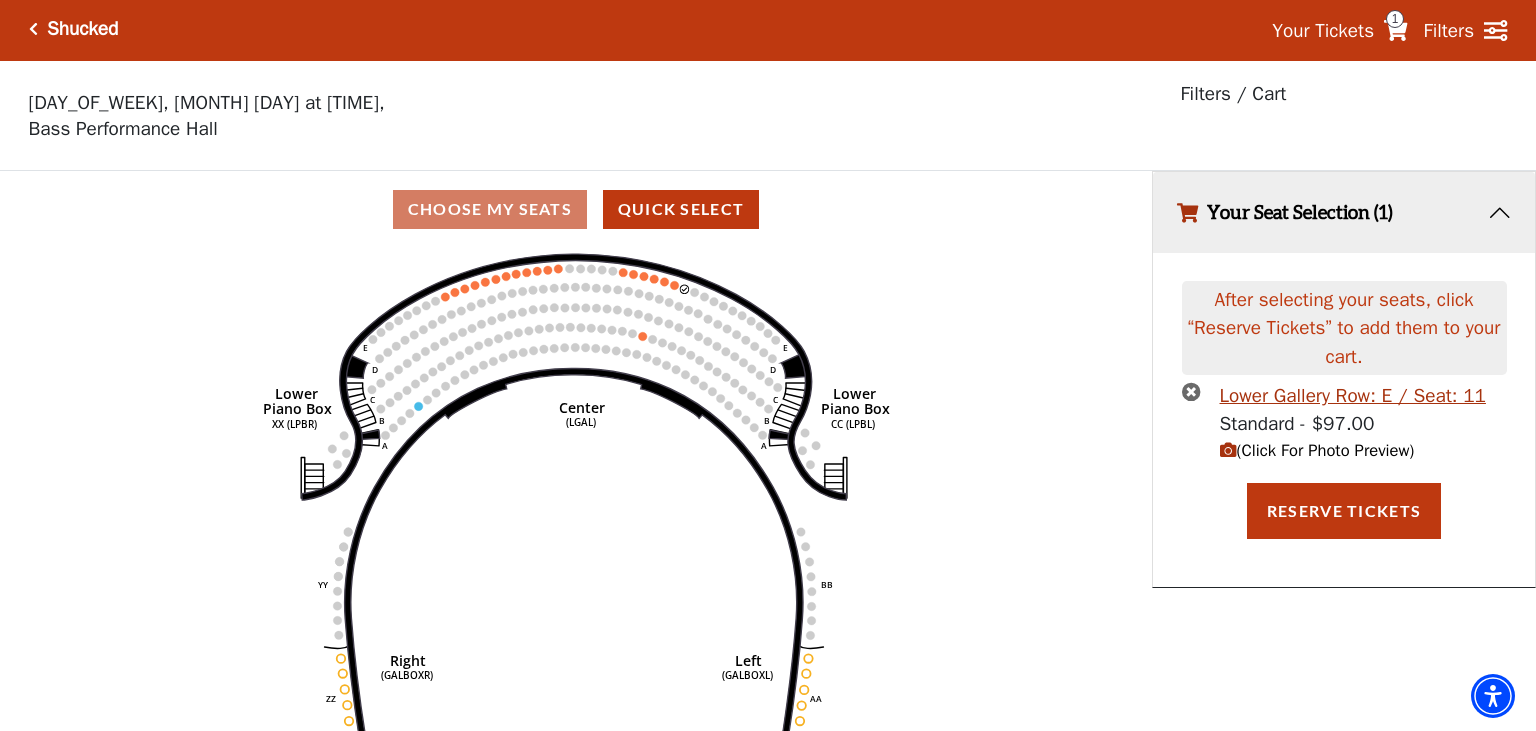 scroll, scrollTop: 0, scrollLeft: 0, axis: both 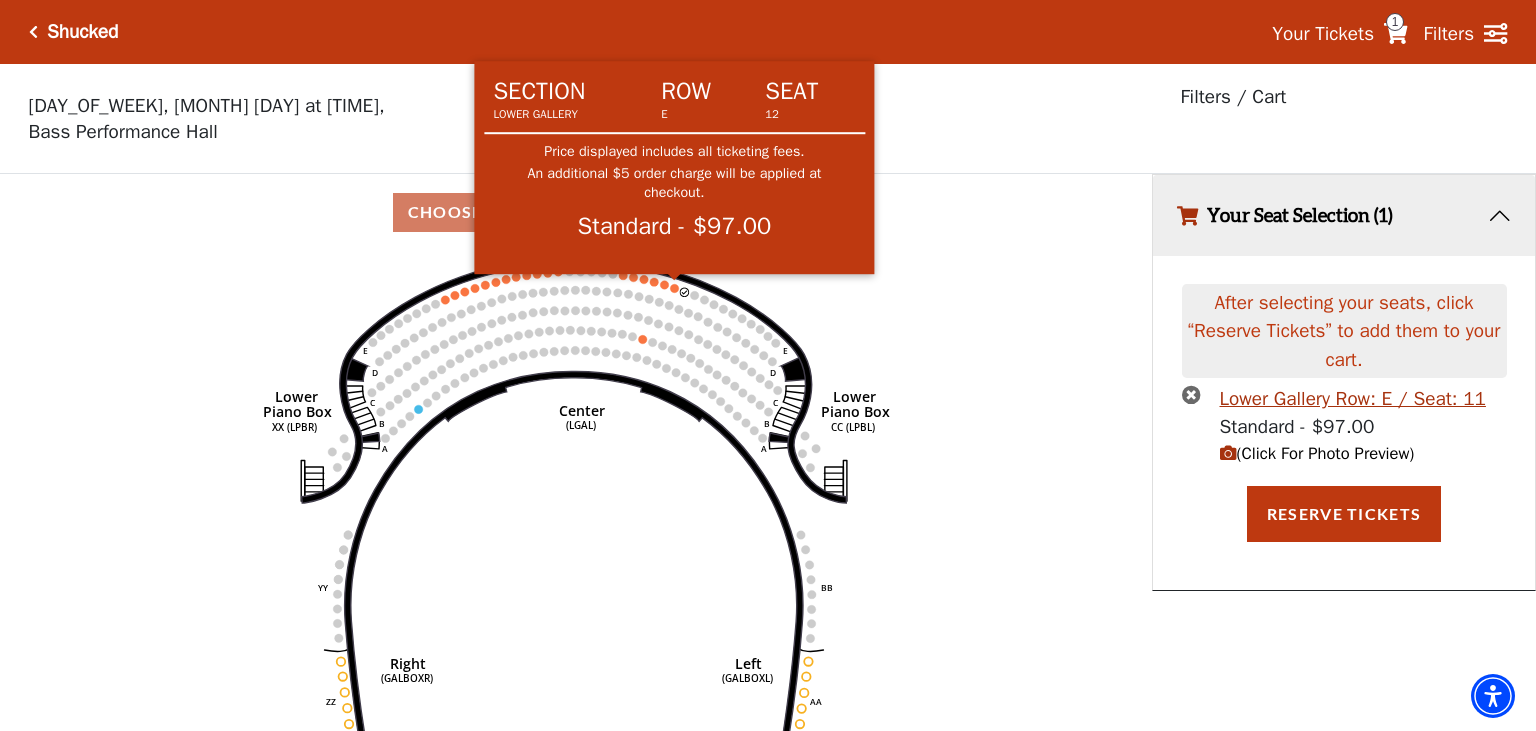 click 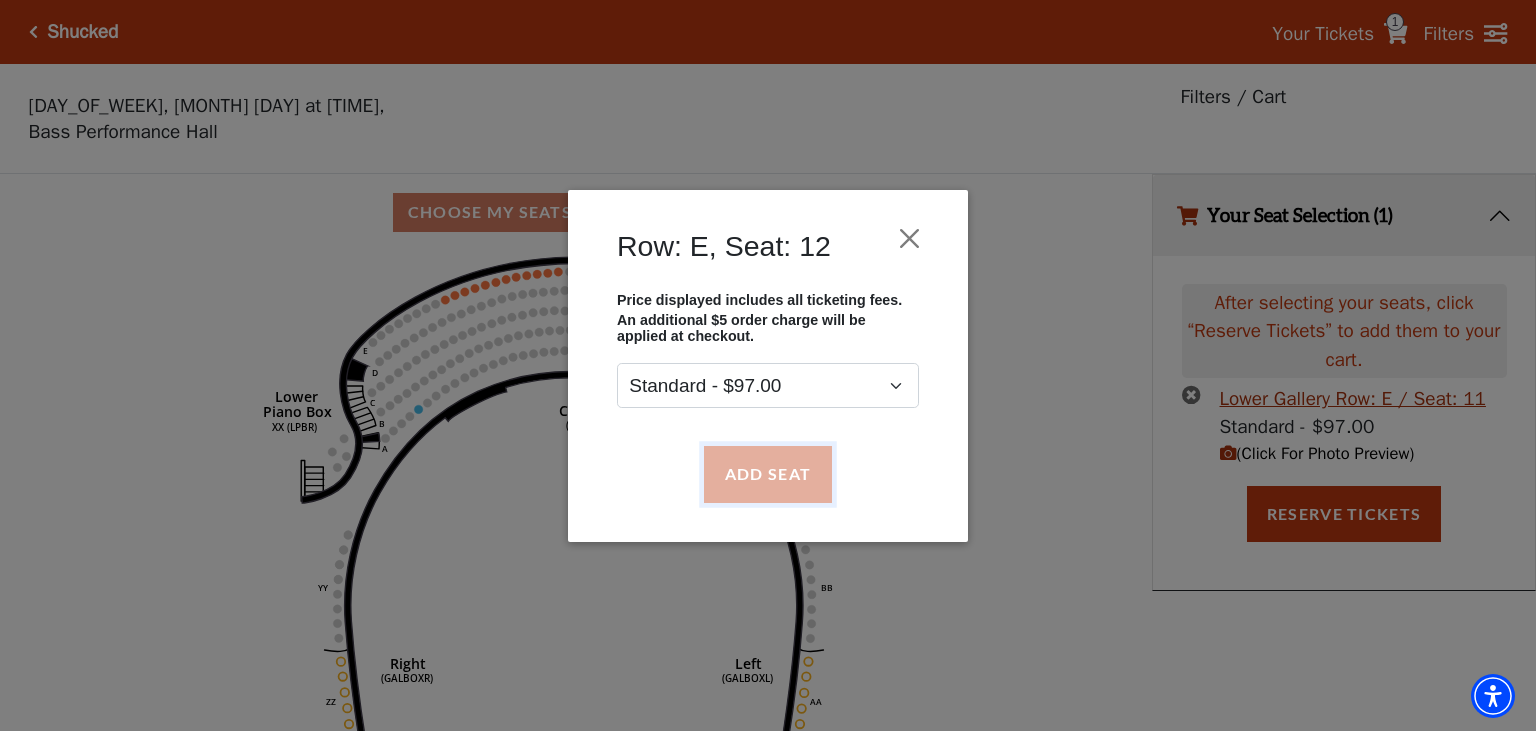 click on "Add Seat" at bounding box center (768, 474) 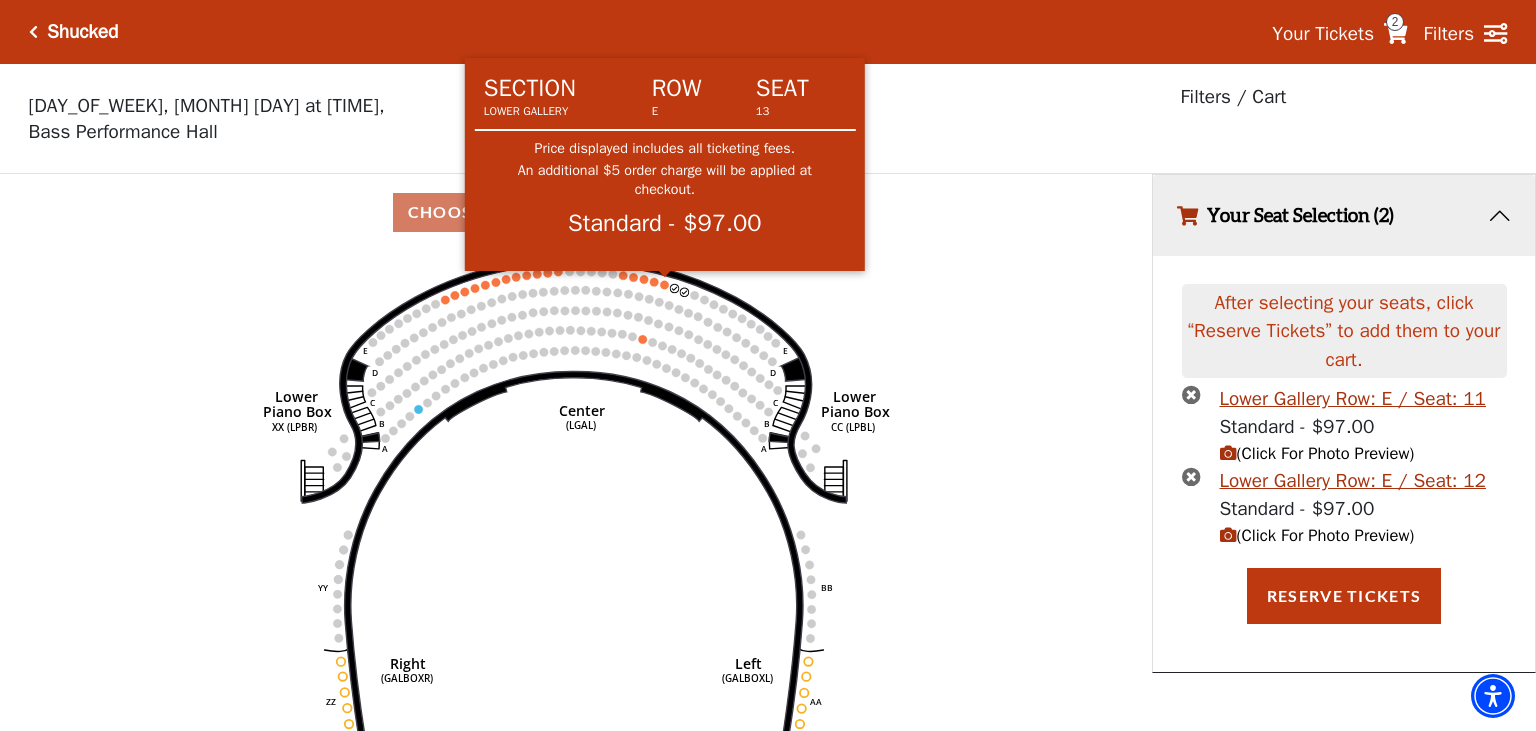 click 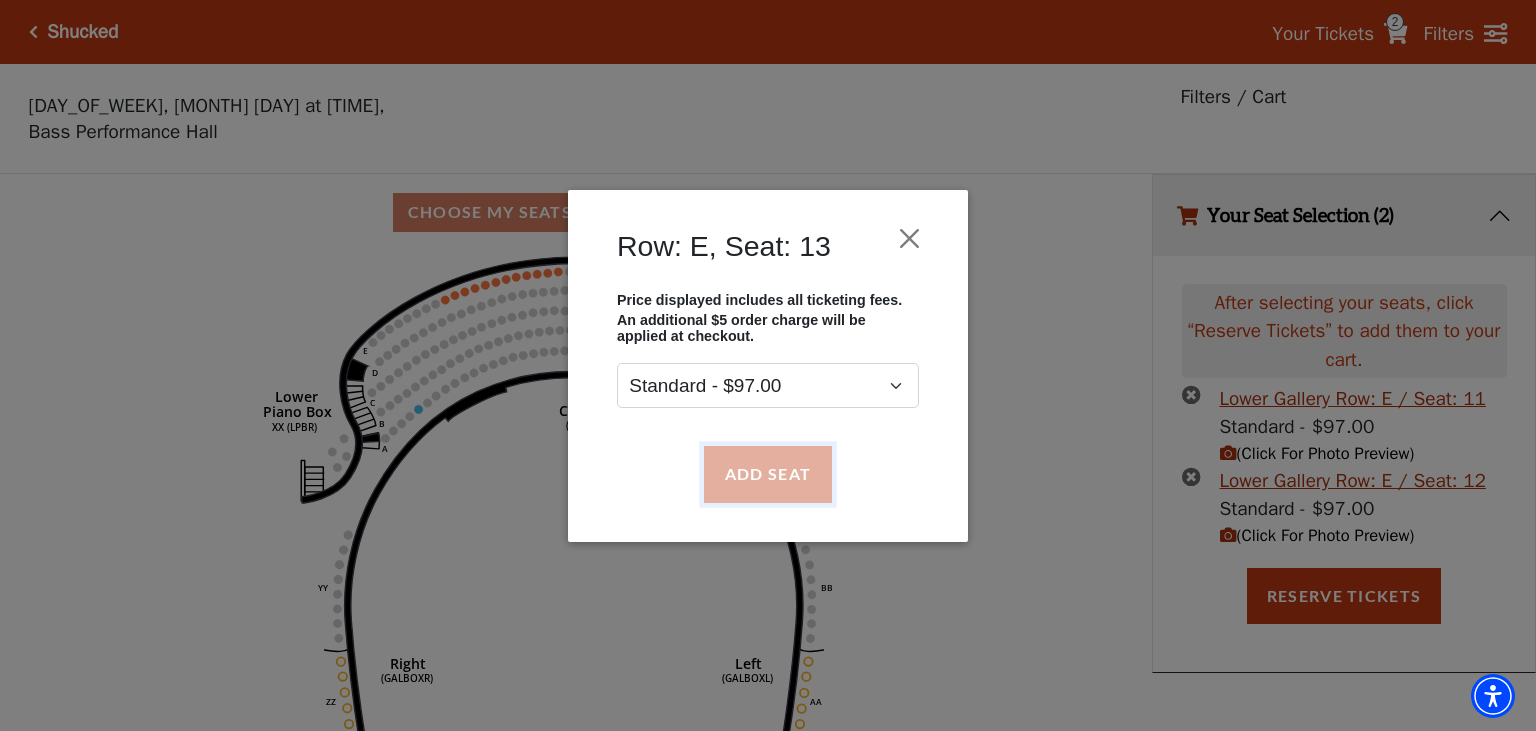 click on "Add Seat" at bounding box center [768, 474] 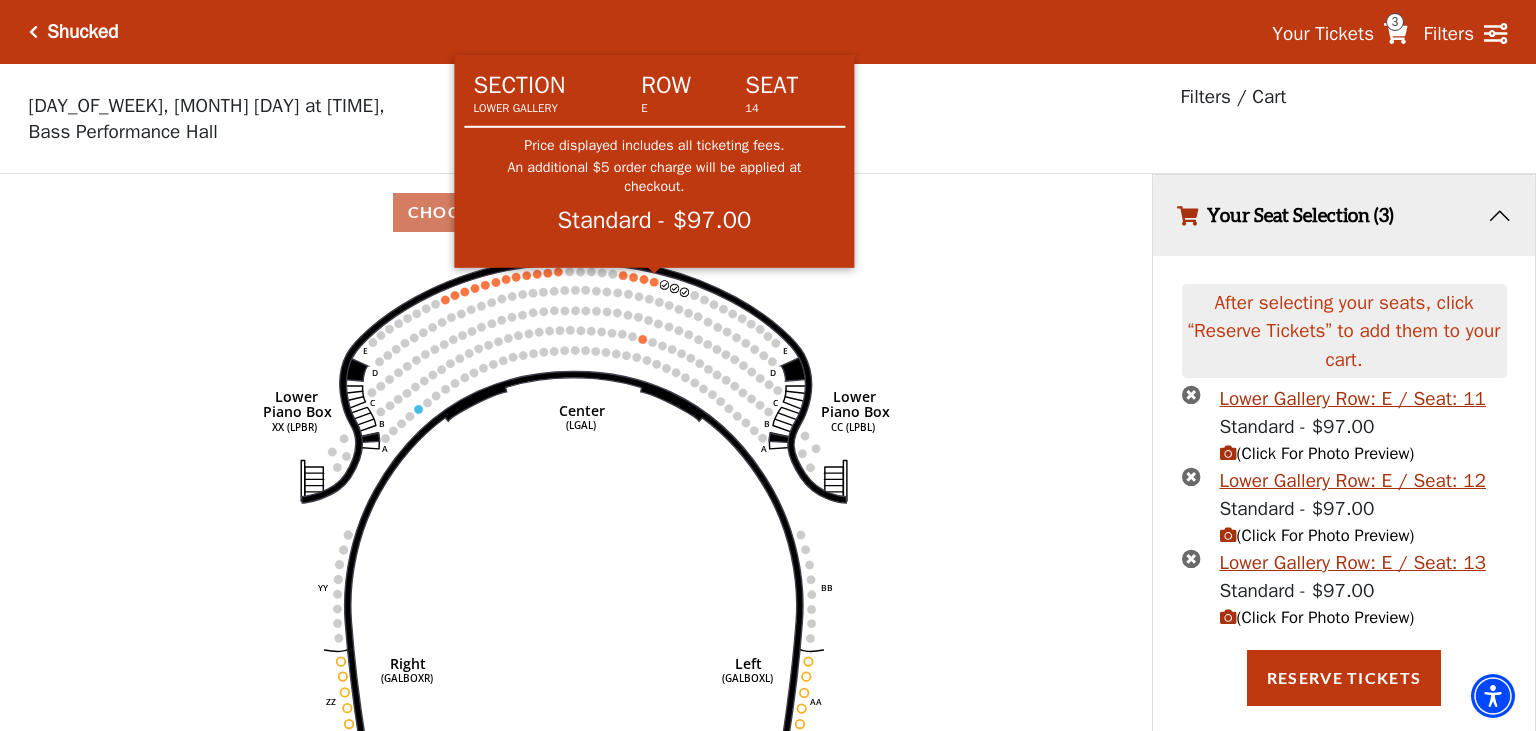 click 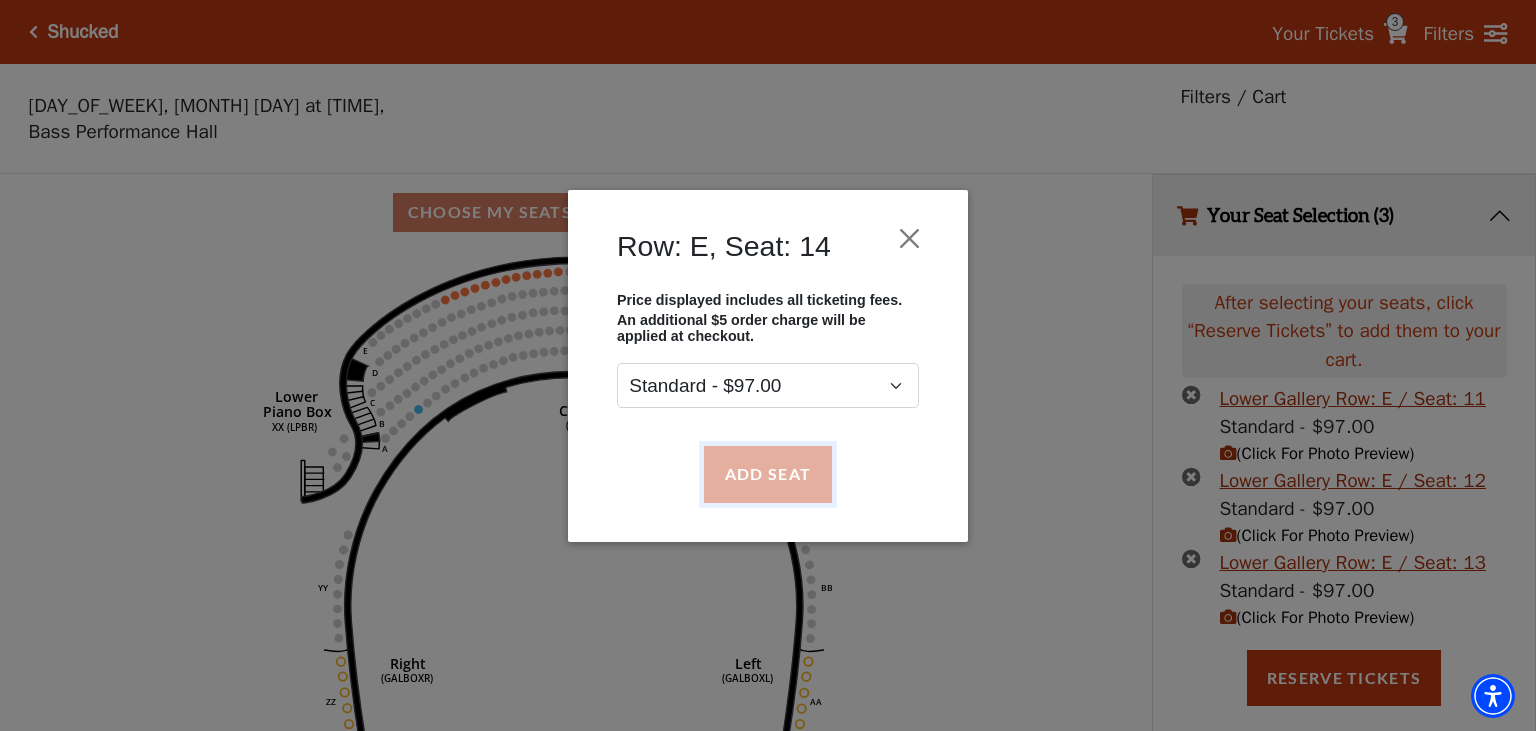 click on "Add Seat" at bounding box center [768, 474] 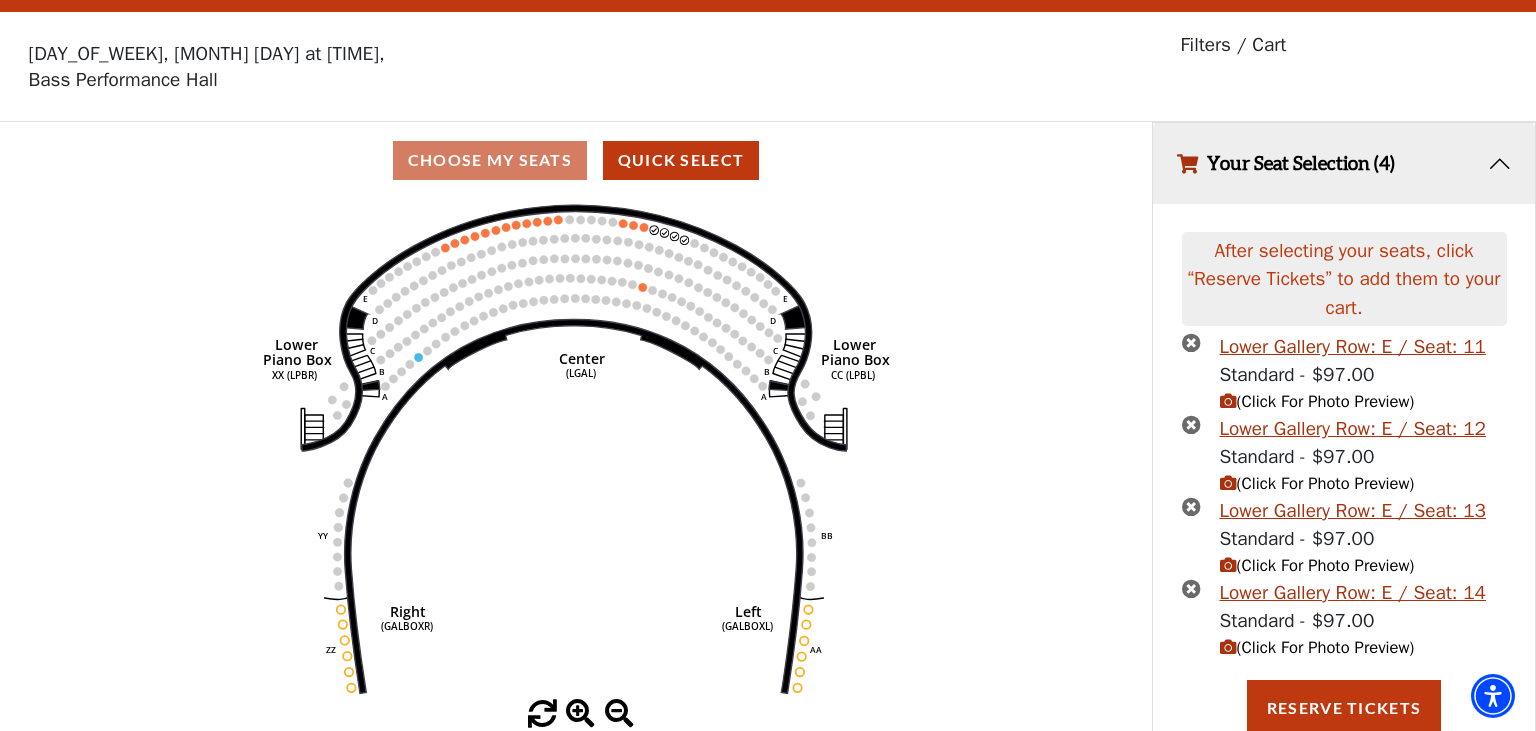 scroll, scrollTop: 54, scrollLeft: 0, axis: vertical 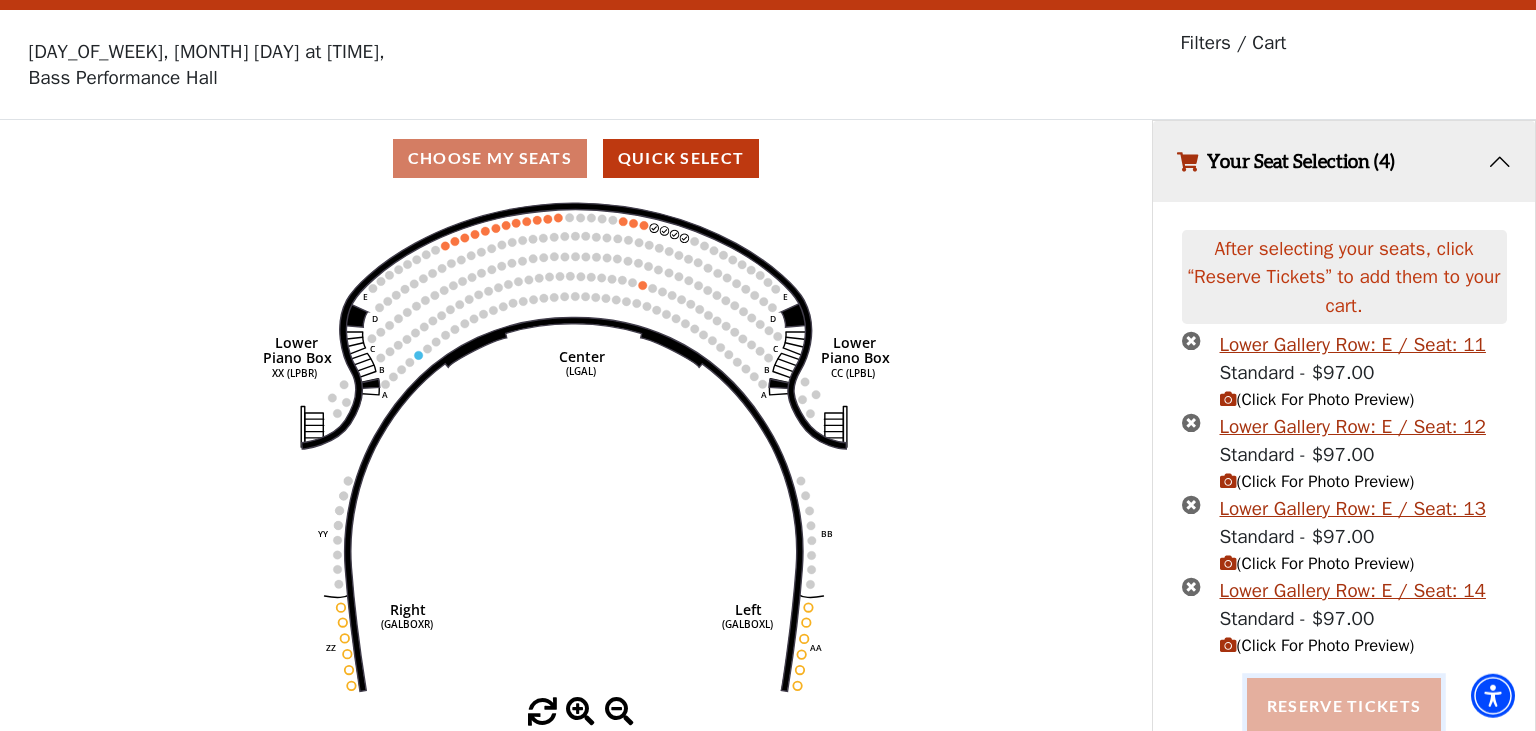 click on "Reserve Tickets" at bounding box center (1344, 706) 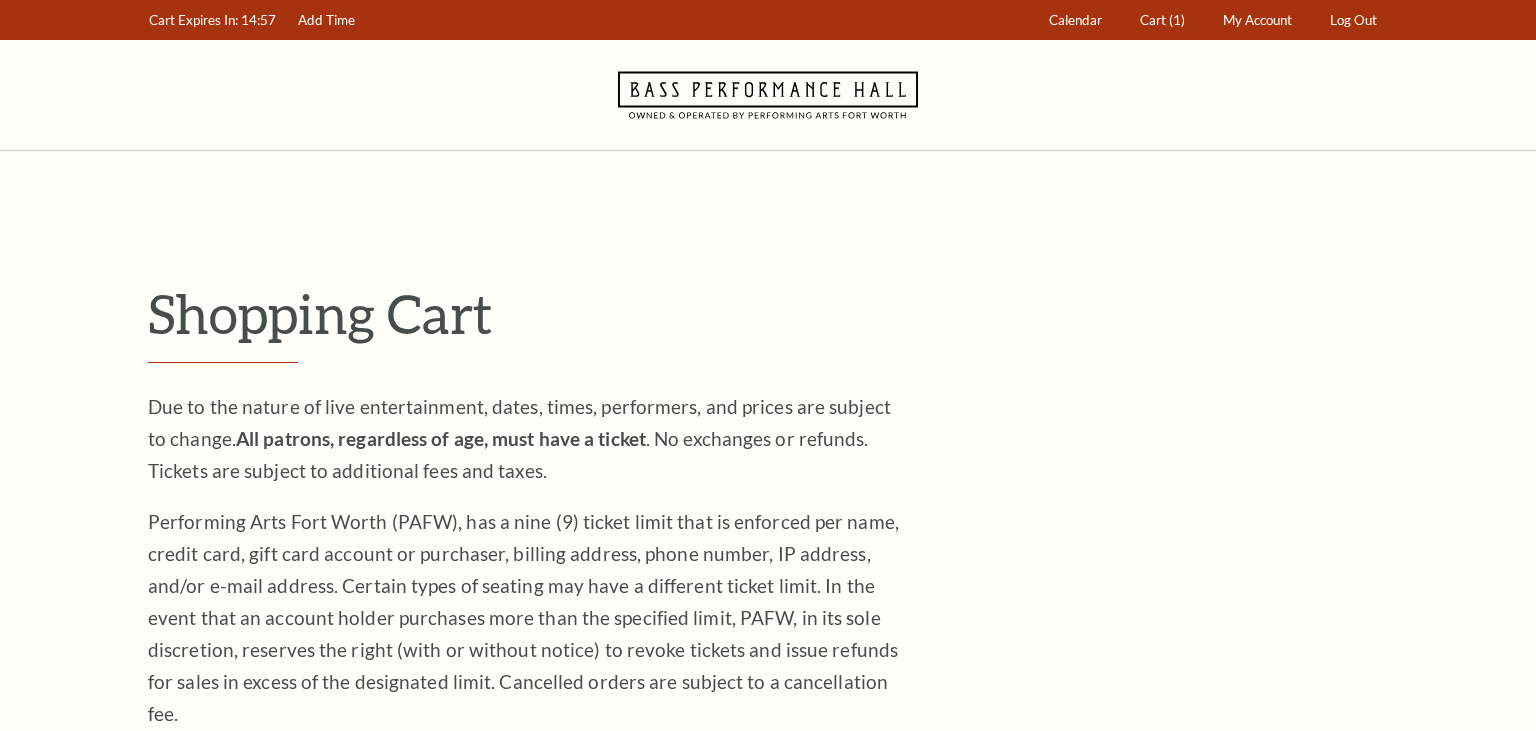 scroll, scrollTop: 0, scrollLeft: 0, axis: both 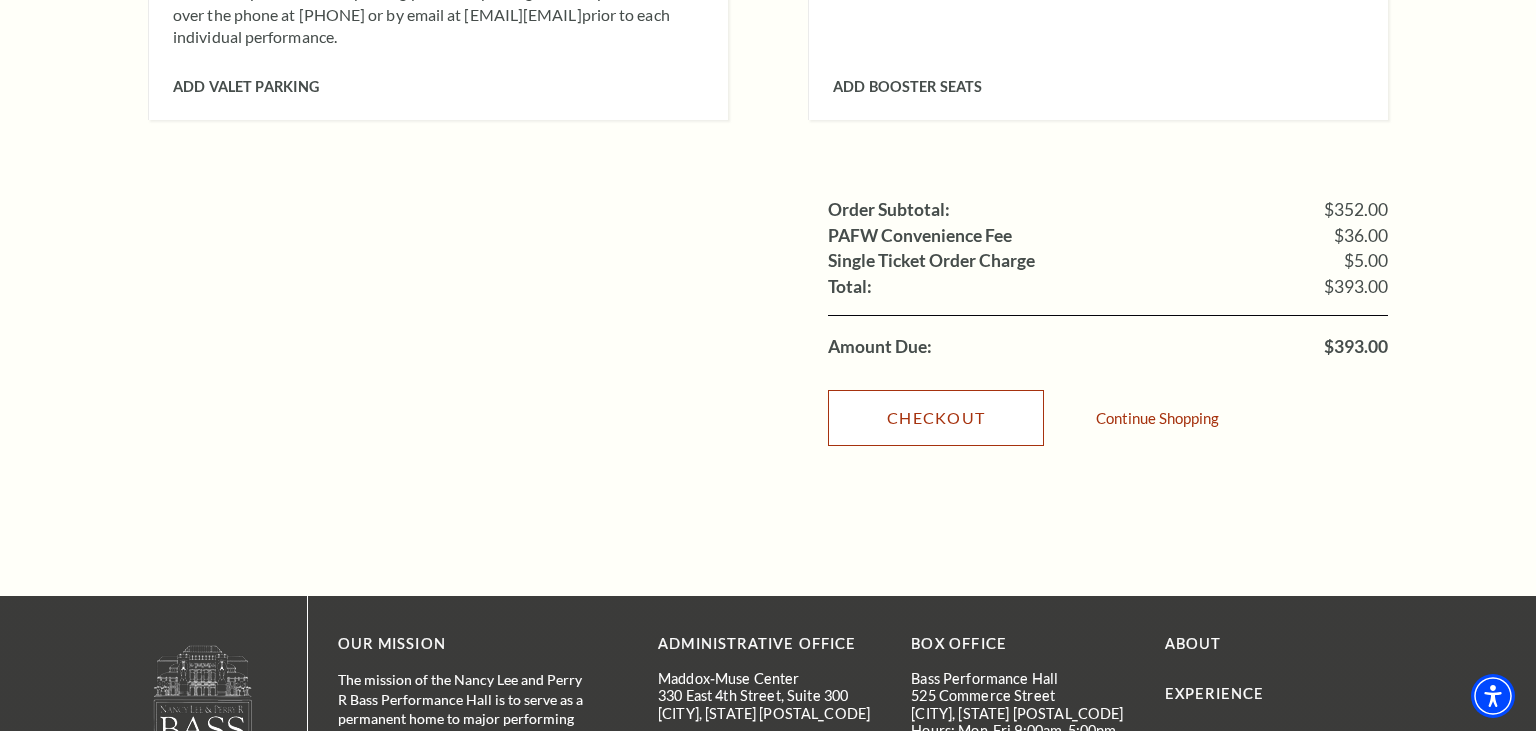 click on "Checkout" at bounding box center (936, 418) 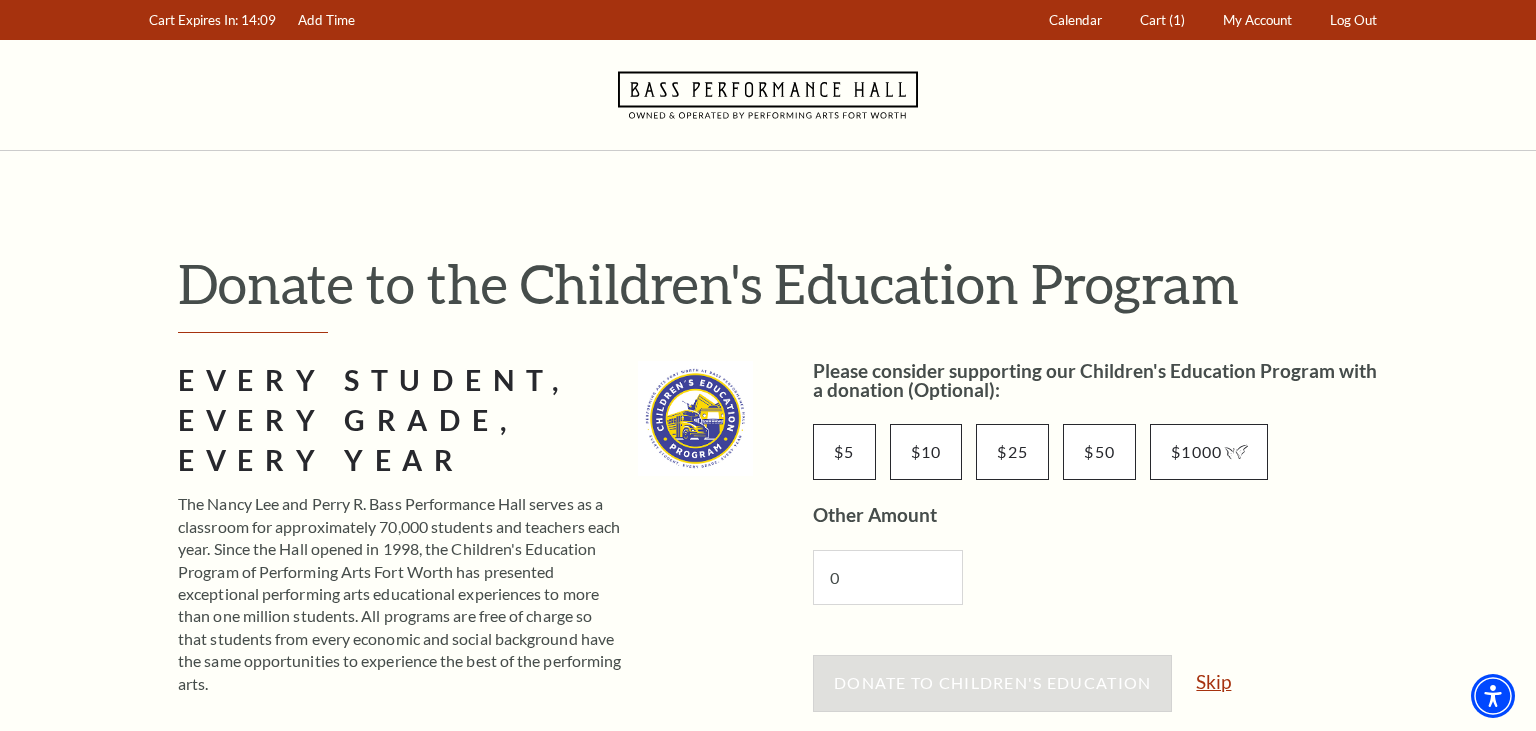 scroll, scrollTop: 0, scrollLeft: 0, axis: both 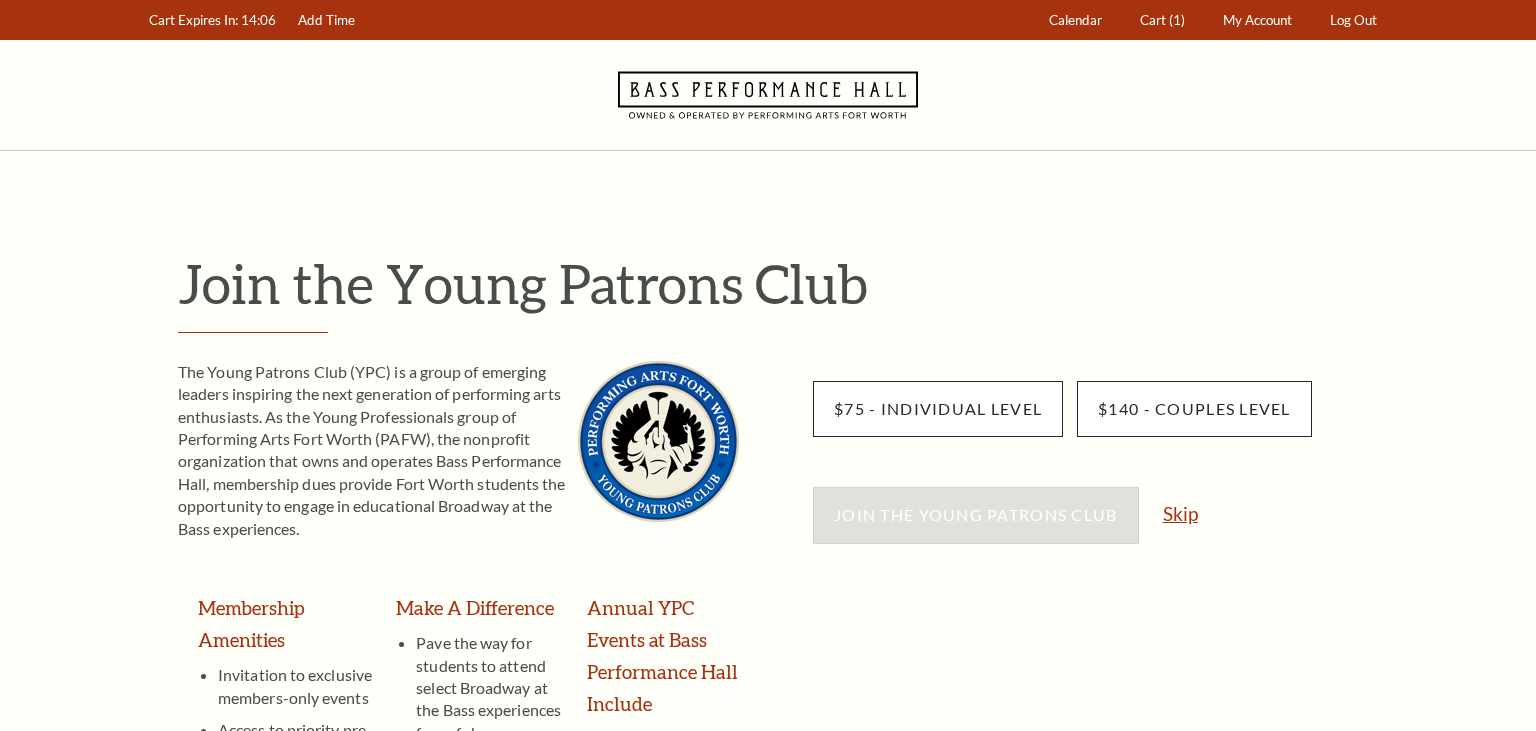 click on "Skip" at bounding box center [1180, 513] 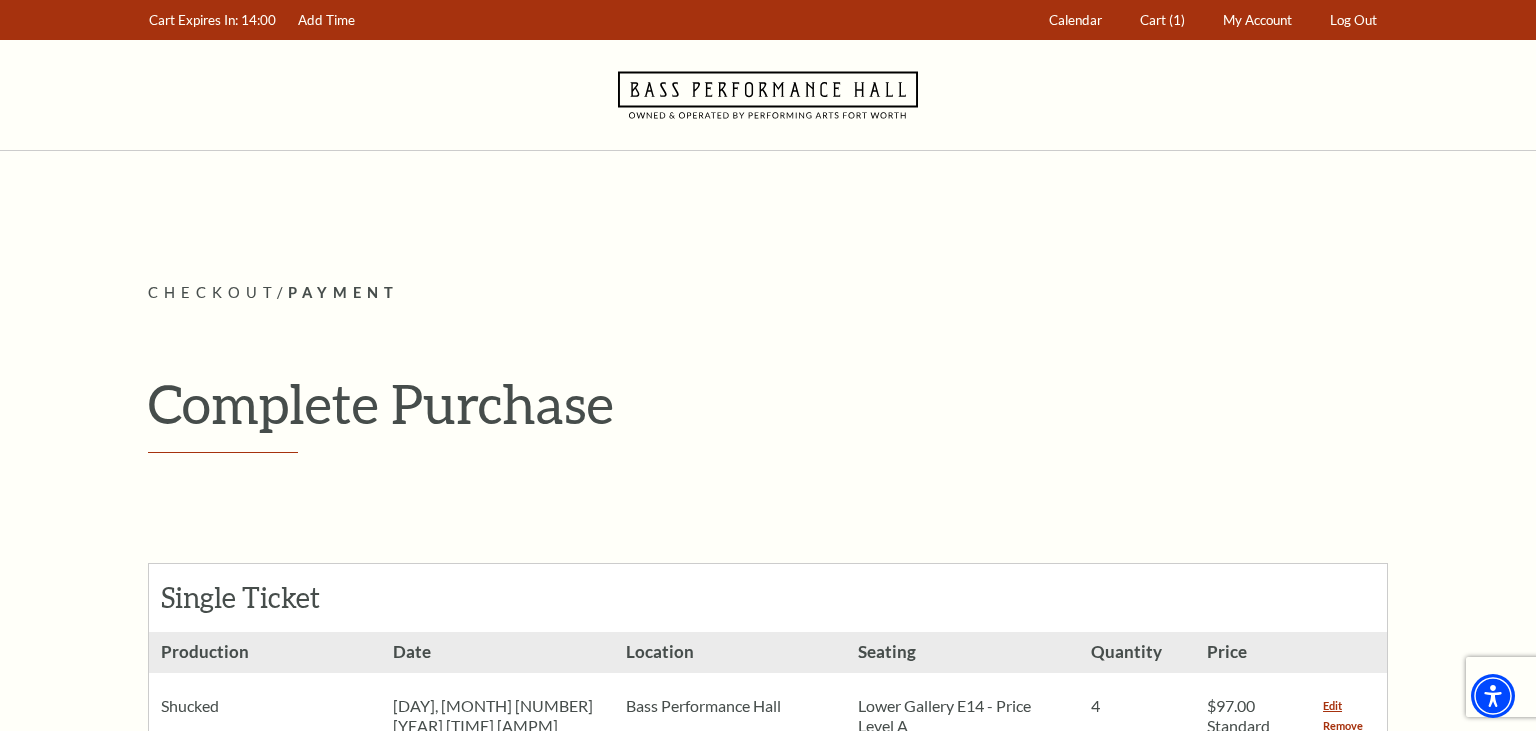 scroll, scrollTop: 1392, scrollLeft: 0, axis: vertical 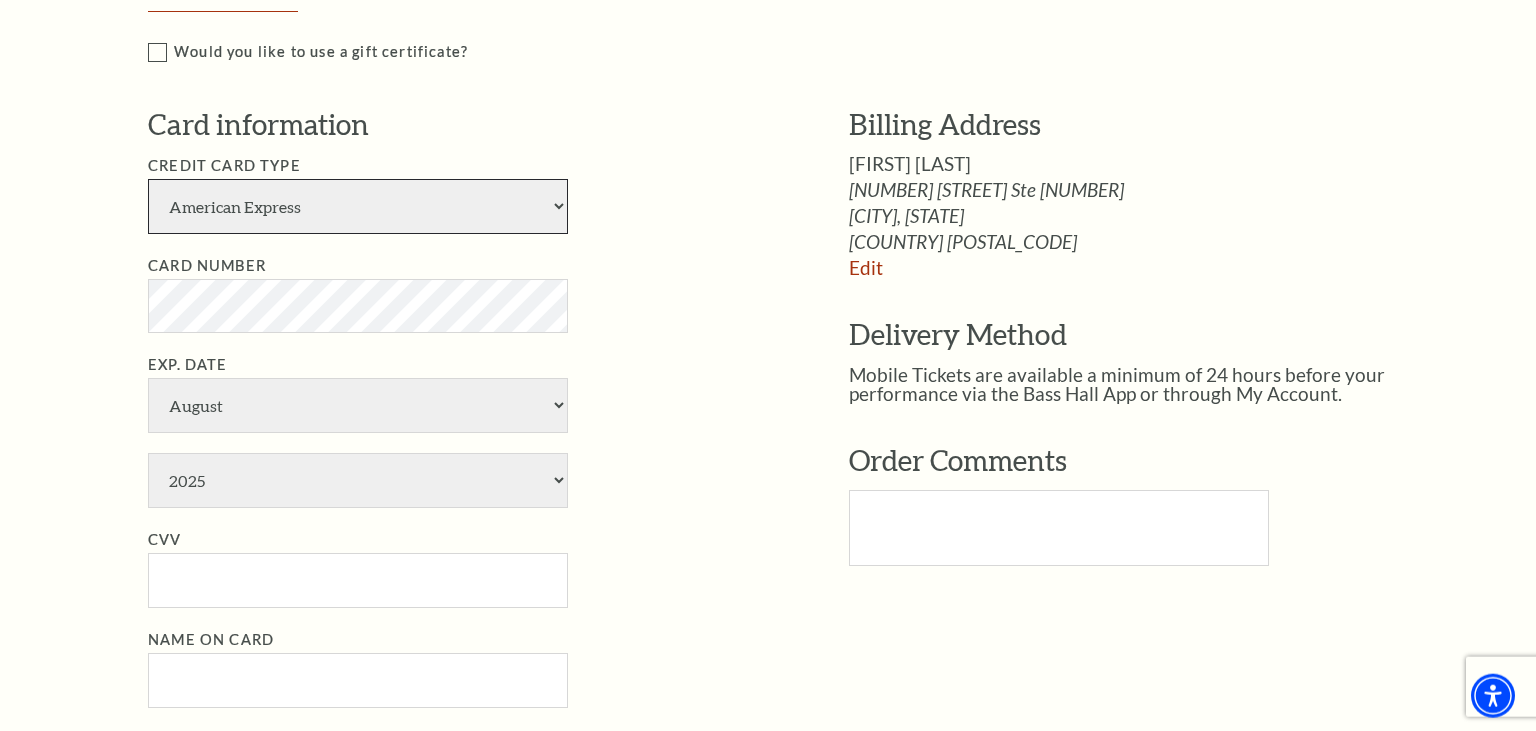 click on "American Express
Visa
Master Card
Discover" at bounding box center [358, 206] 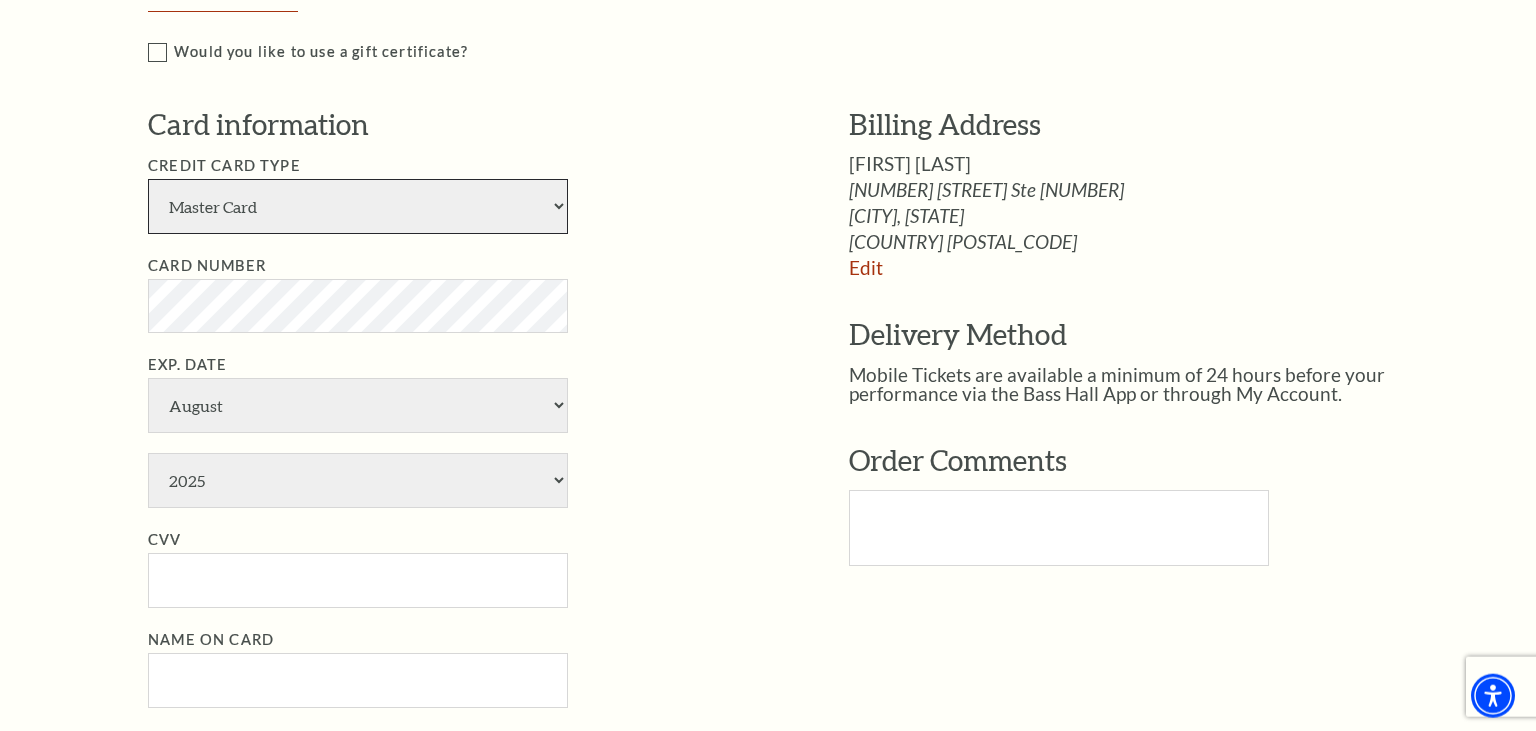click on "Master Card" at bounding box center [0, 0] 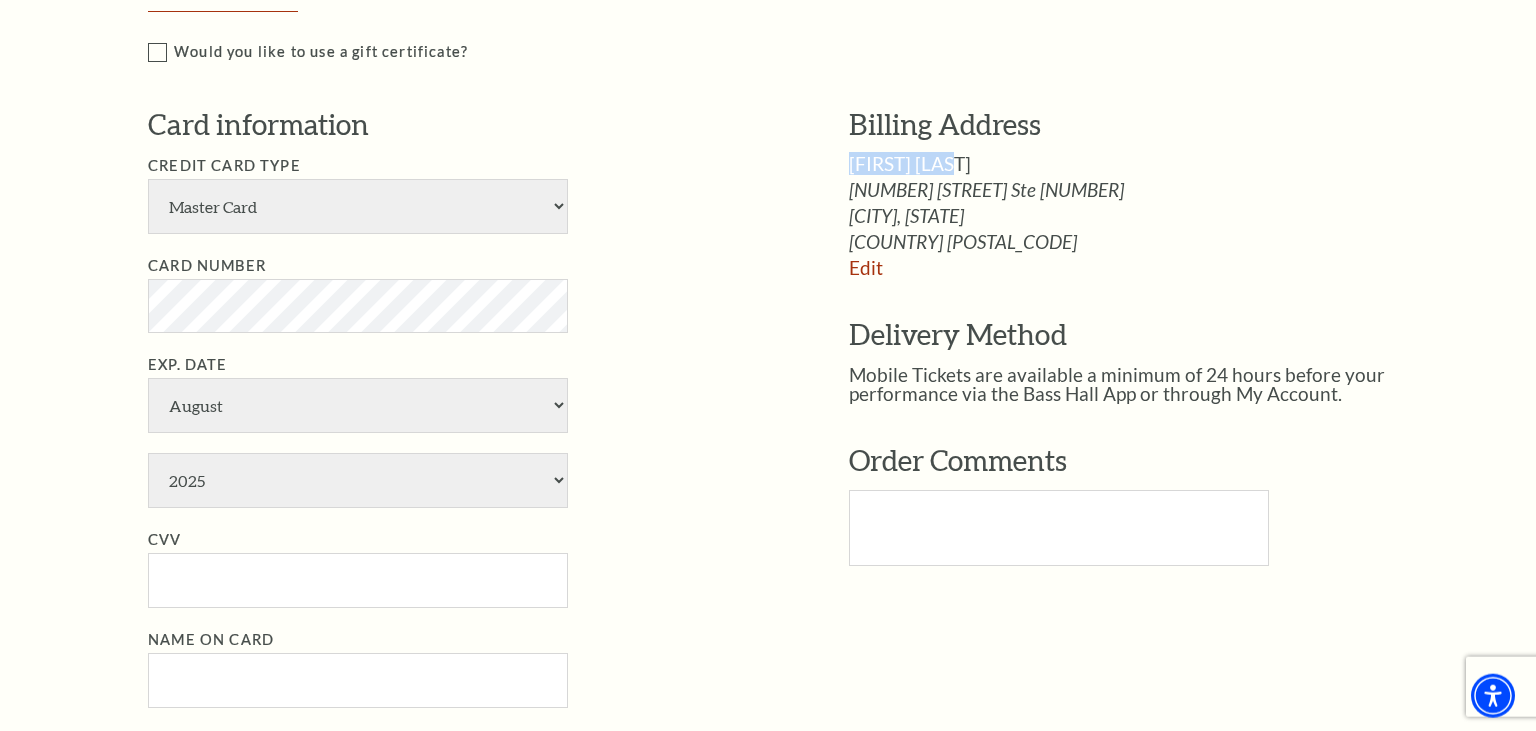 drag, startPoint x: 850, startPoint y: 165, endPoint x: 972, endPoint y: 172, distance: 122.20065 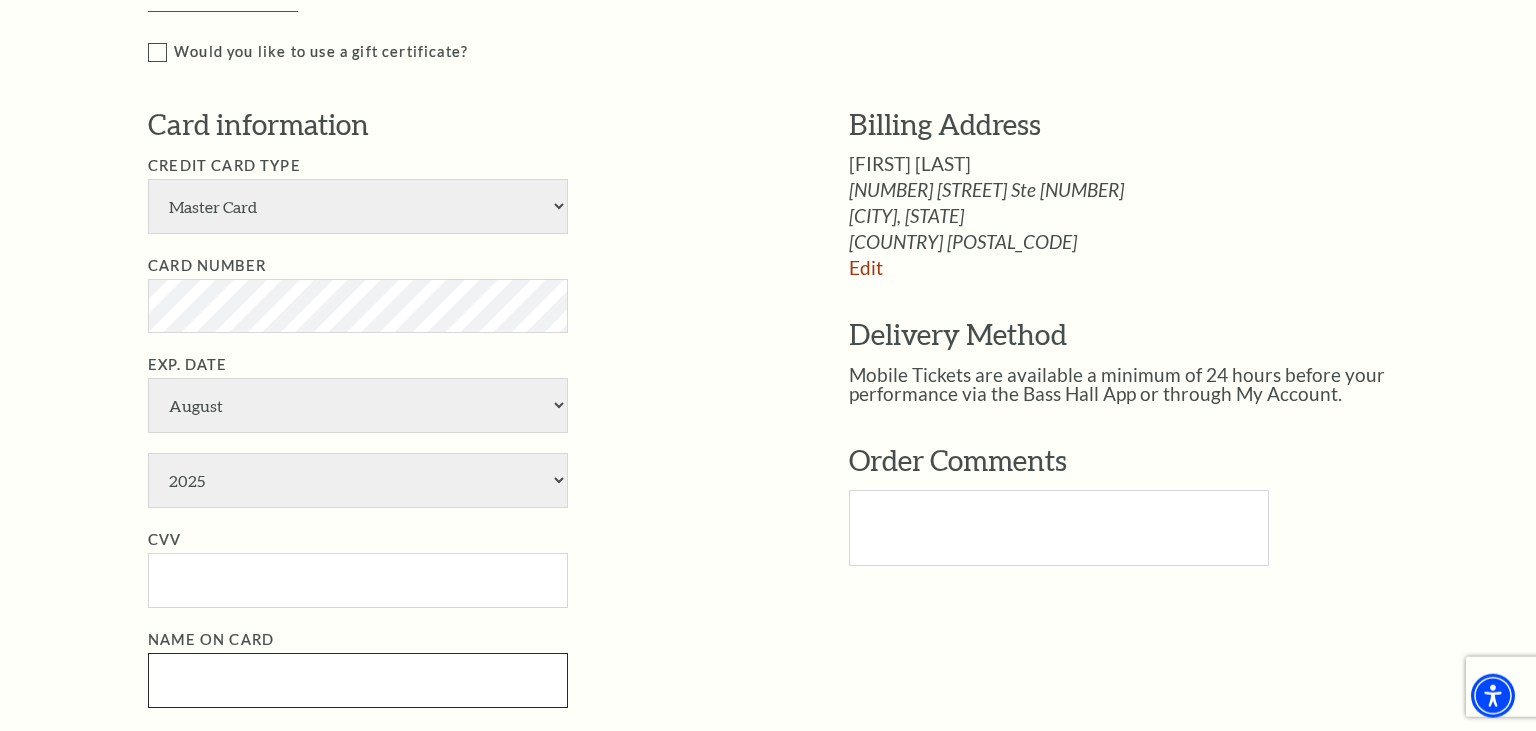 click on "Name on Card" at bounding box center [358, 680] 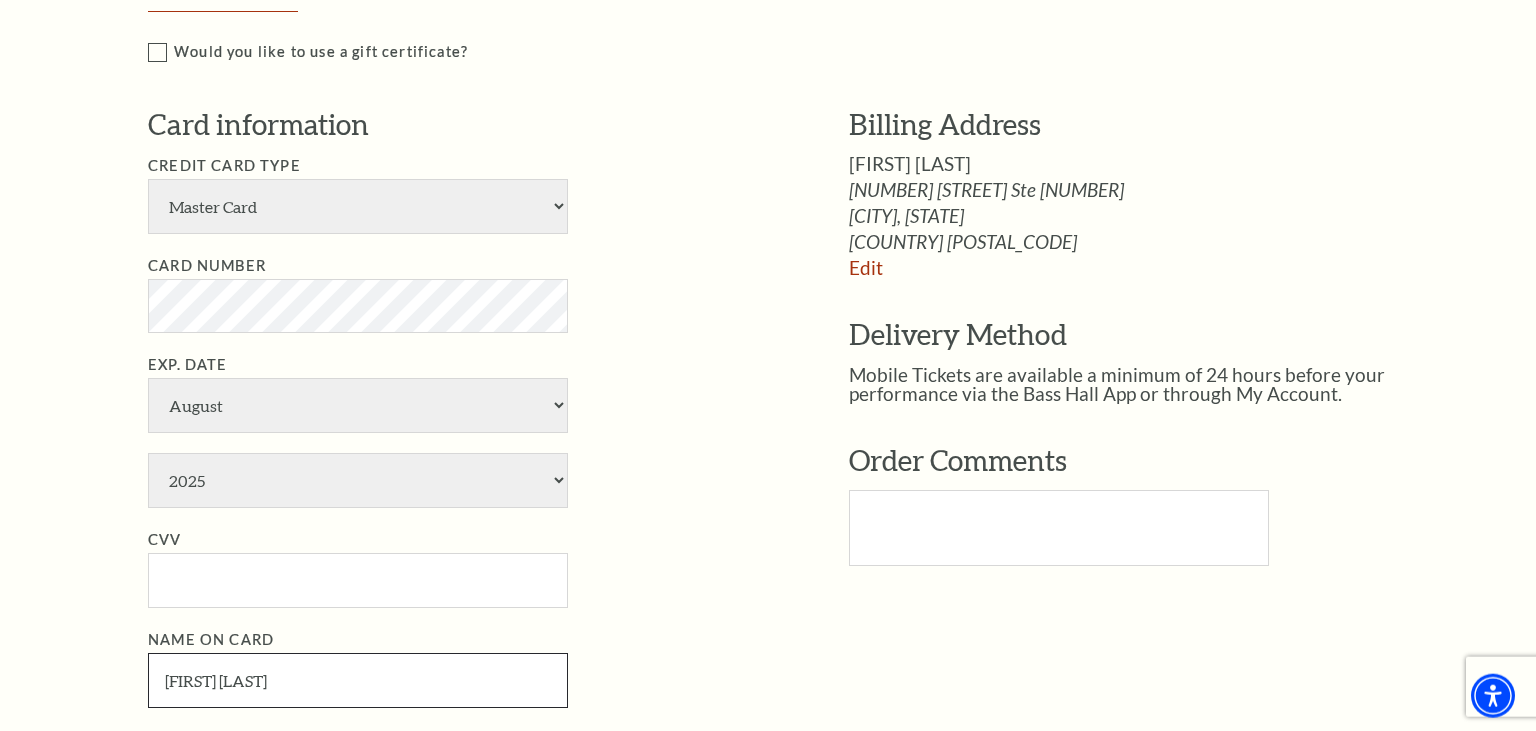 type on "Marcus Marsh" 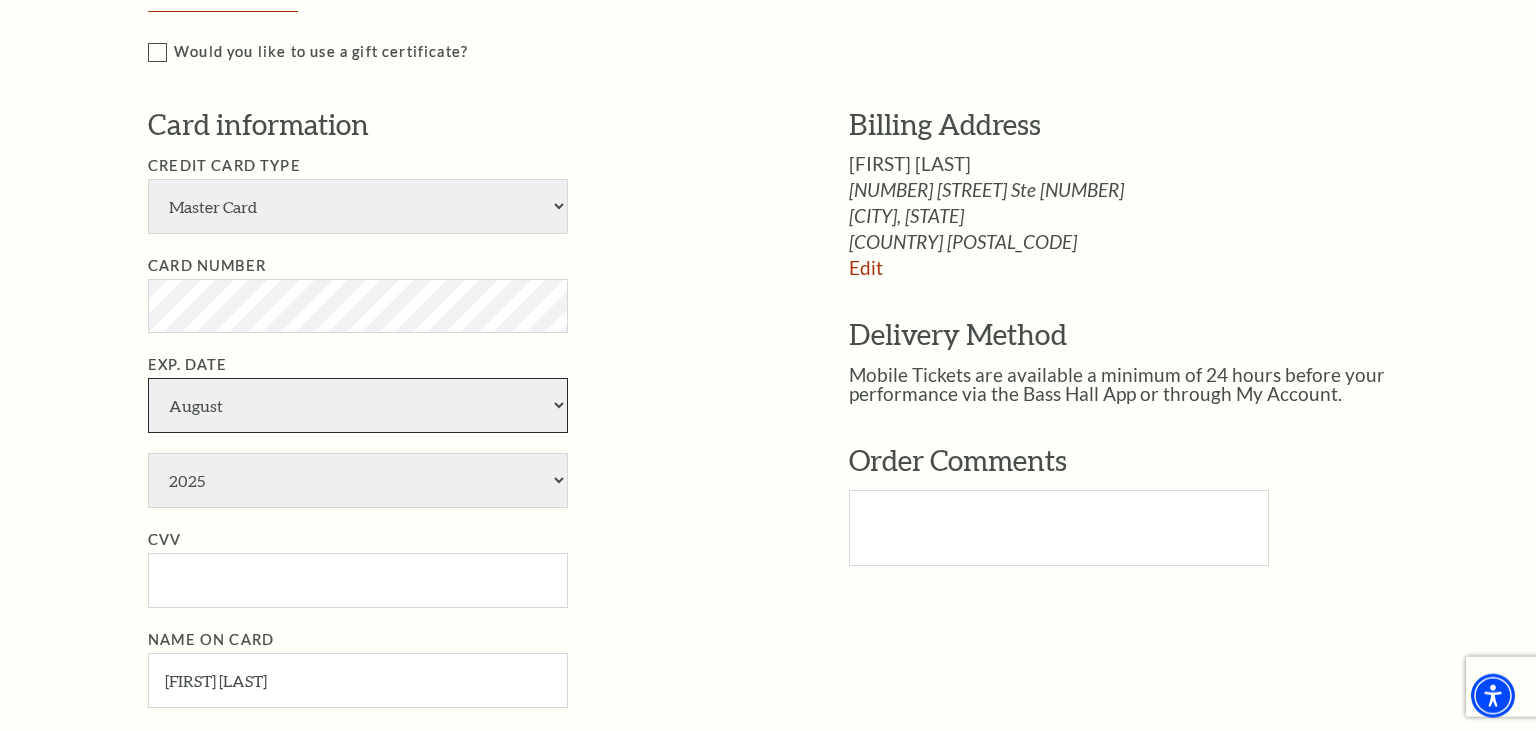 click on "January
February
March
April
May
June
July
August
September
October
November
December" at bounding box center [358, 405] 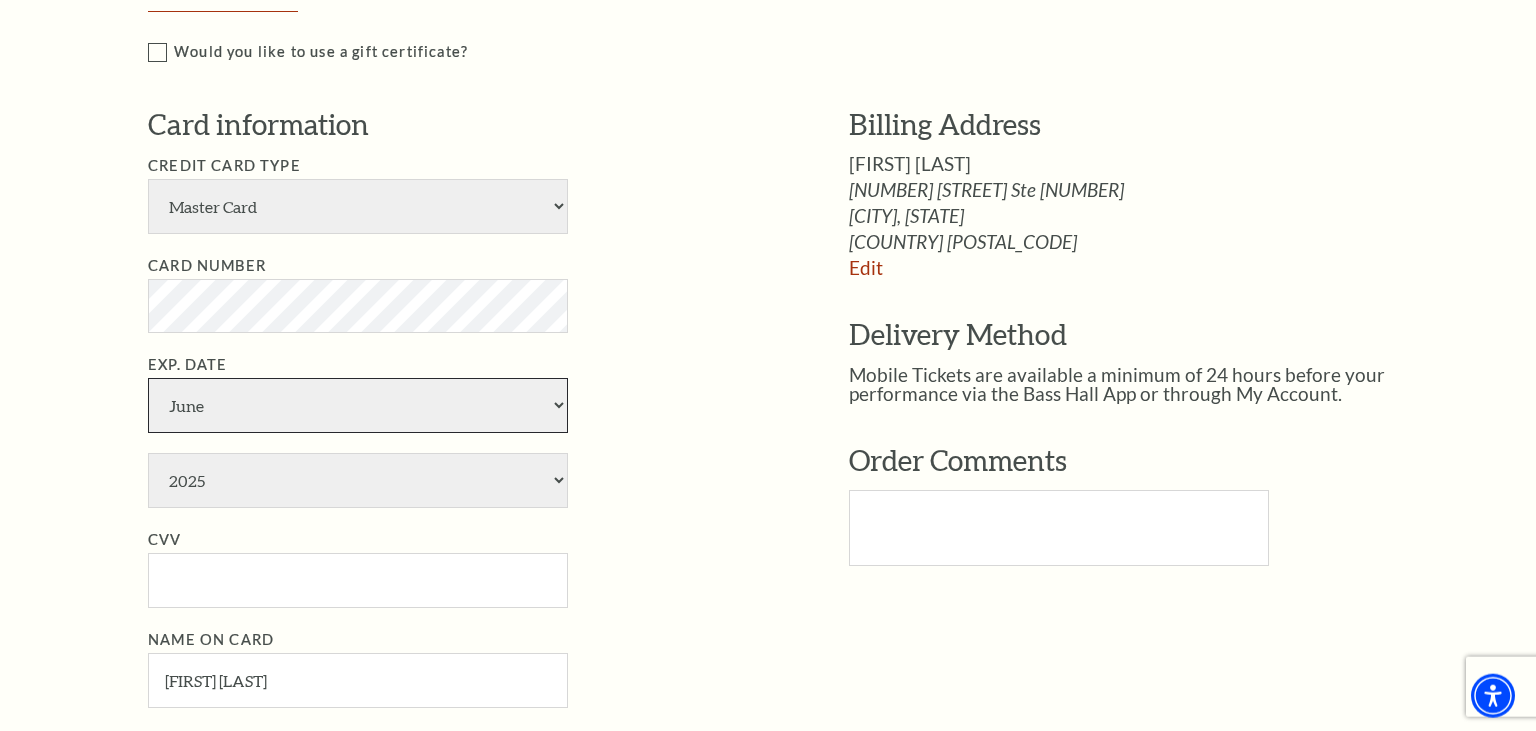click on "June" at bounding box center [0, 0] 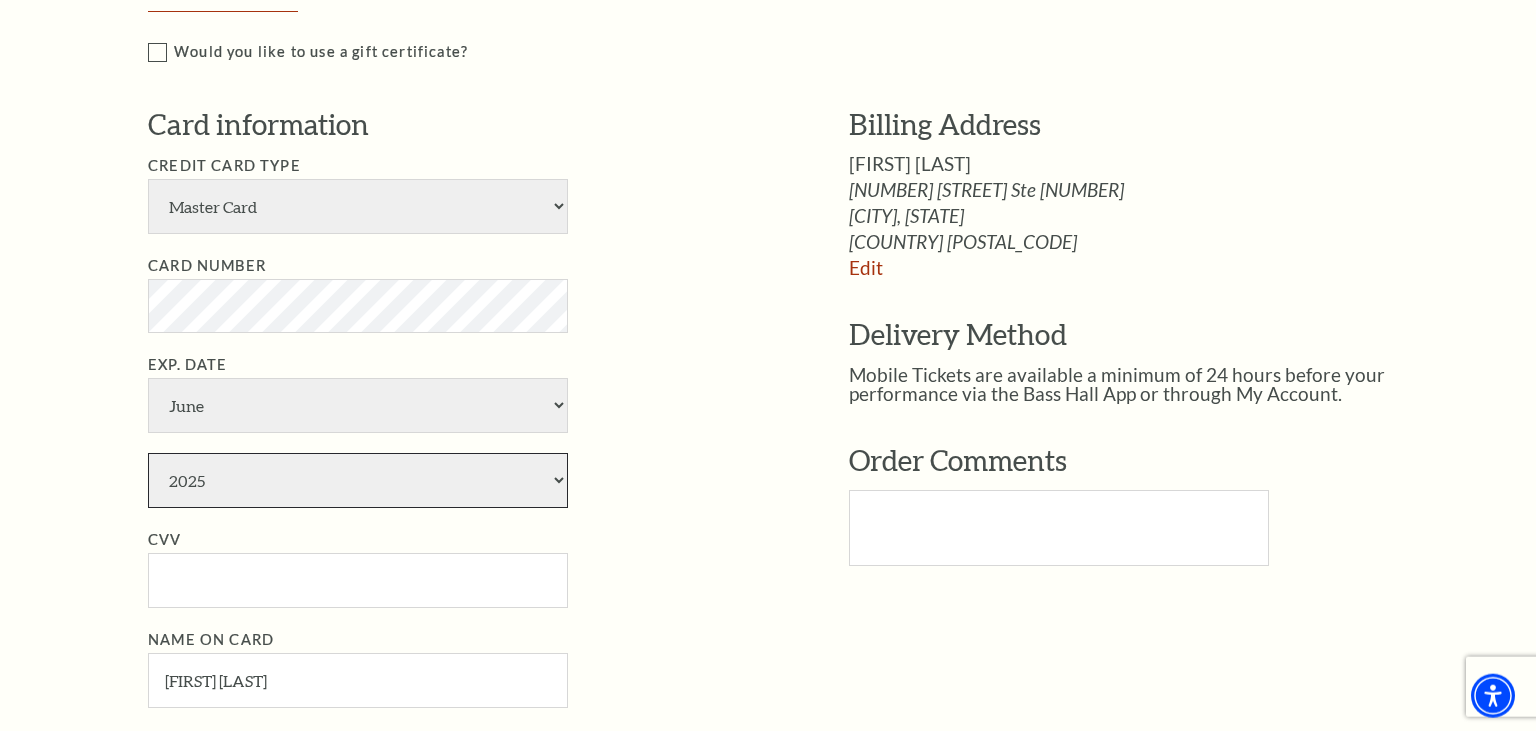 click on "2025
2026
2027
2028
2029
2030
2031
2032
2033
2034" at bounding box center (358, 480) 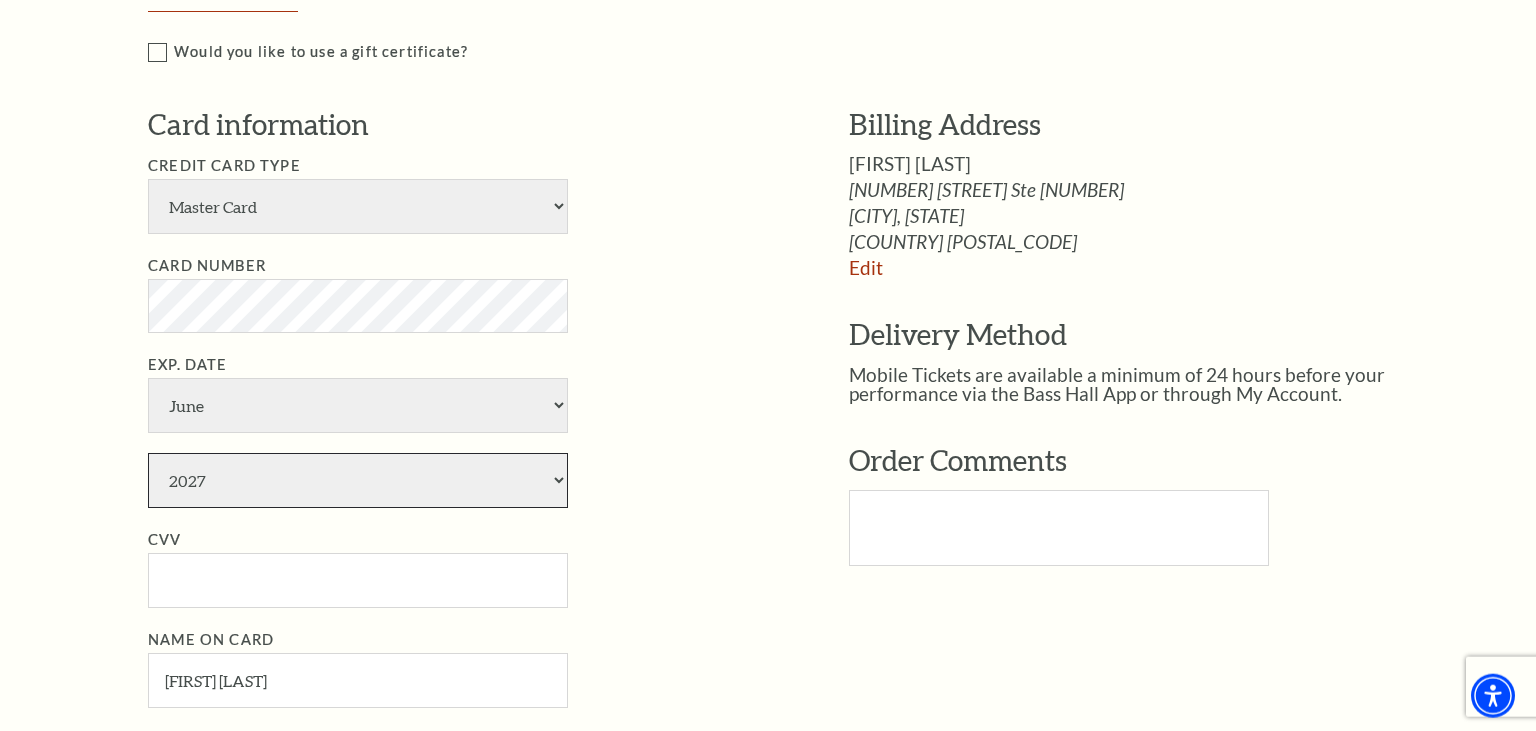 click on "2027" at bounding box center (0, 0) 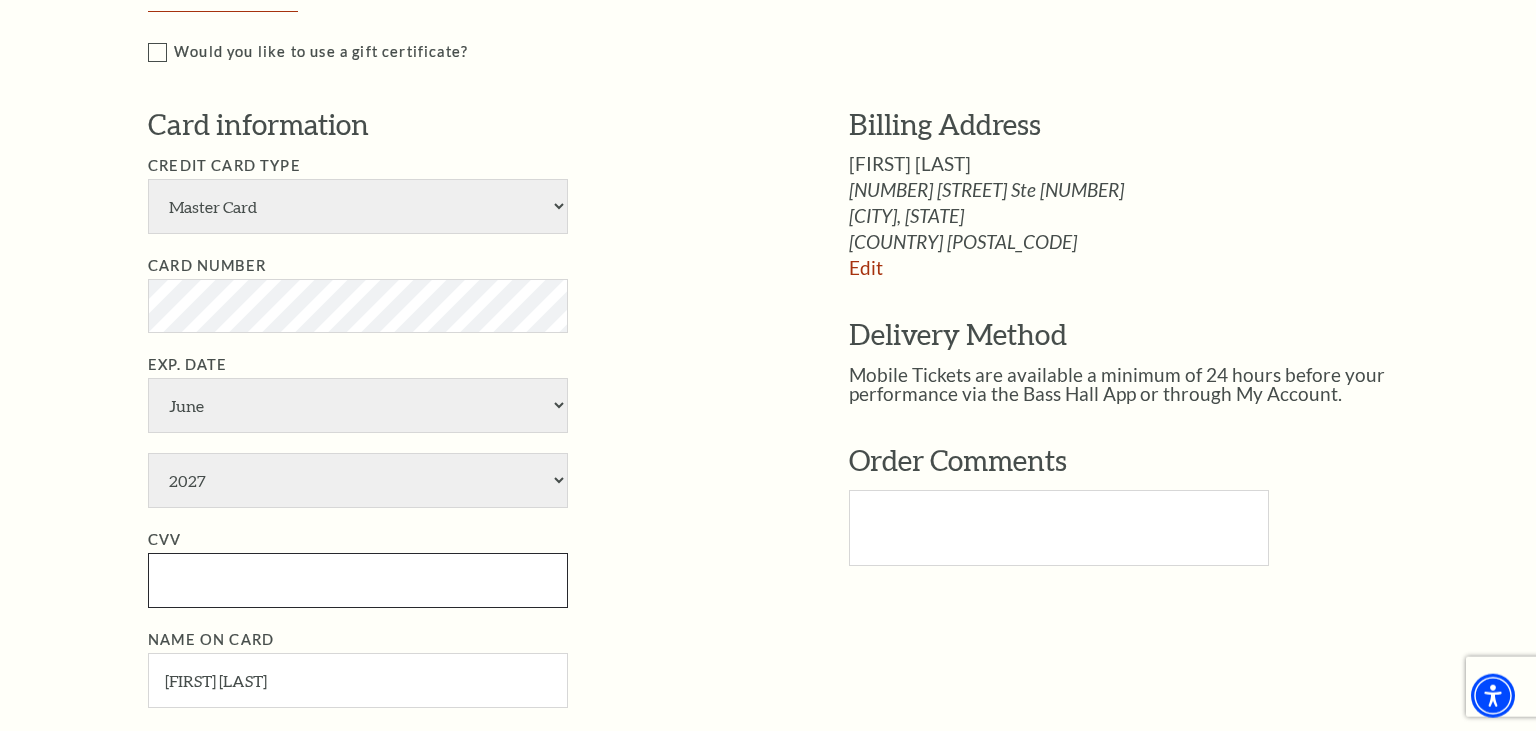 click on "CVV" at bounding box center [358, 580] 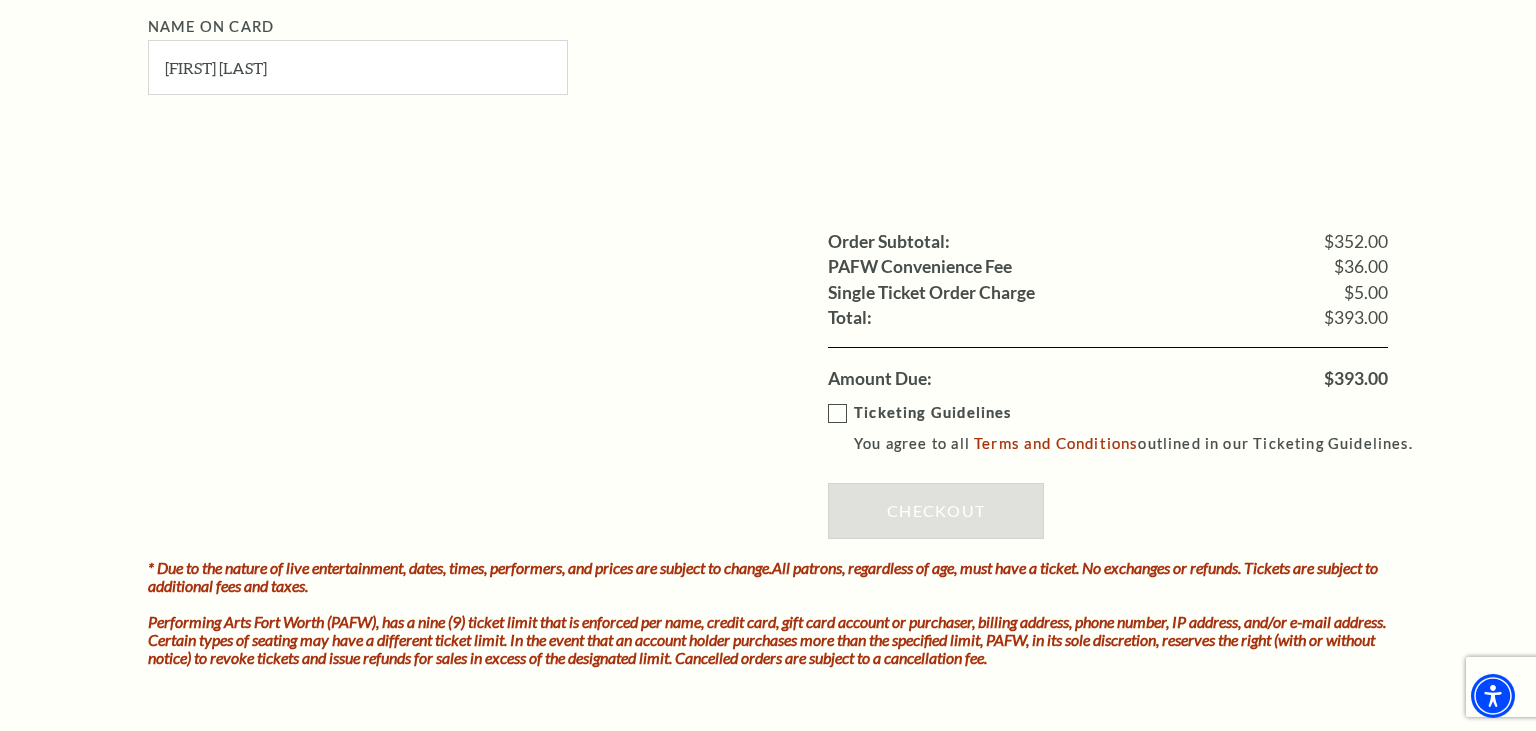 scroll, scrollTop: 1879, scrollLeft: 0, axis: vertical 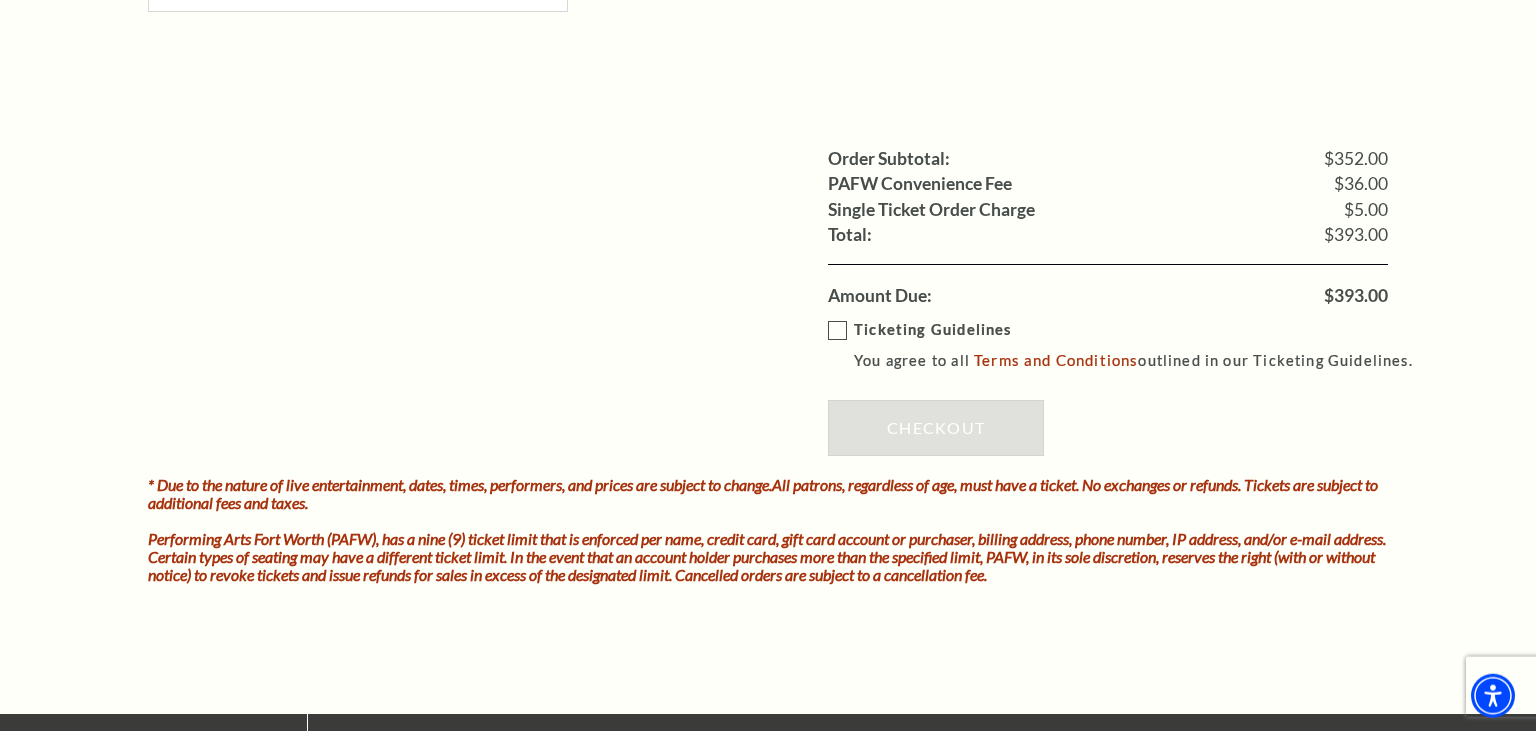 type on "498" 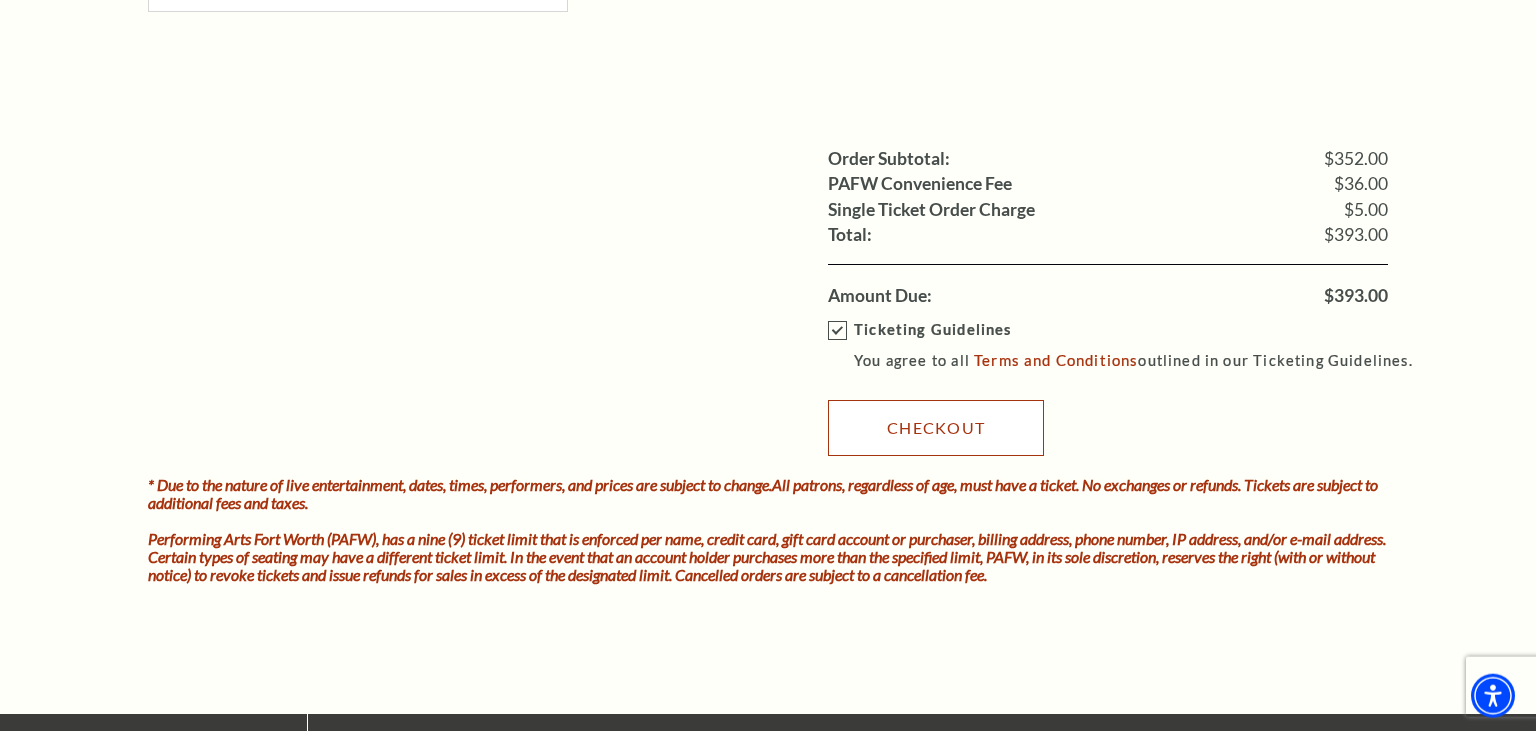 click on "Checkout" at bounding box center [936, 428] 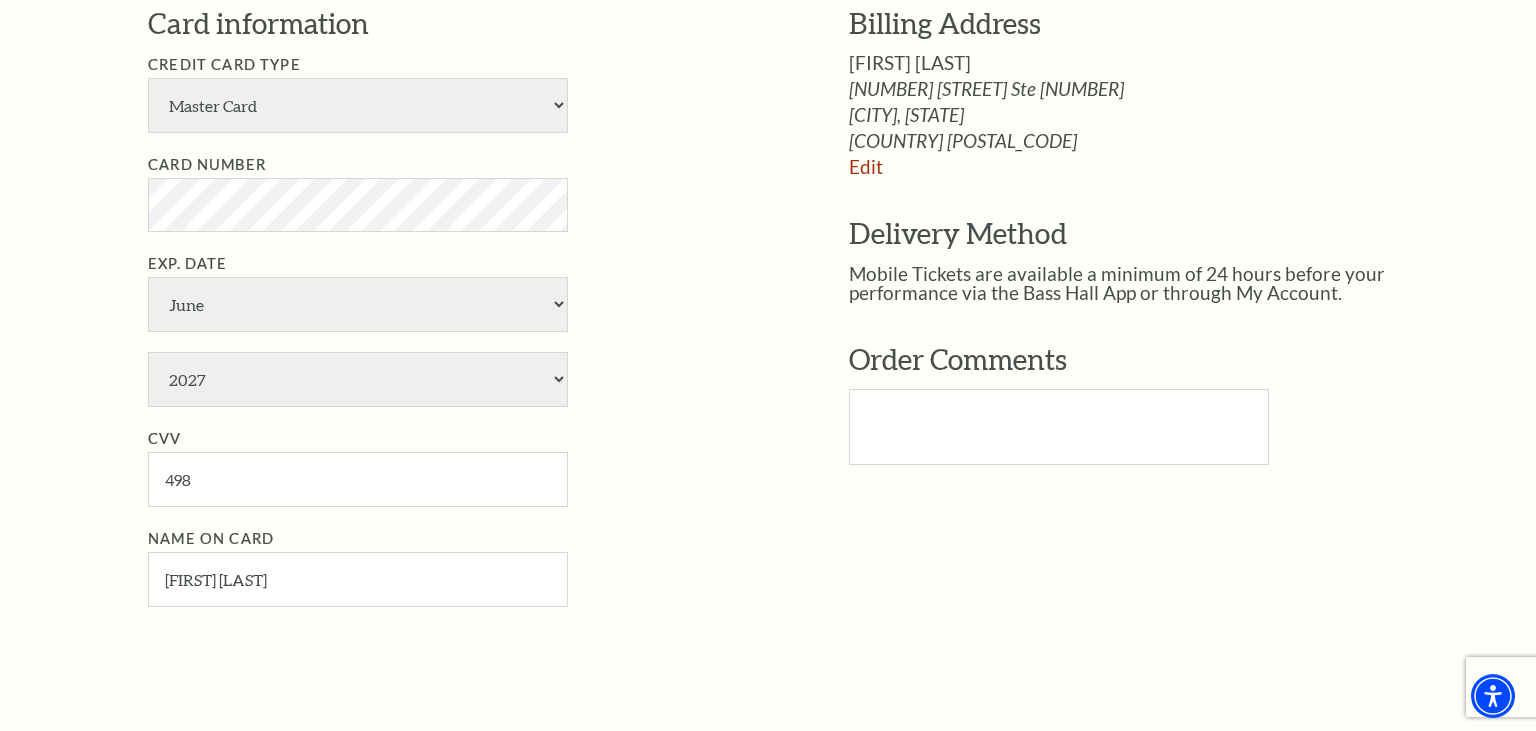scroll, scrollTop: 1280, scrollLeft: 0, axis: vertical 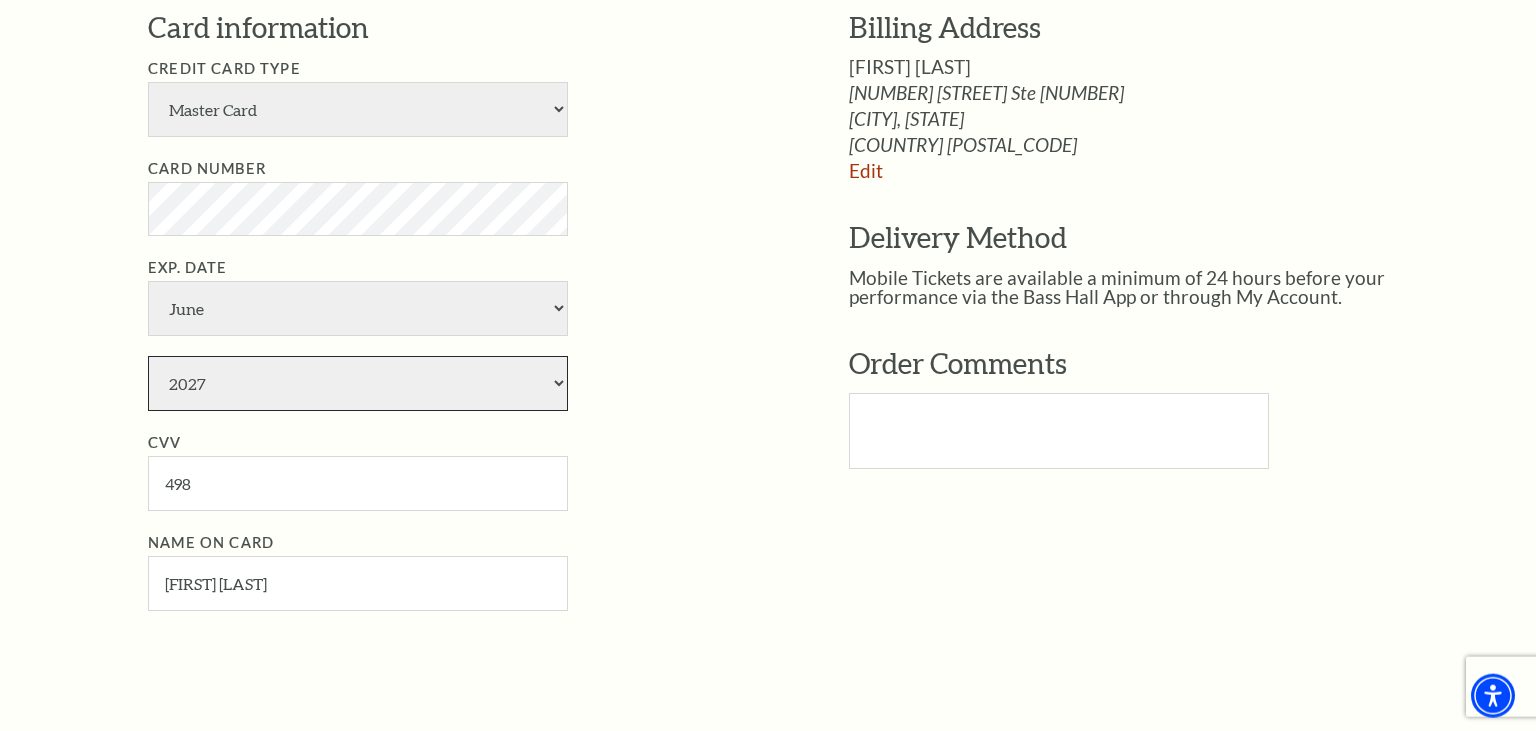 click on "2025
2026
2027
2028
2029
2030
2031
2032
2033
2034" at bounding box center (358, 383) 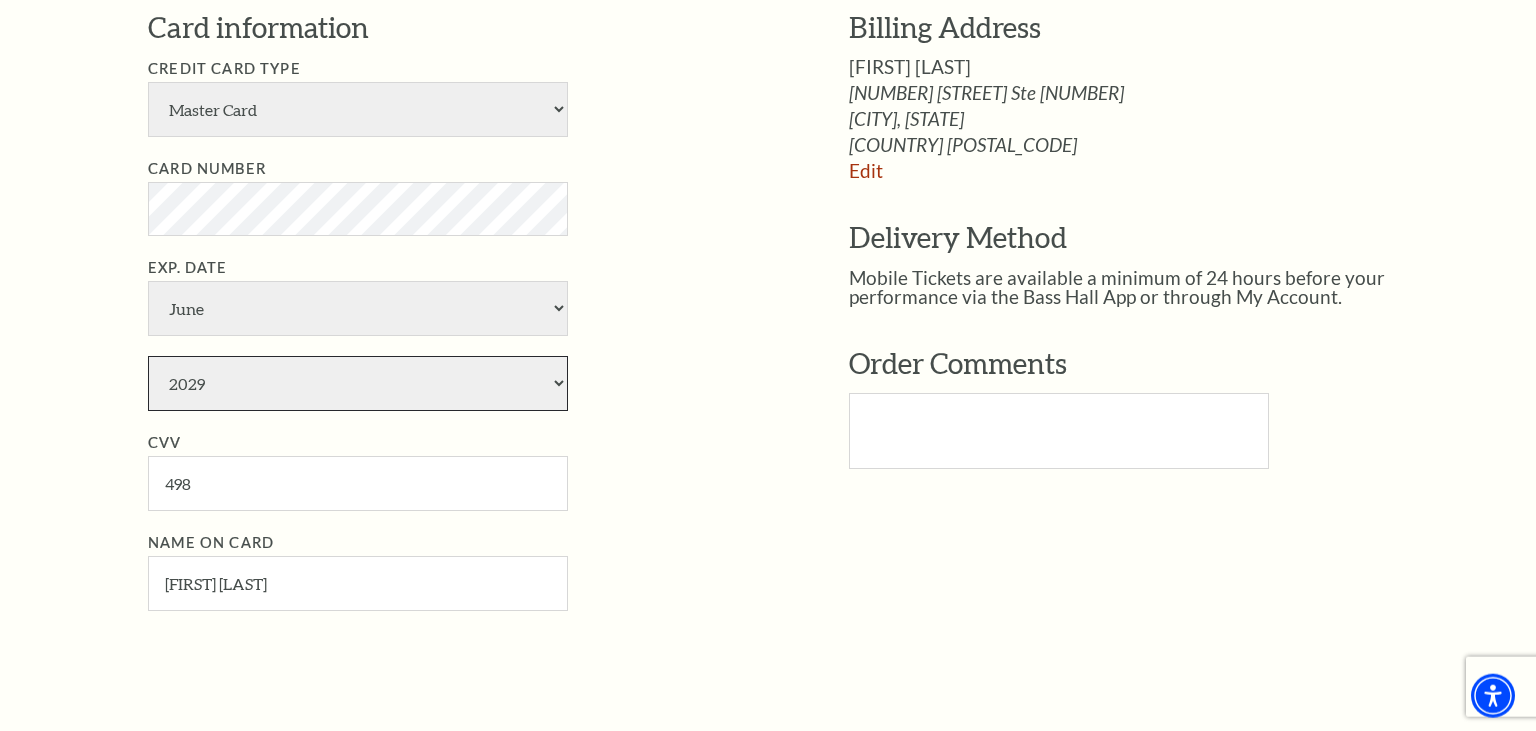 click on "2029" at bounding box center [0, 0] 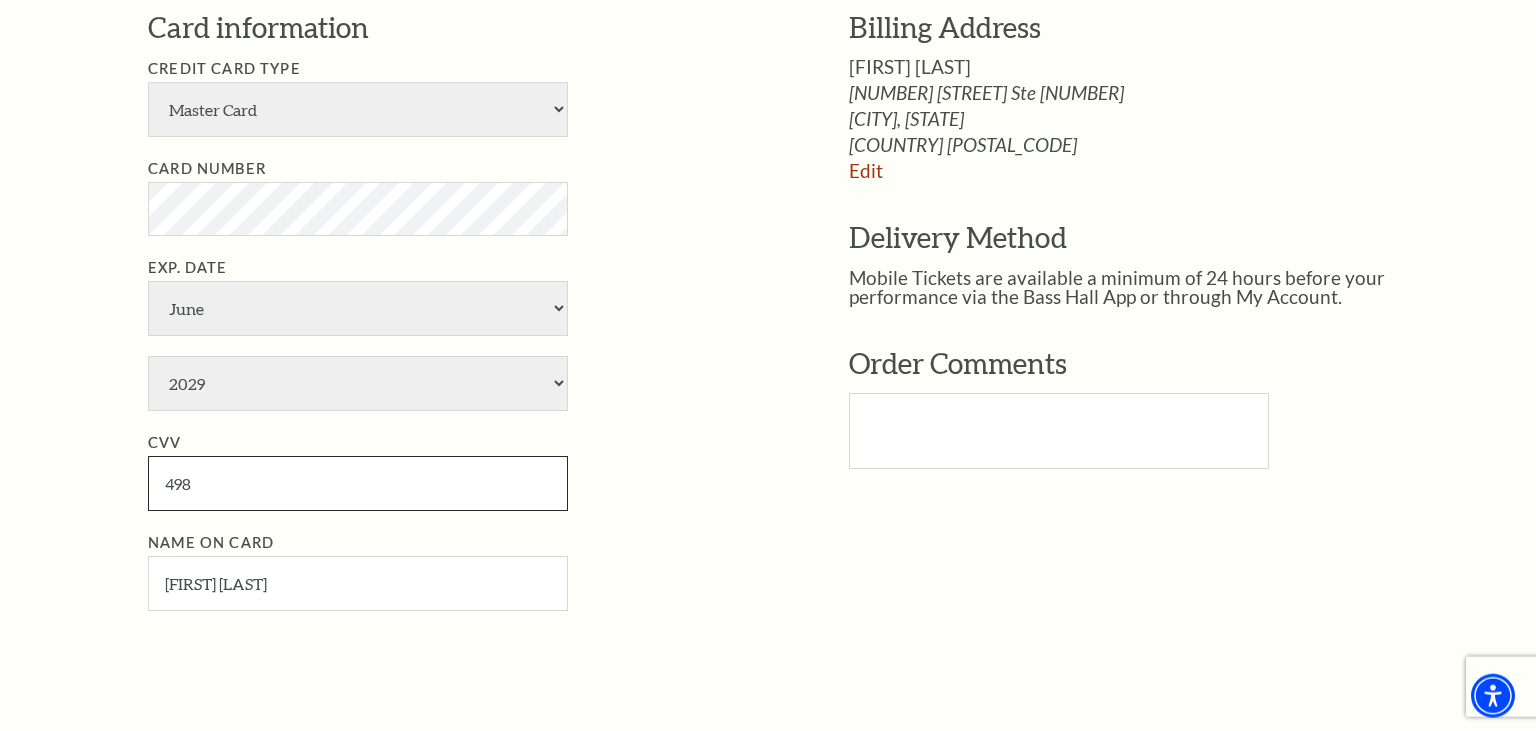 click on "498" at bounding box center (358, 483) 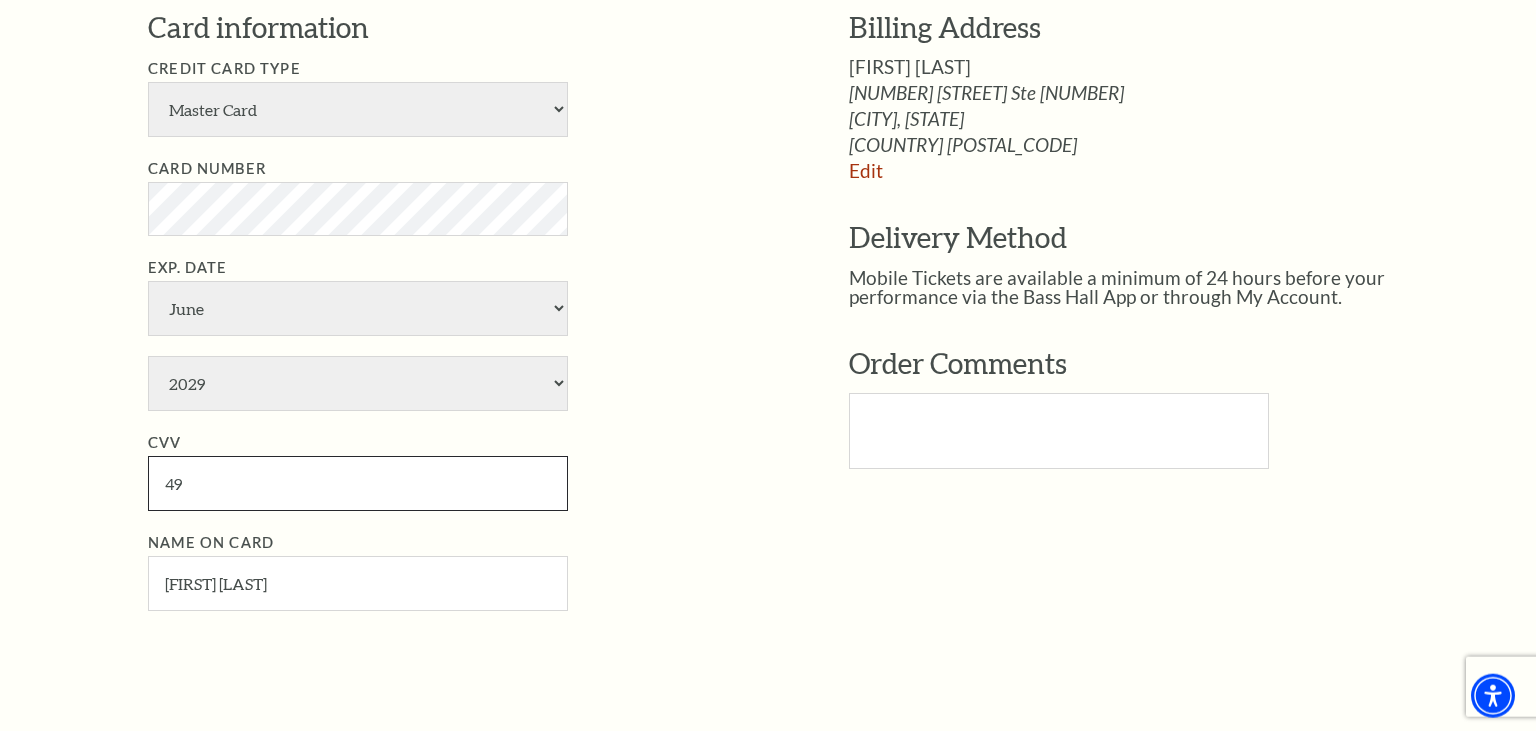 type on "4" 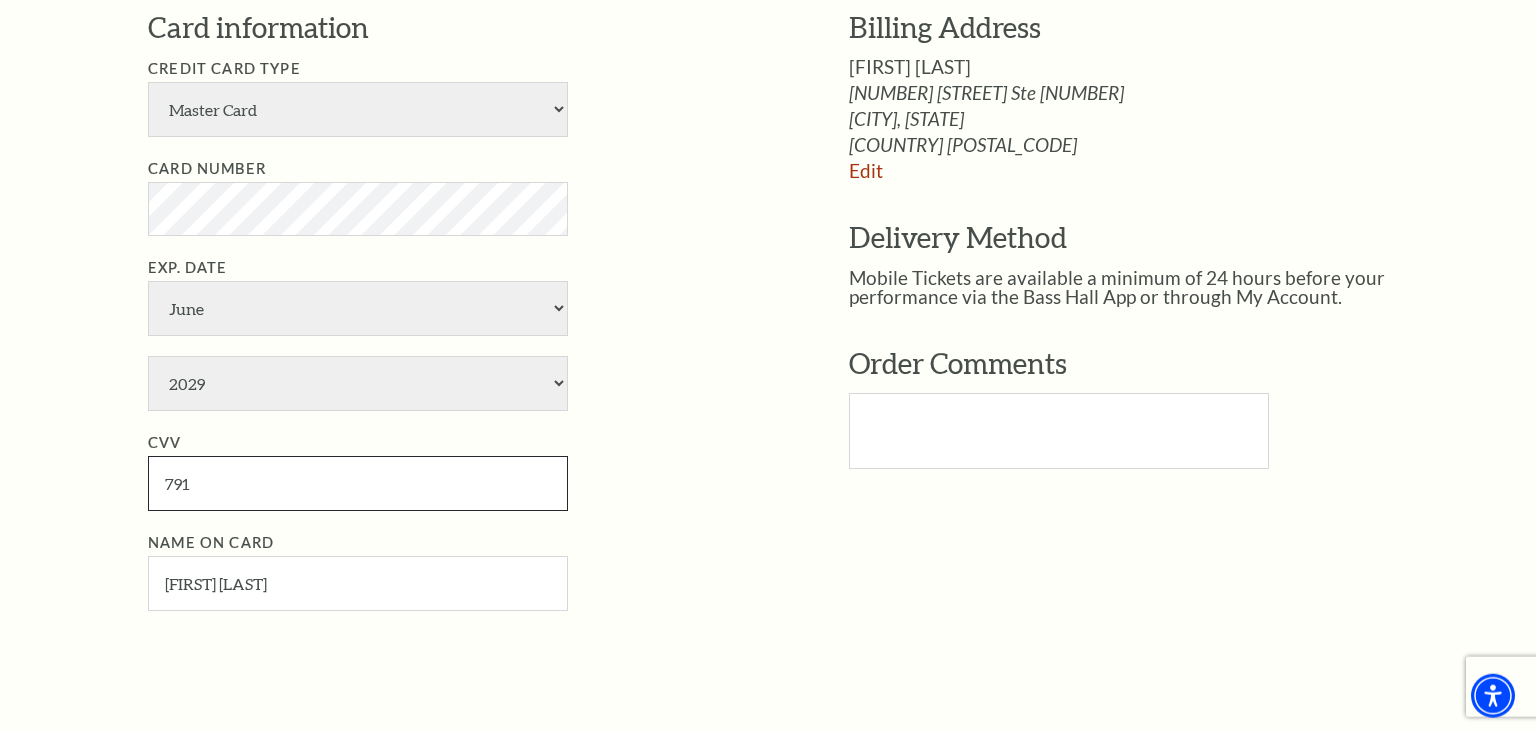scroll, scrollTop: 1976, scrollLeft: 0, axis: vertical 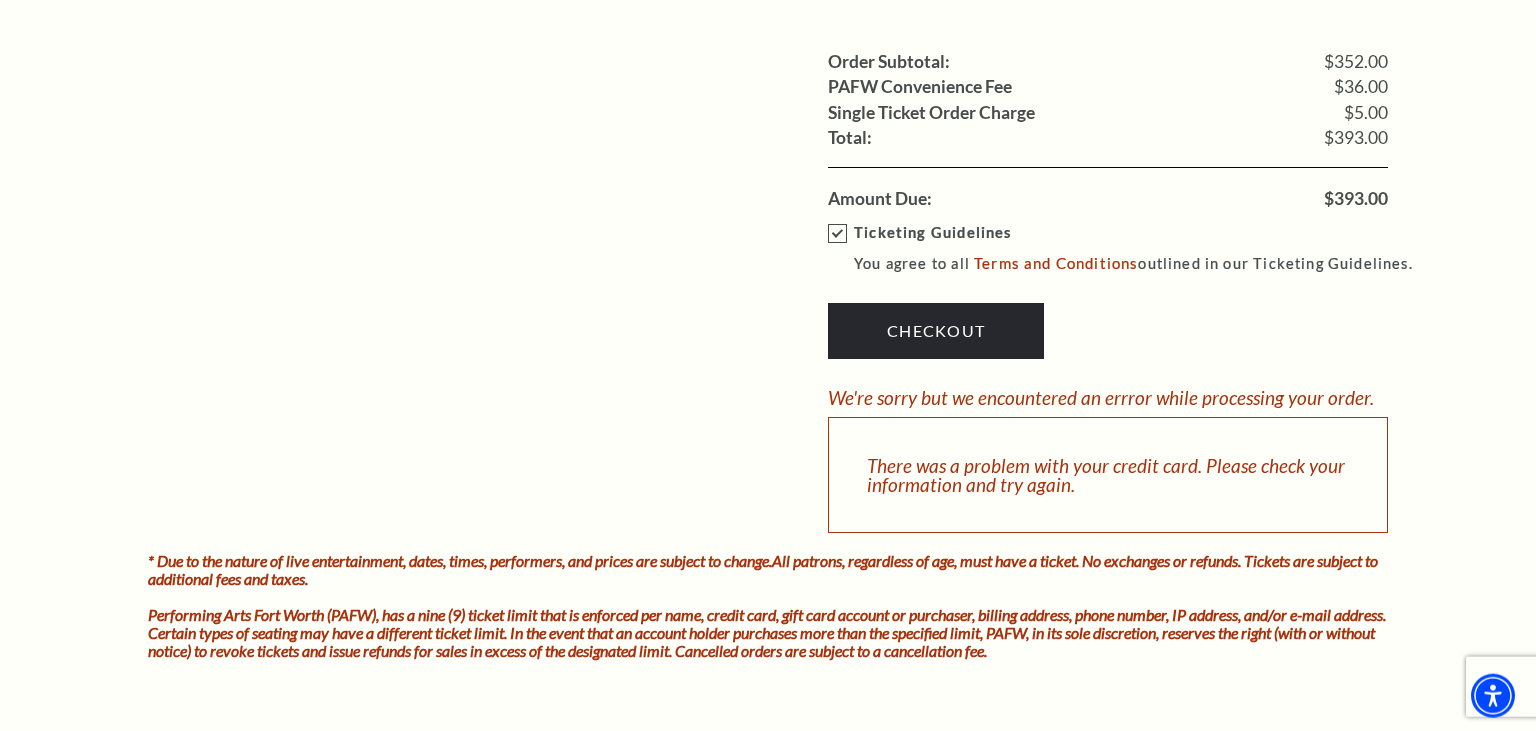 type on "791" 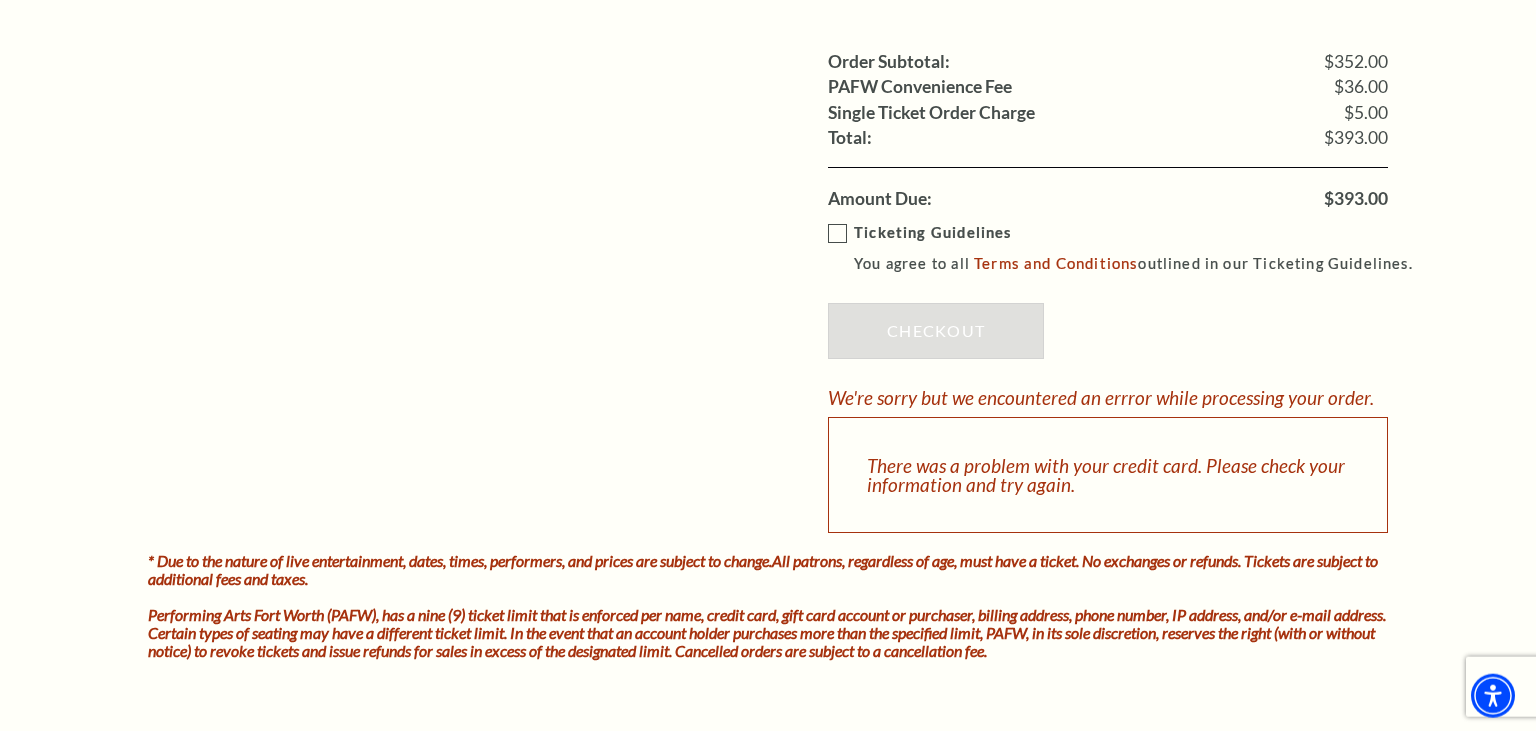click on "Ticketing Guidelines
You agree to all   Terms and Conditions  outlined in our Ticketing Guidelines." at bounding box center (1129, 248) 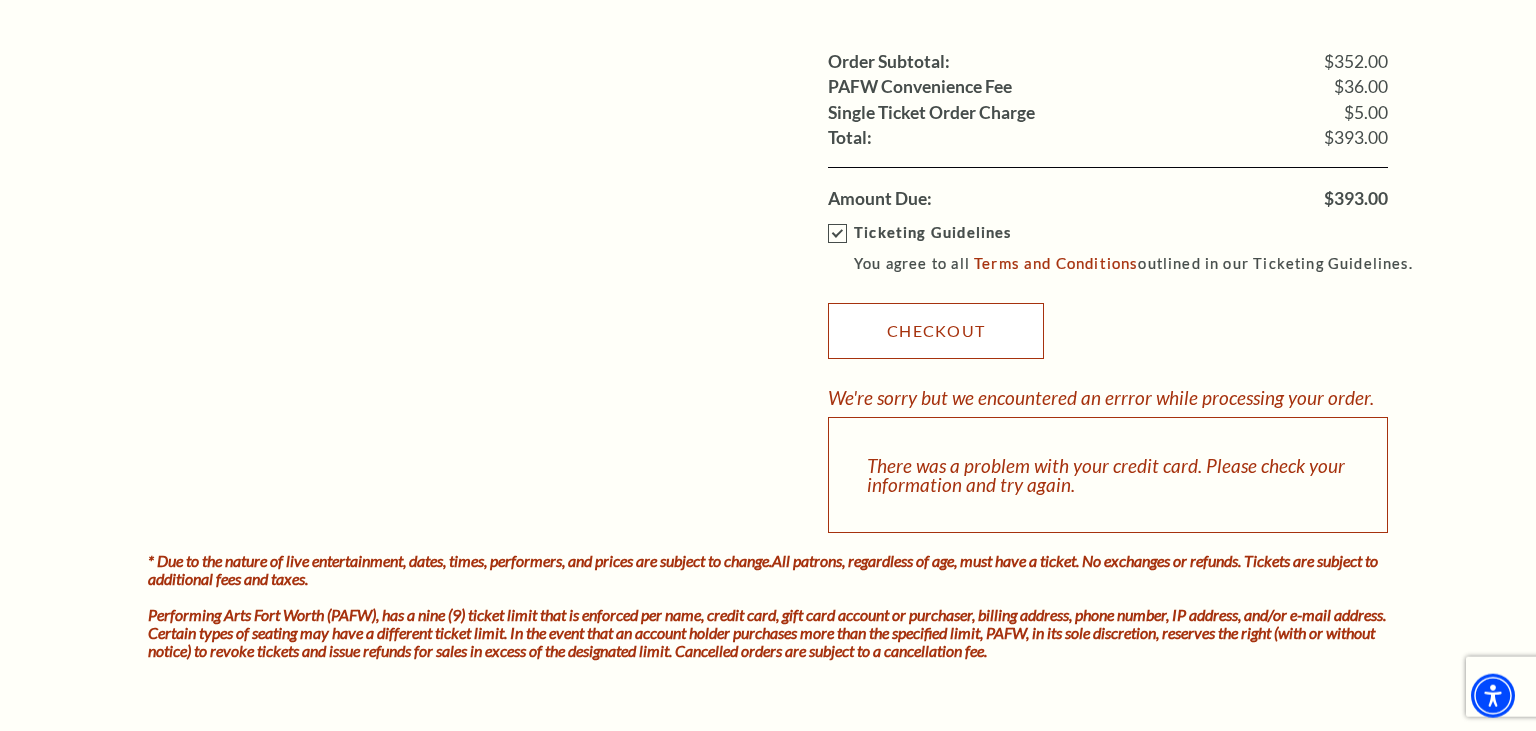 click on "Checkout" at bounding box center (936, 331) 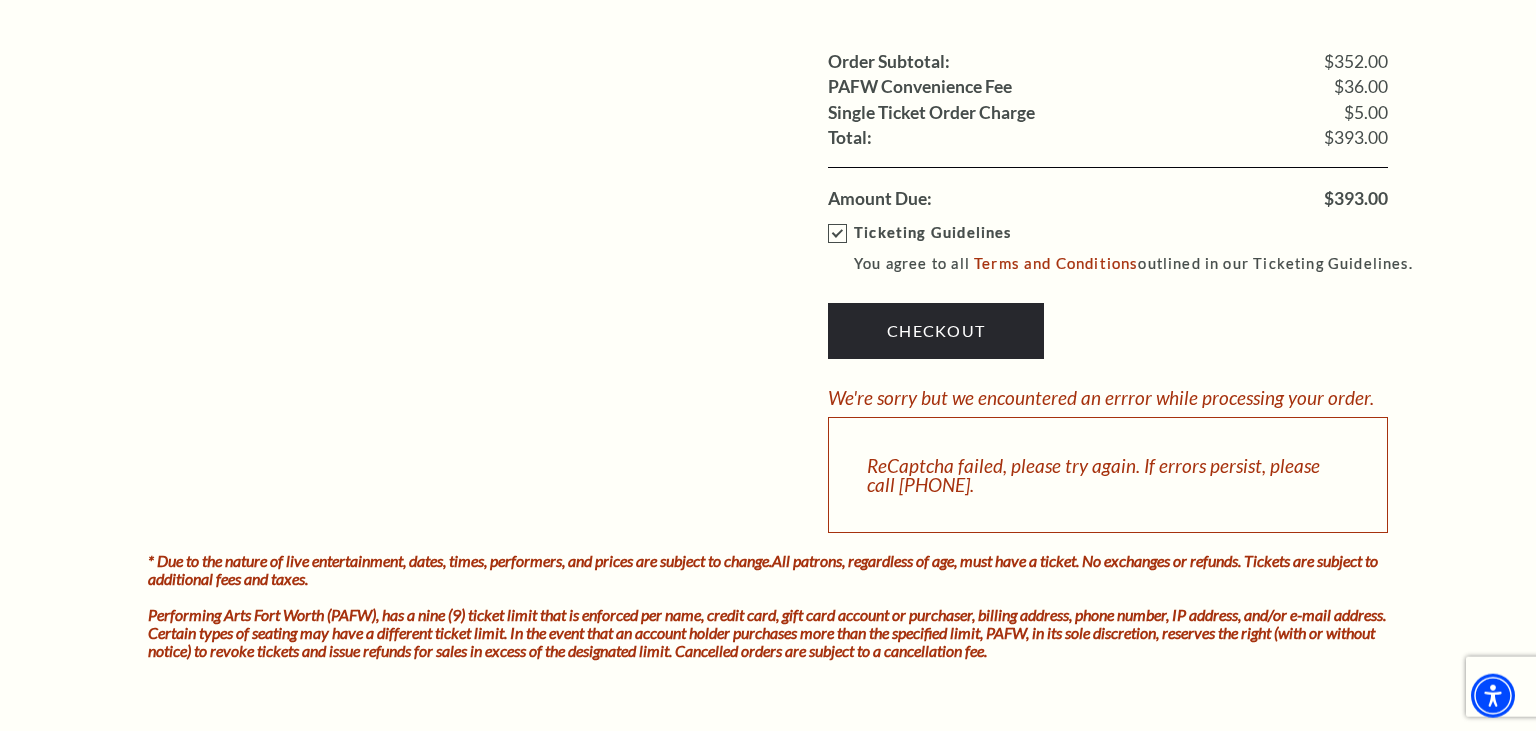 click on "Ticketing Guidelines
You agree to all   Terms and Conditions  outlined in our Ticketing Guidelines." at bounding box center [1129, 248] 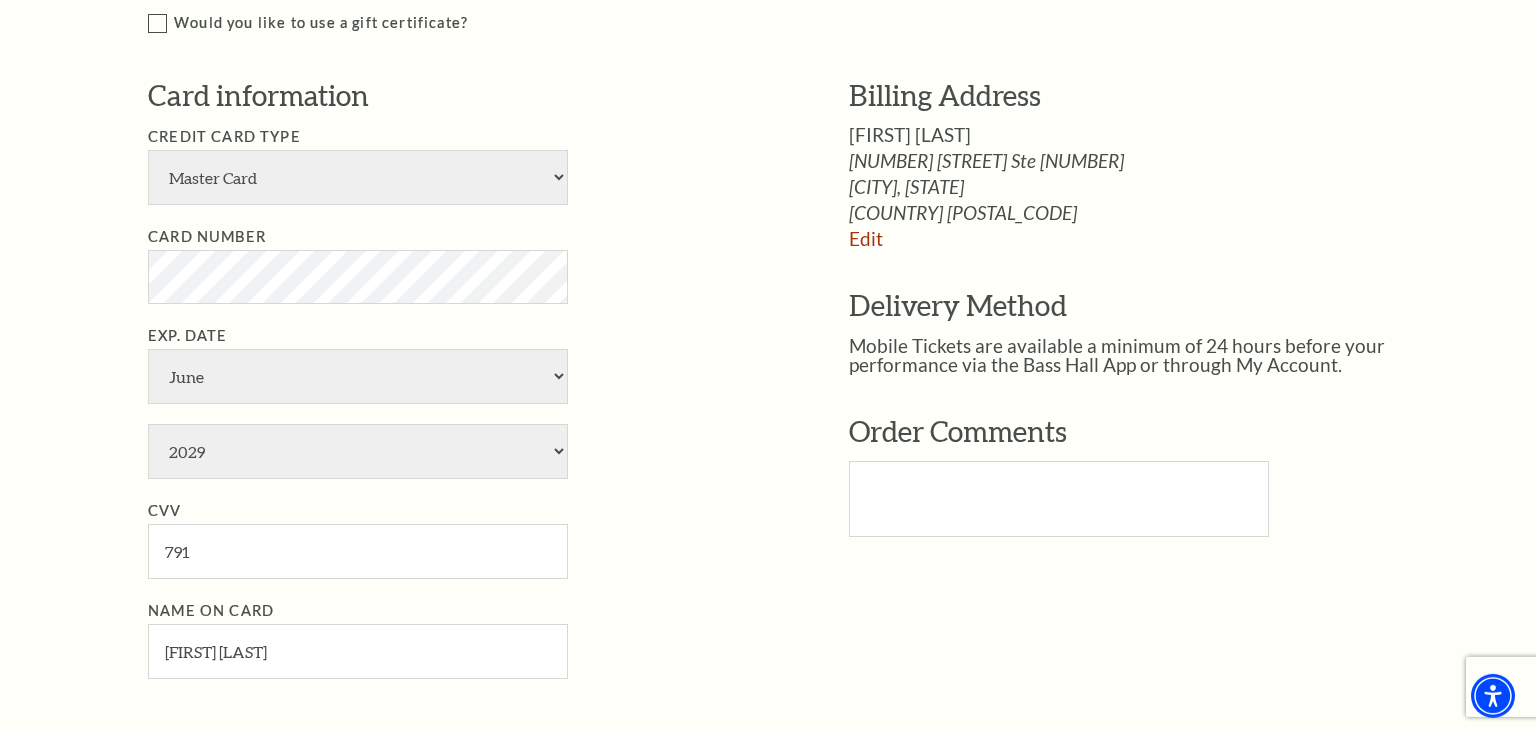 scroll, scrollTop: 1190, scrollLeft: 0, axis: vertical 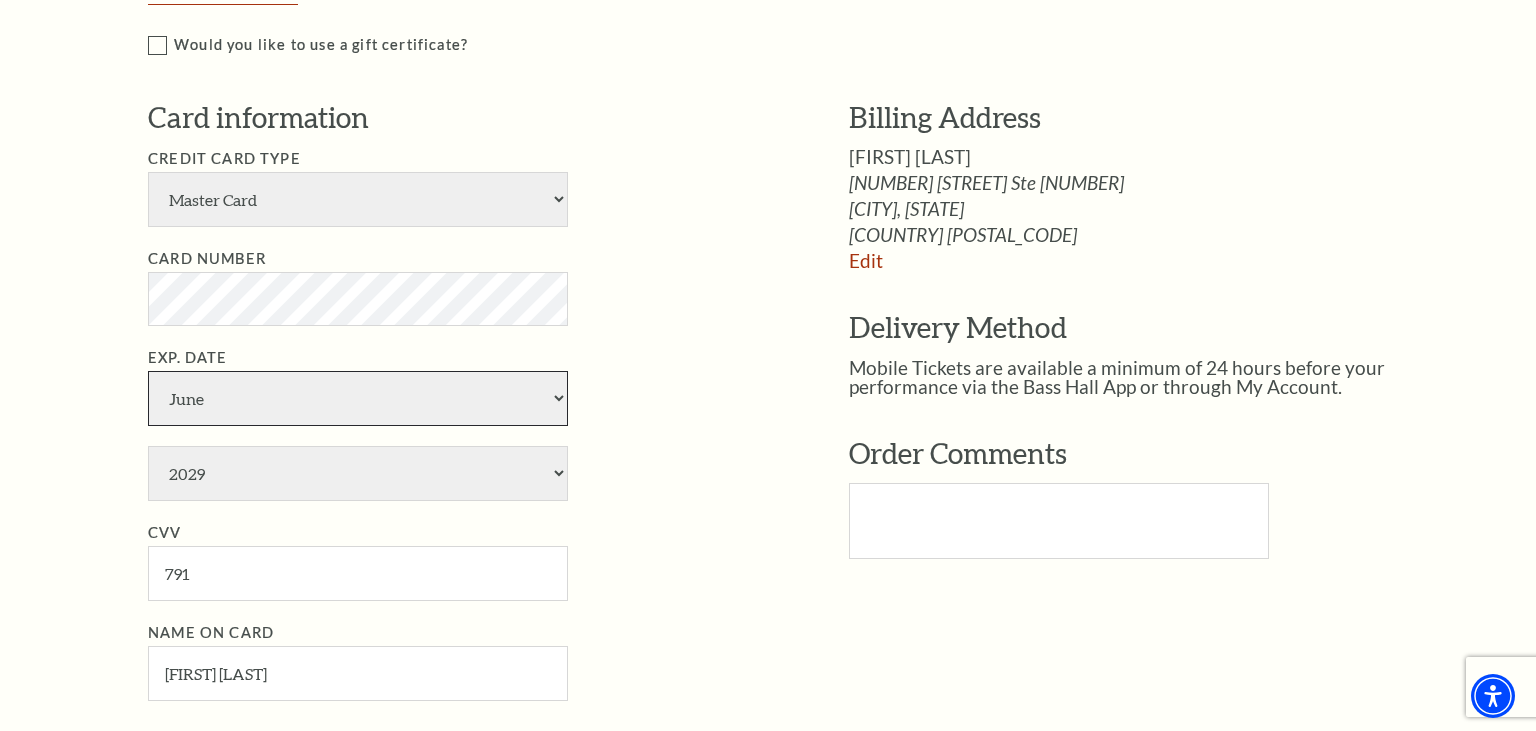 click on "January
February
March
April
May
June
July
August
September
October
November
December" at bounding box center (358, 398) 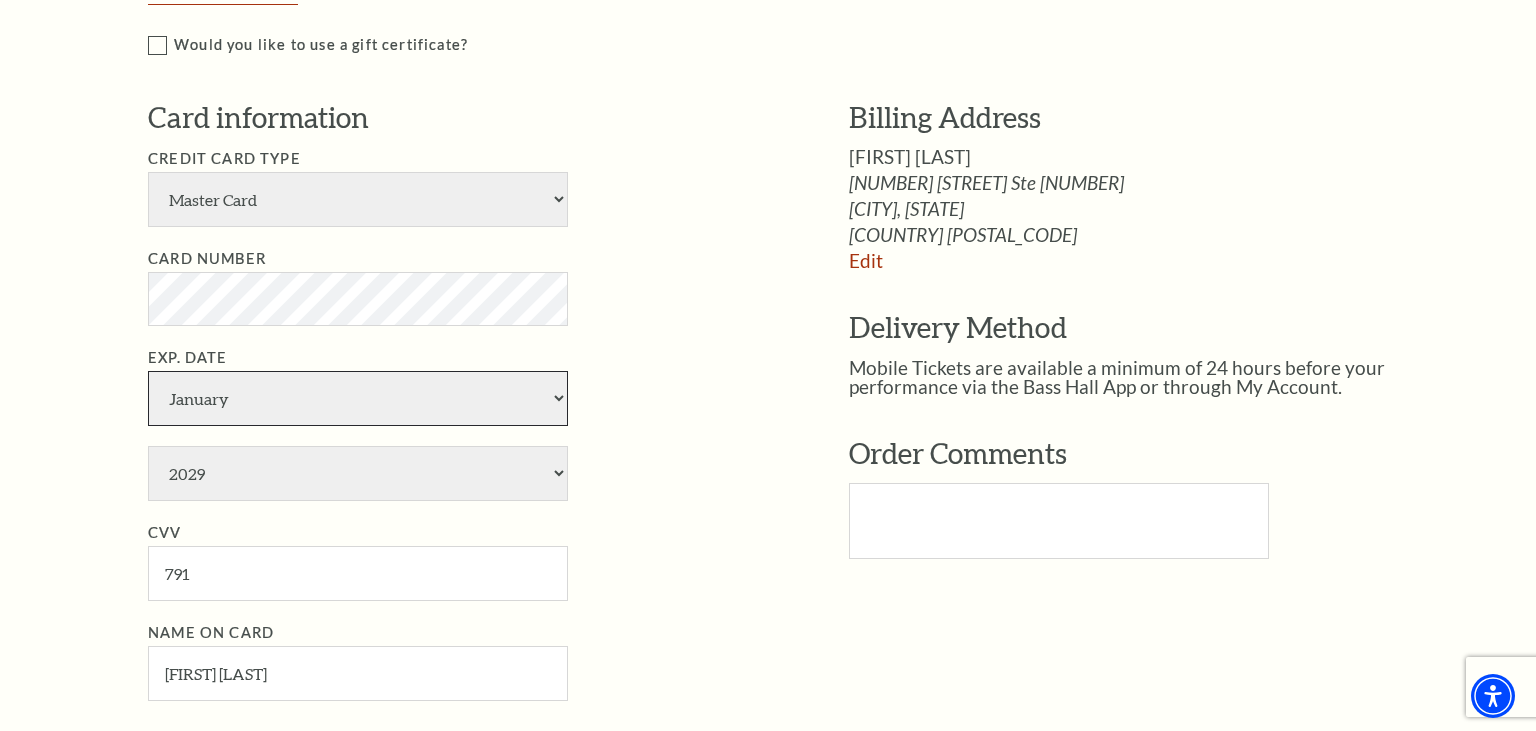 click on "January" at bounding box center [0, 0] 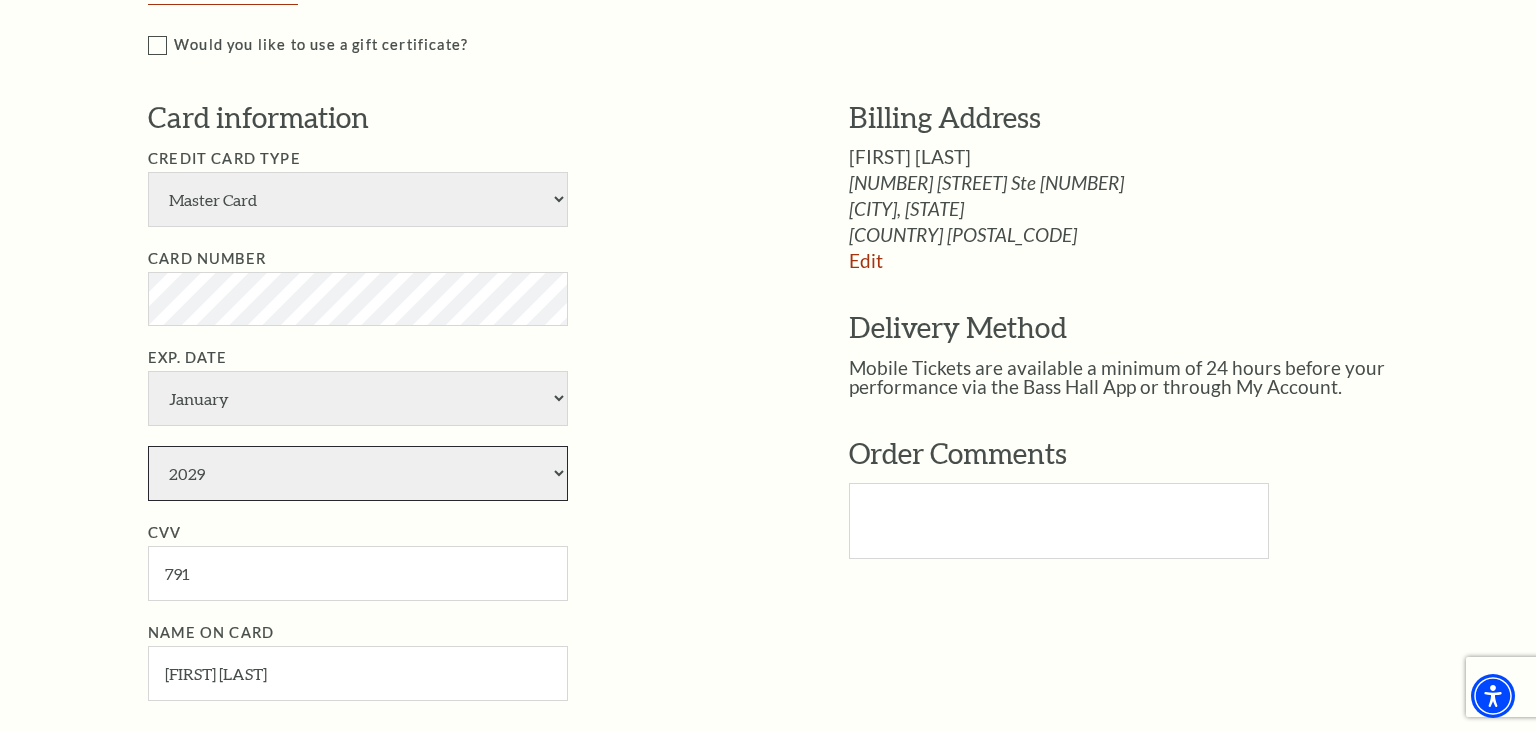 click on "2025
2026
2027
2028
2029
2030
2031
2032
2033
2034" at bounding box center [358, 473] 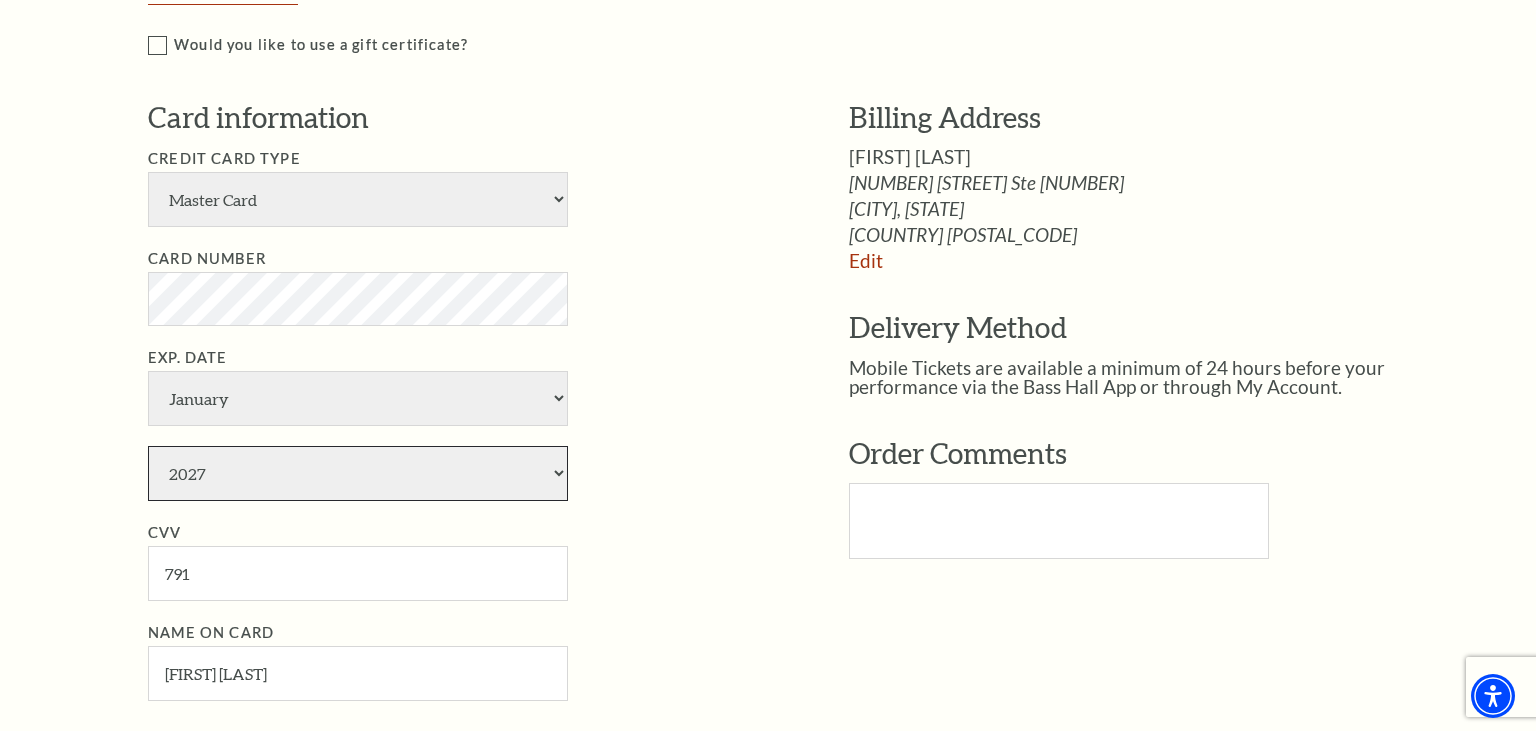 click on "2027" at bounding box center [0, 0] 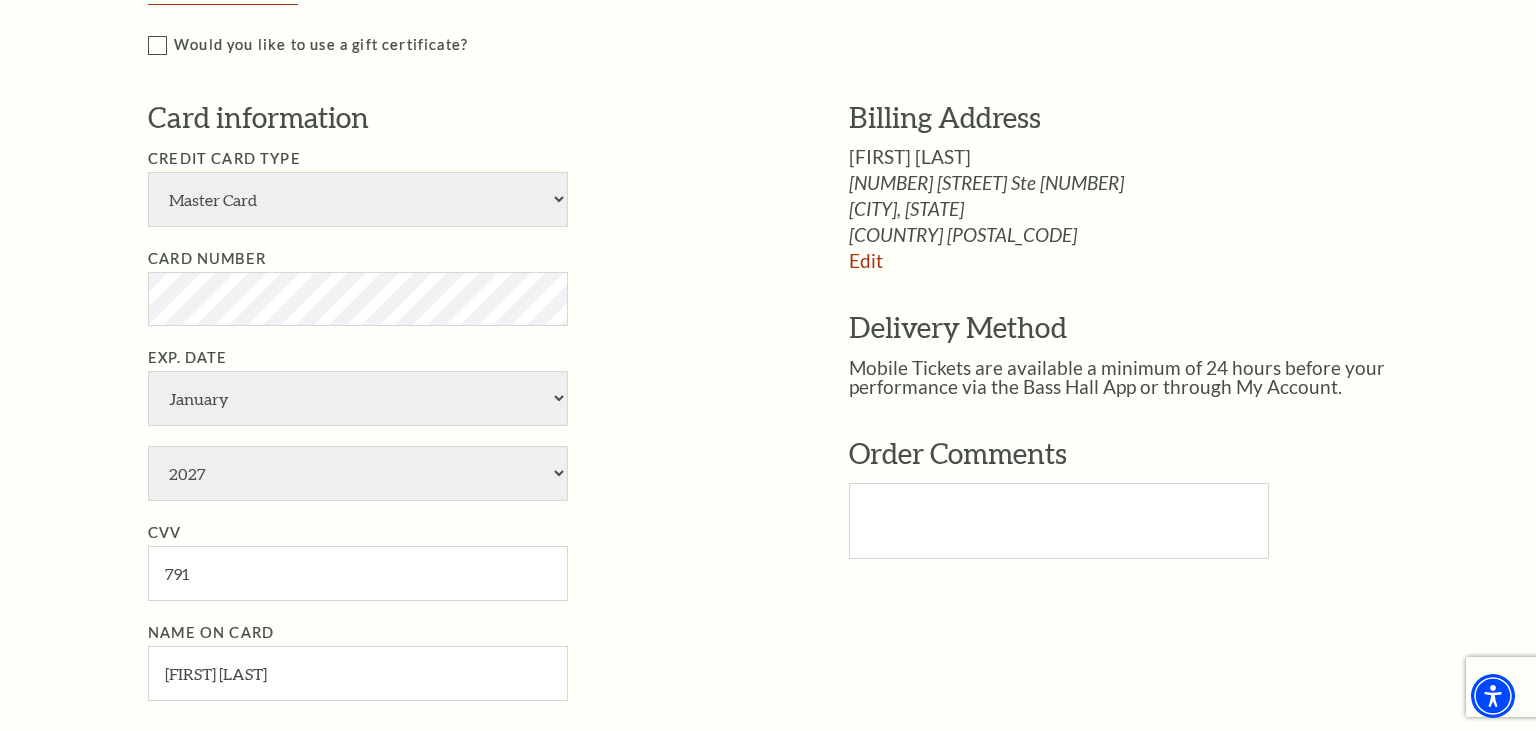 click on "Exp. Date
January
February
March
April
May
June
July
August
September
October
November
December
2025
2026
2027
2028
2029
2030
2031
2032
2033
2034" at bounding box center [468, 423] 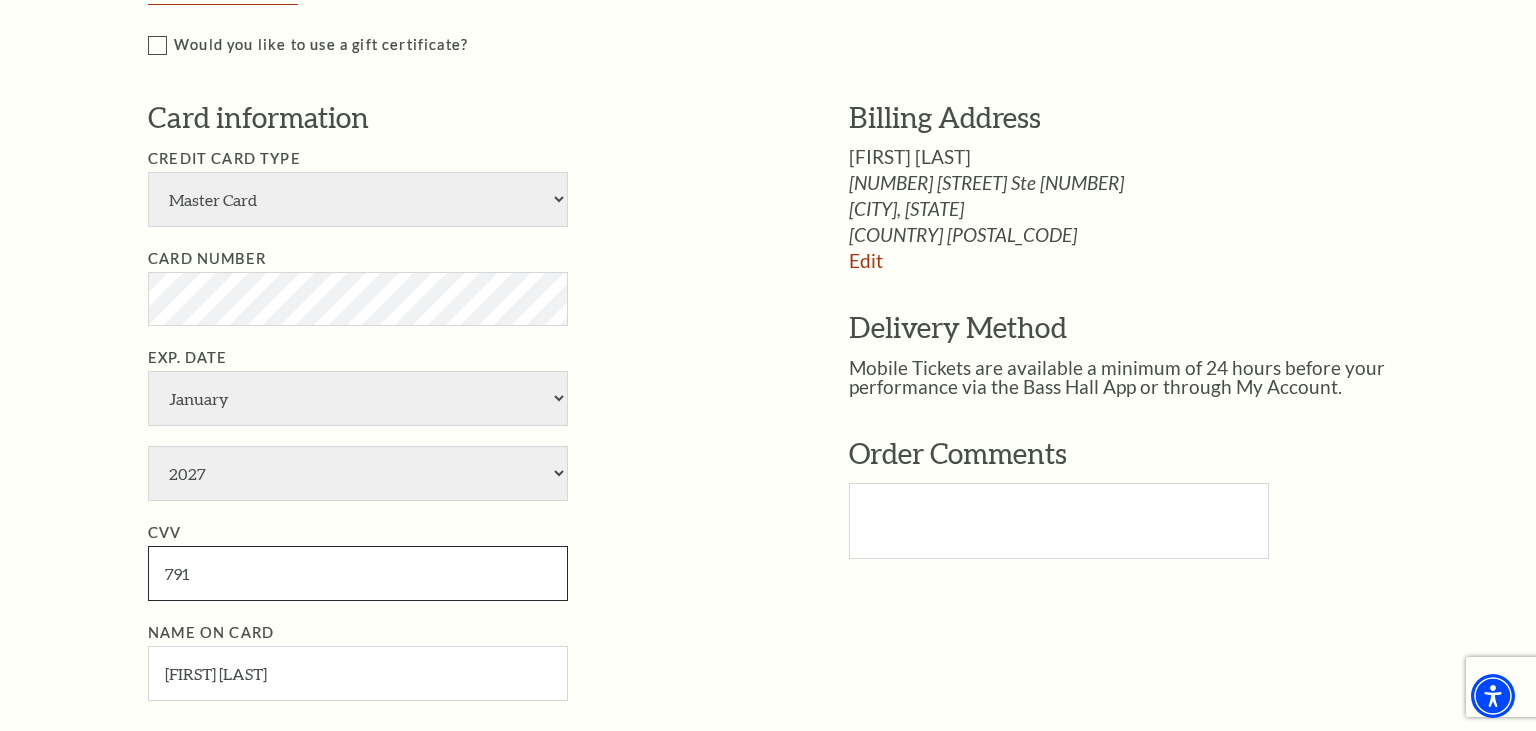 click on "791" at bounding box center [358, 573] 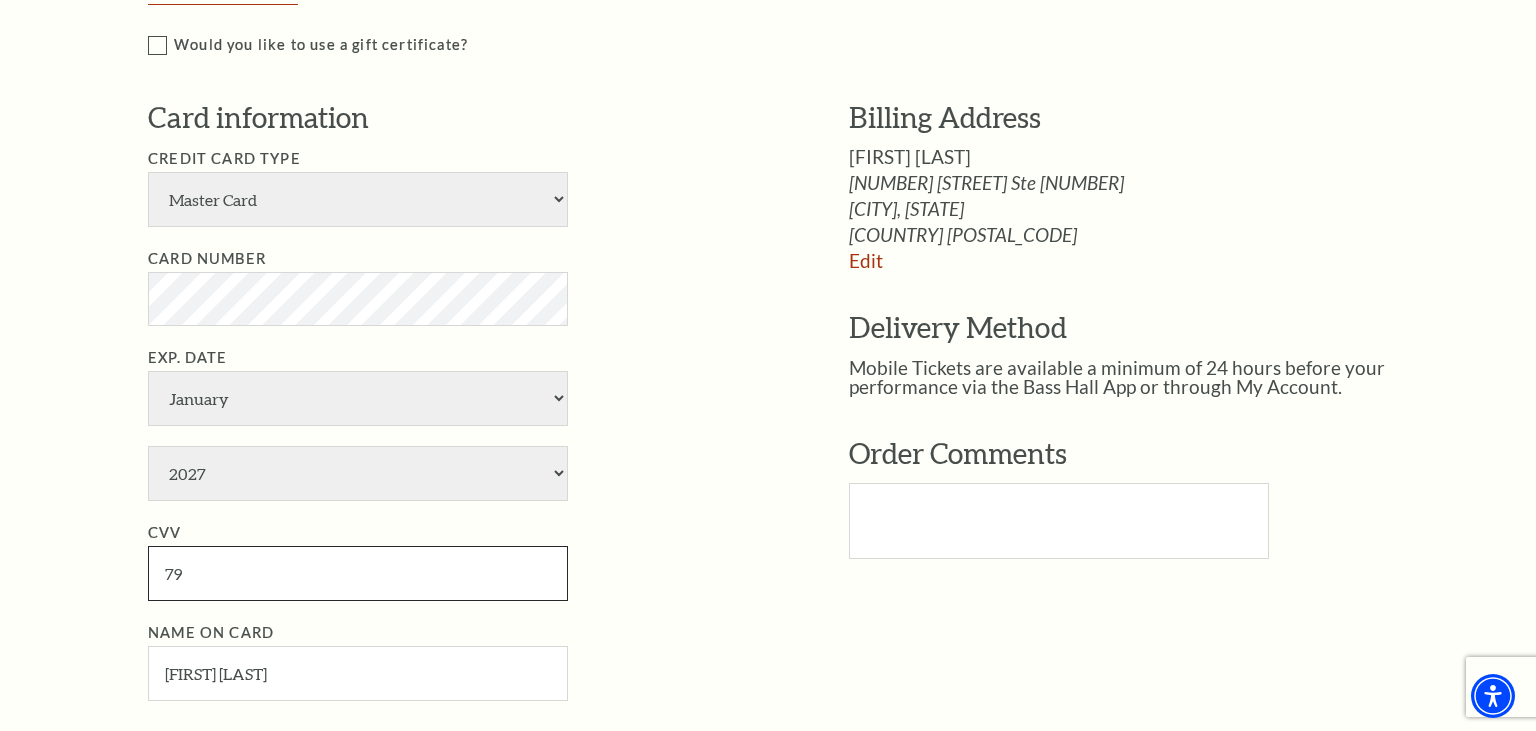 type on "7" 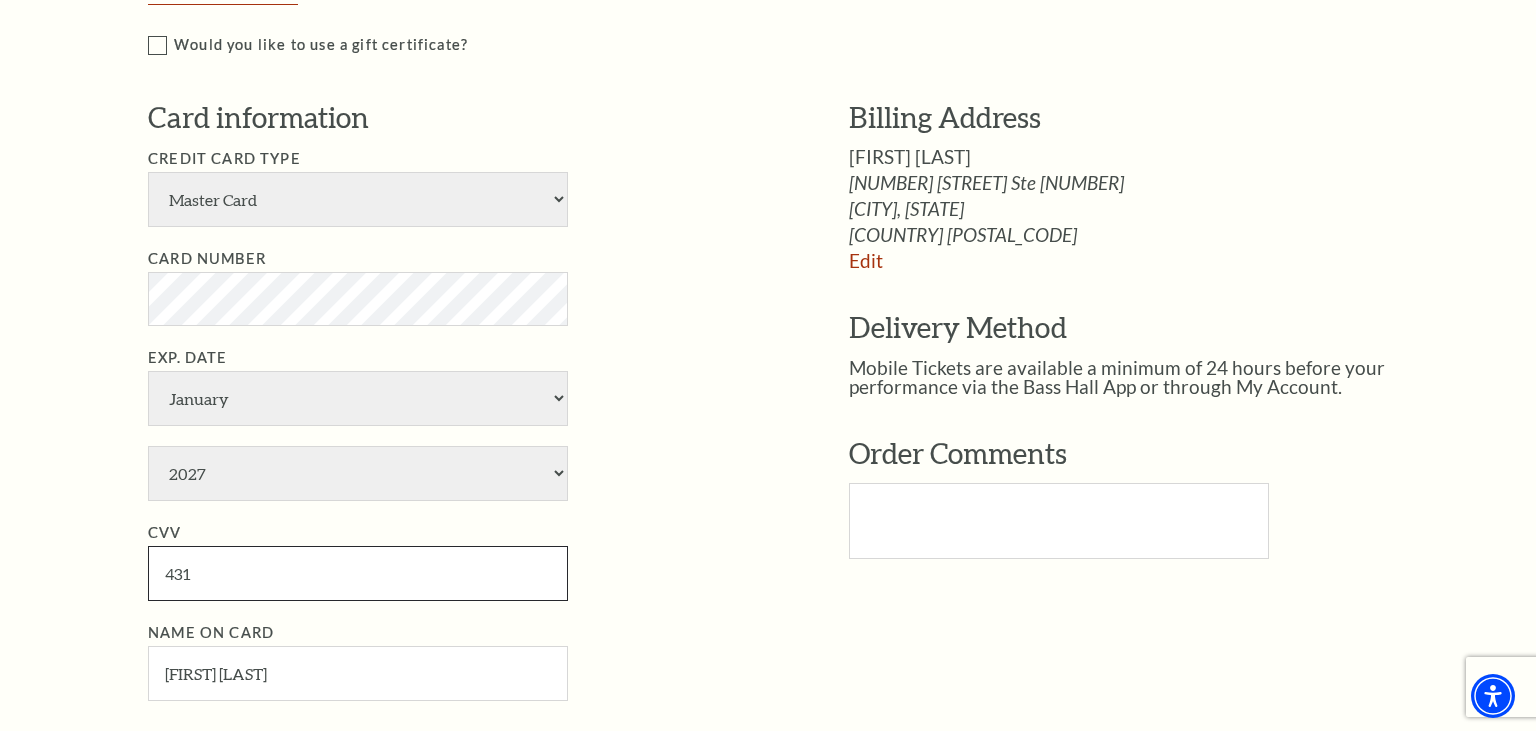 scroll, scrollTop: 1886, scrollLeft: 0, axis: vertical 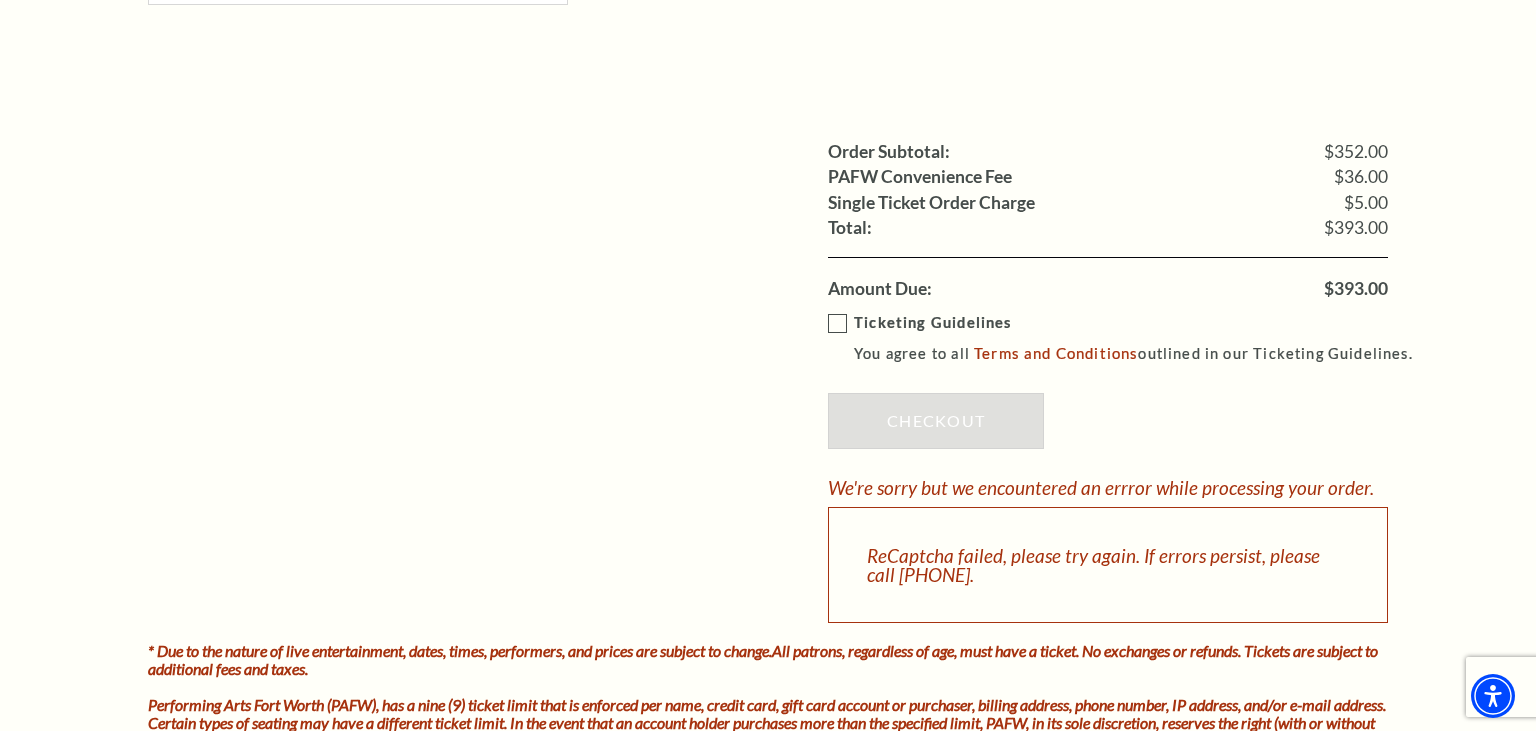 type on "431" 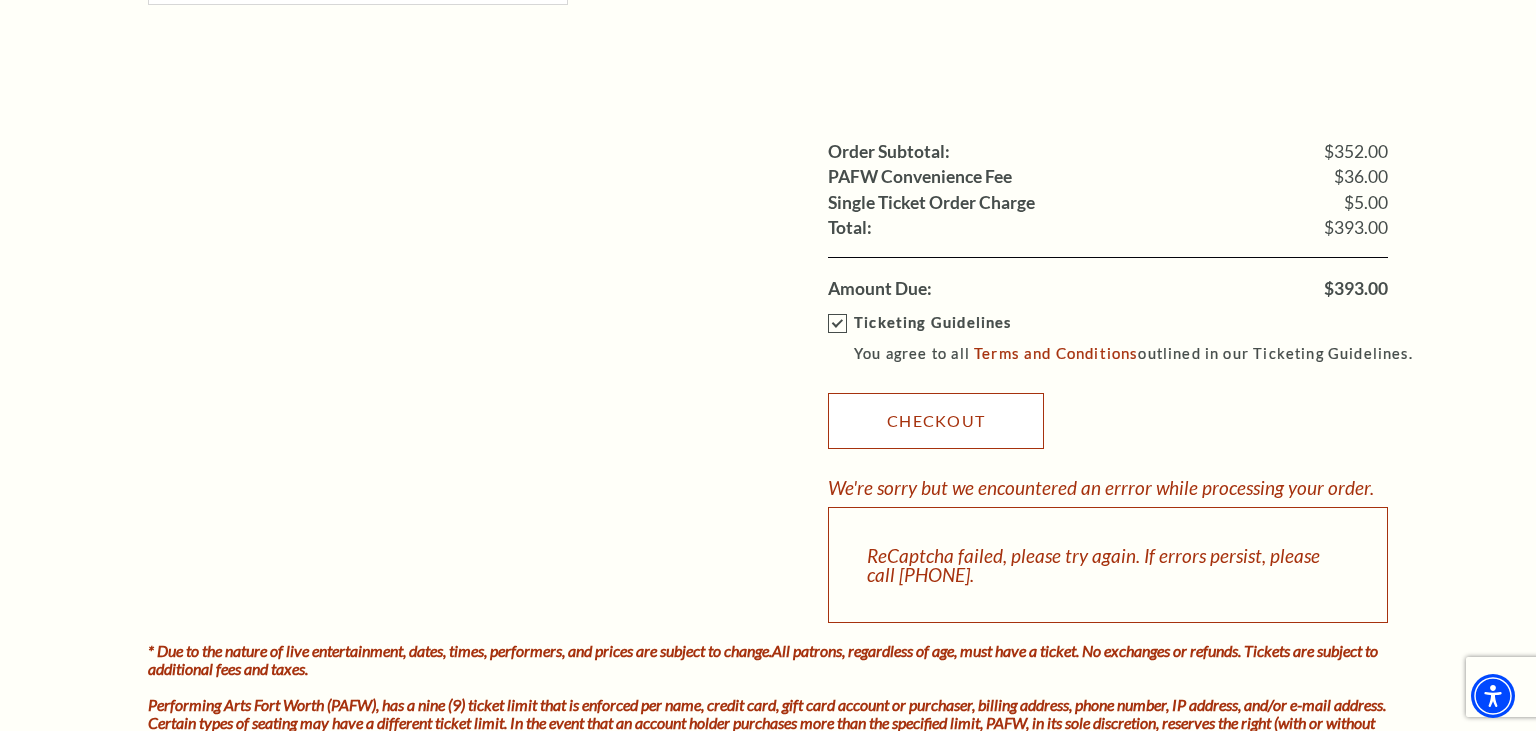 click on "Checkout" at bounding box center [936, 421] 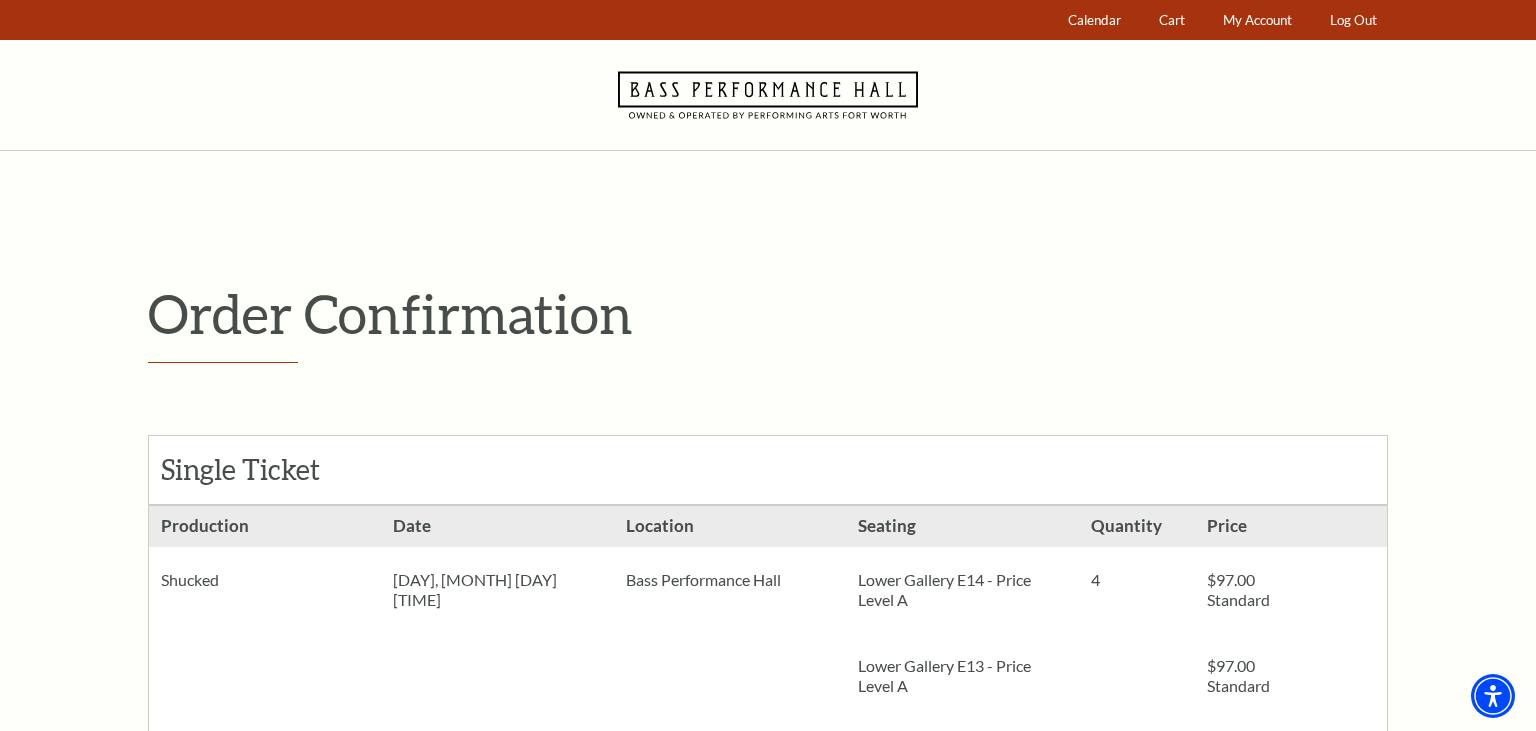 scroll, scrollTop: 0, scrollLeft: 0, axis: both 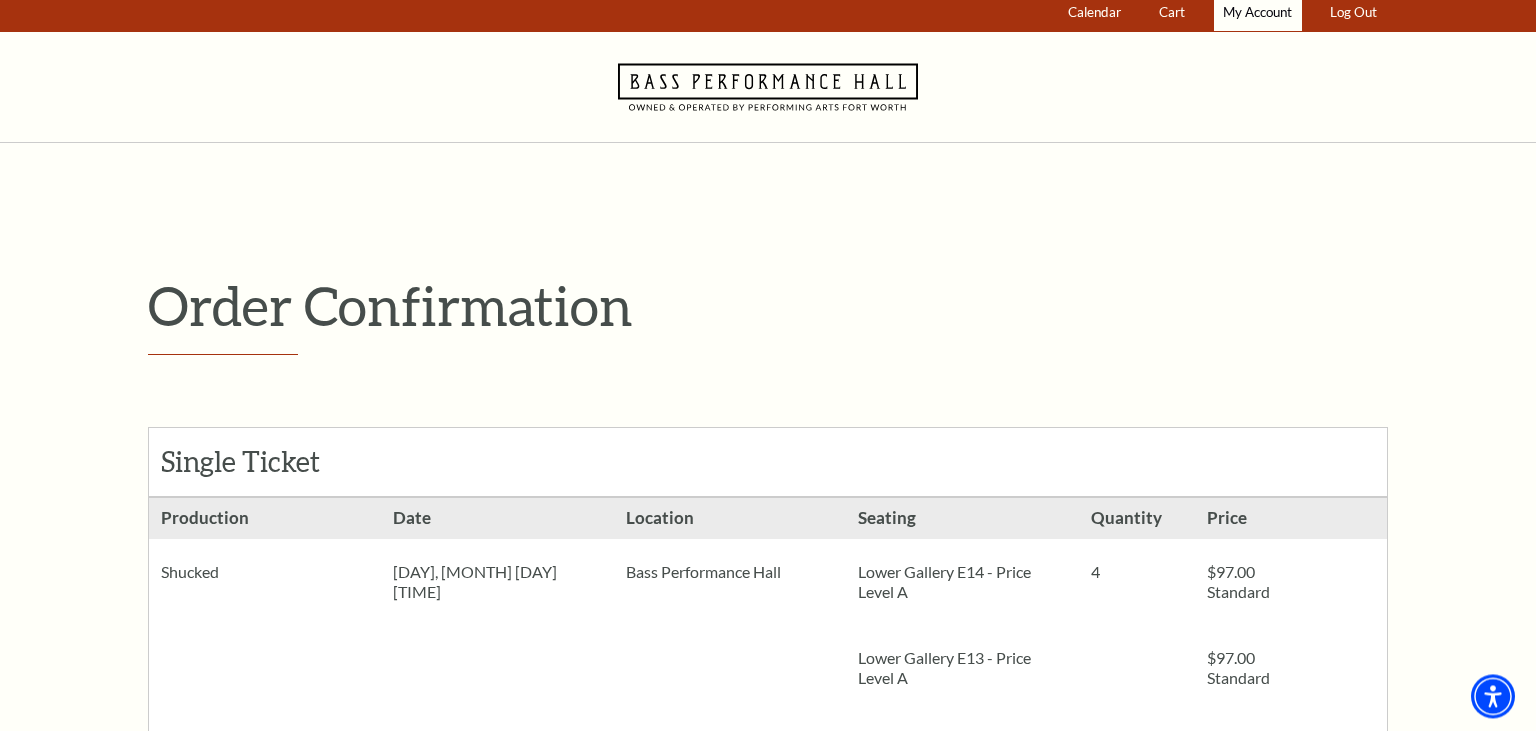 click on "My Account" at bounding box center (1257, 12) 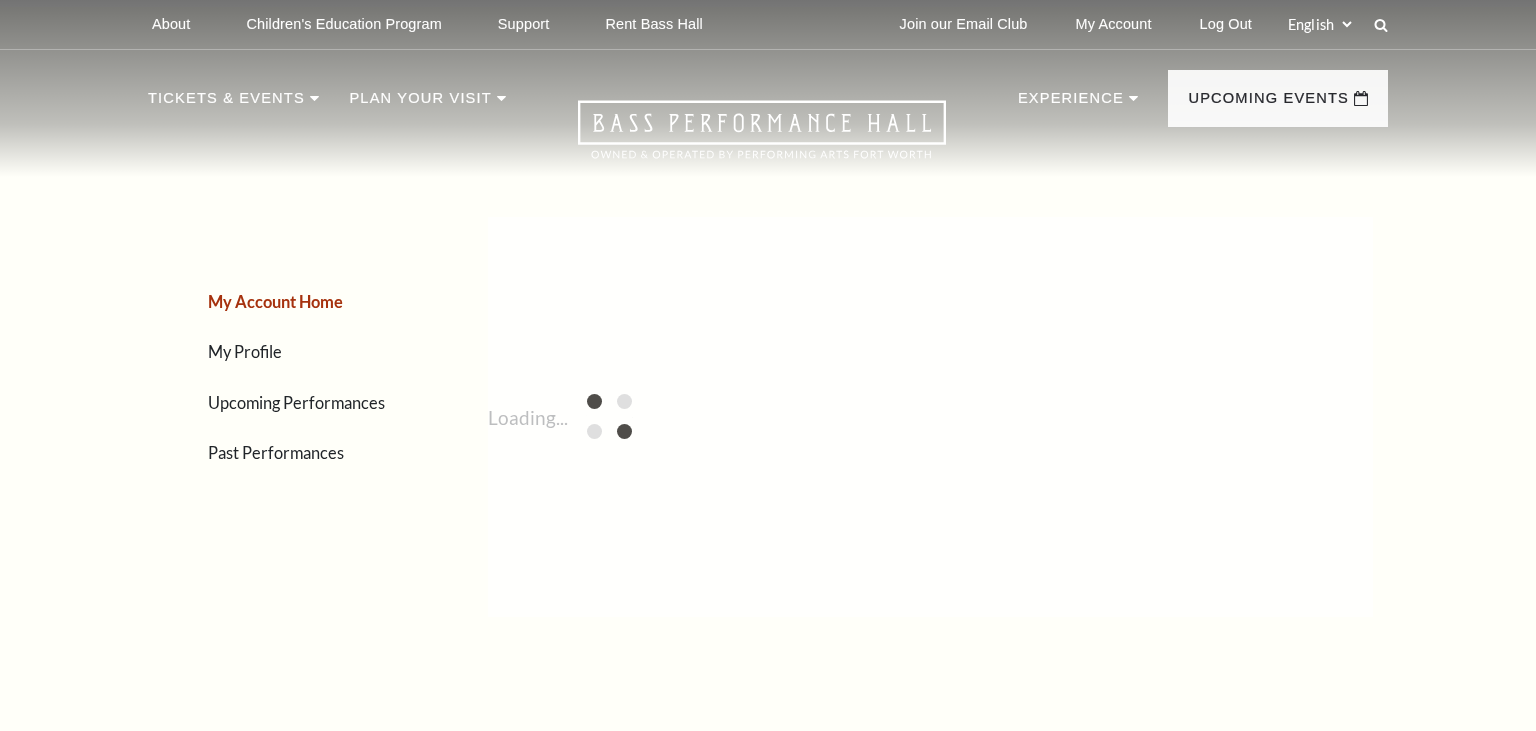 scroll, scrollTop: 0, scrollLeft: 0, axis: both 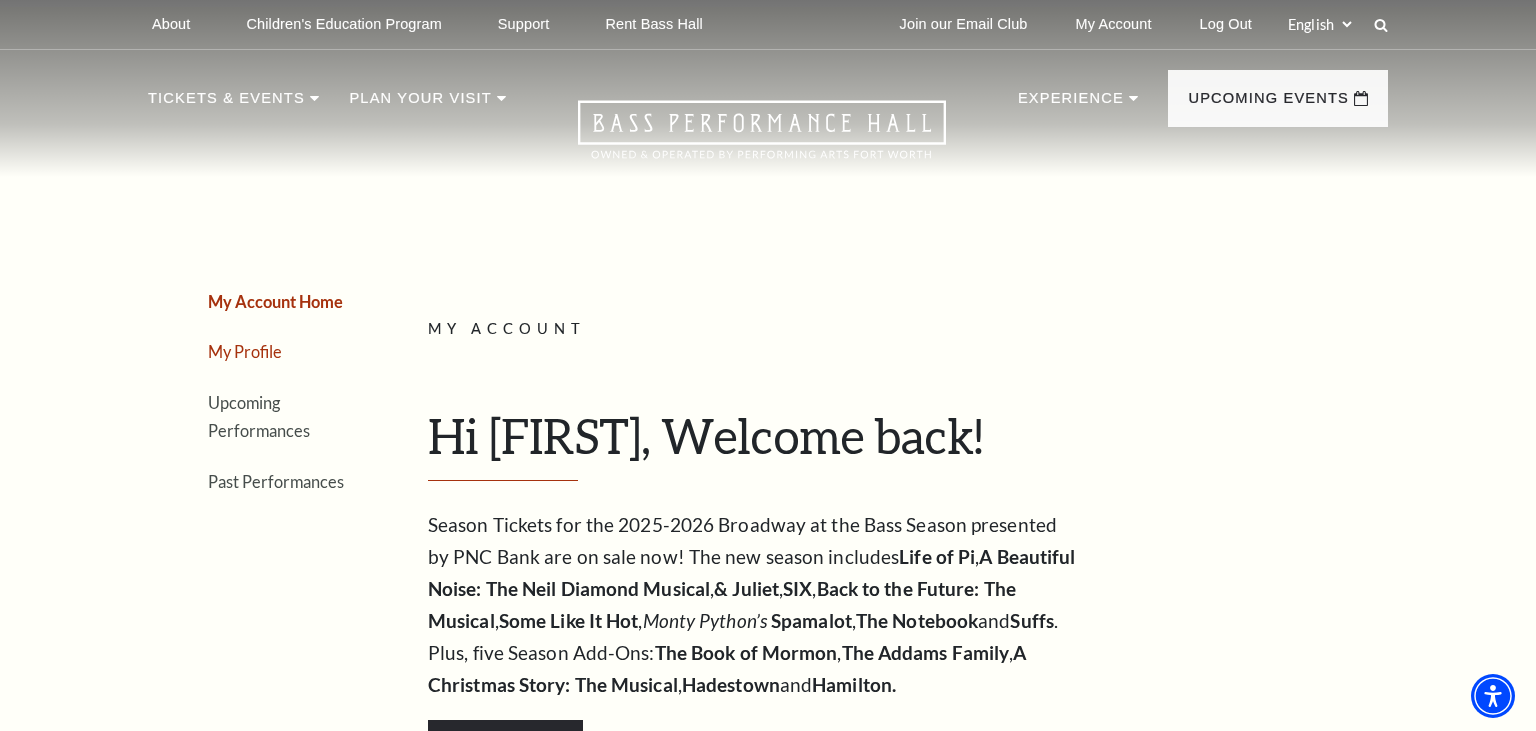 click on "My Profile" at bounding box center [245, 351] 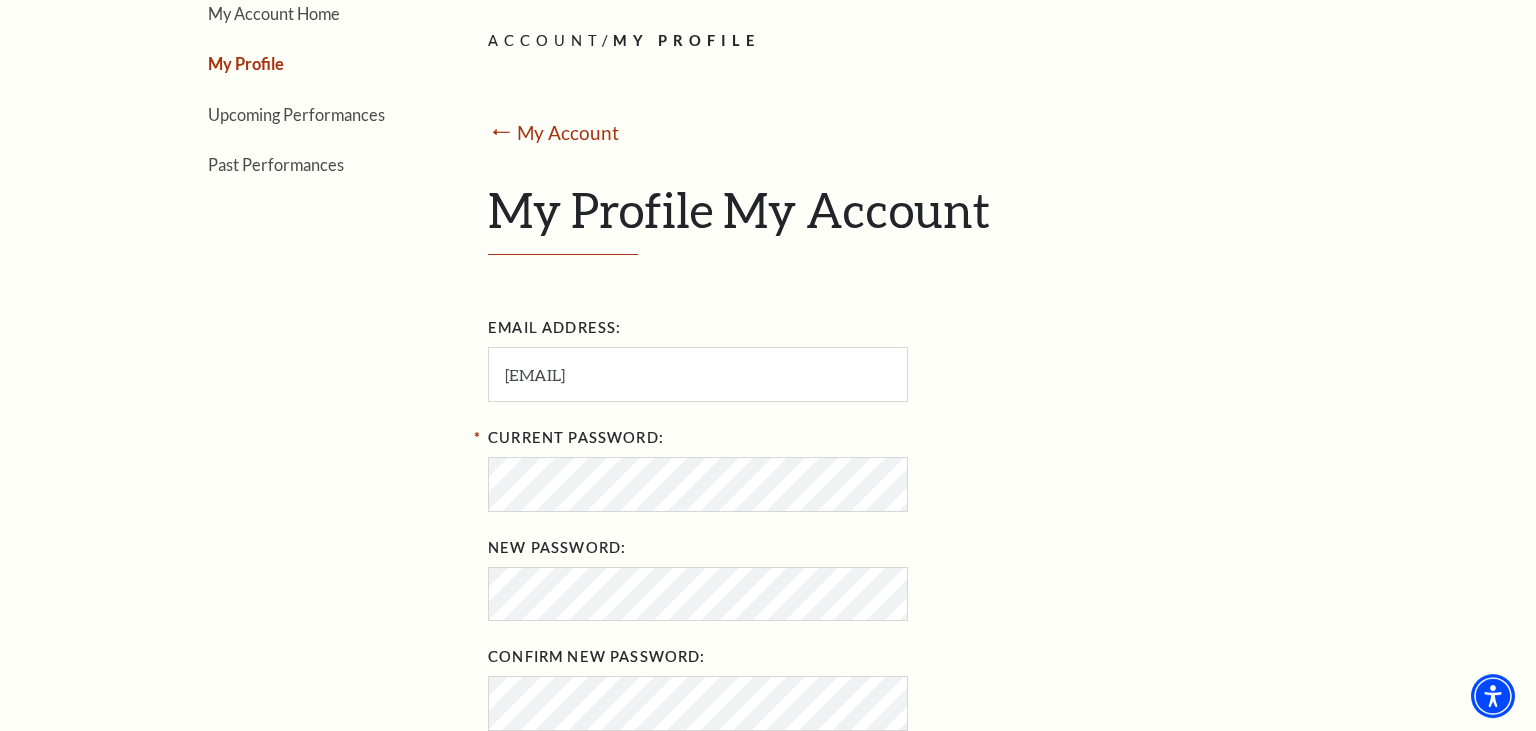 scroll, scrollTop: 290, scrollLeft: 0, axis: vertical 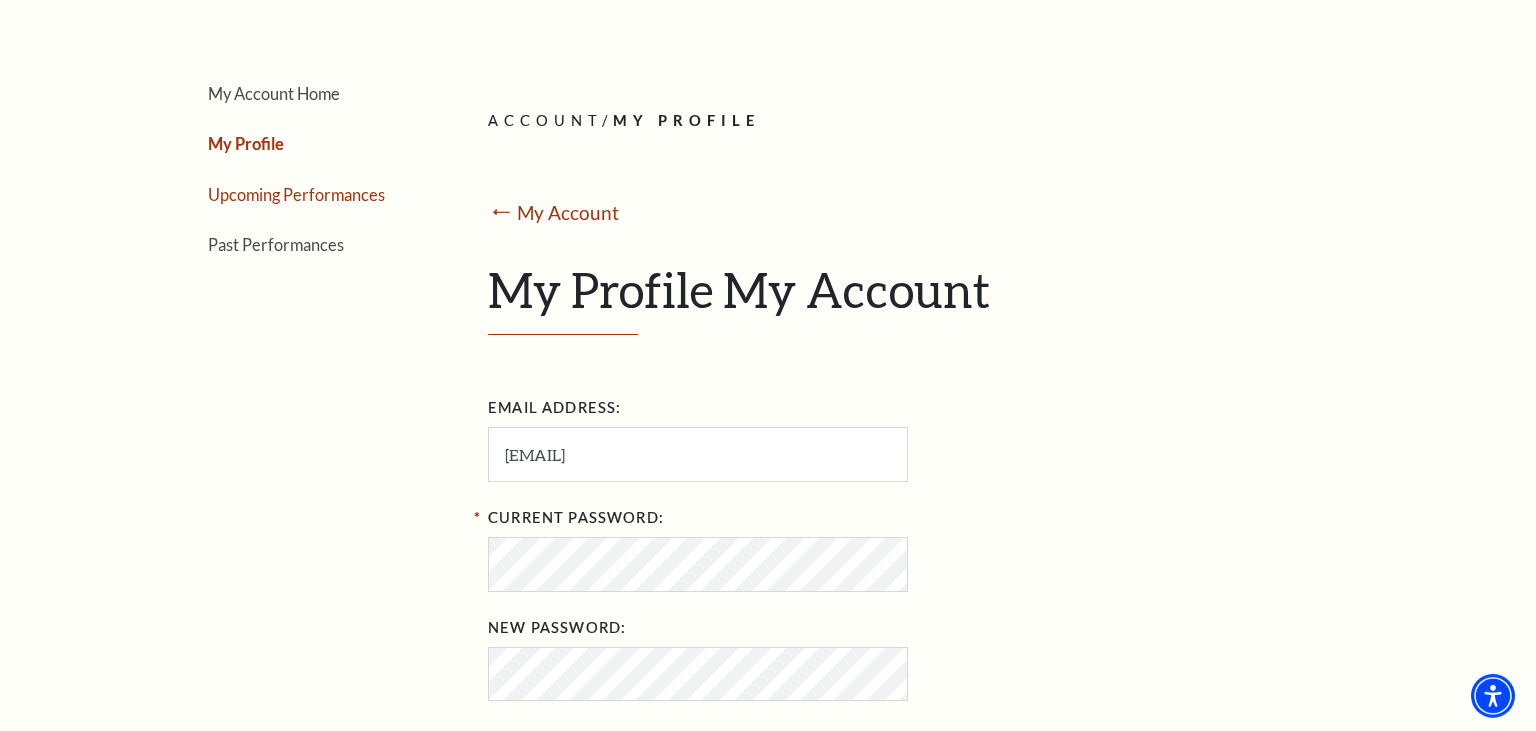 click on "Upcoming Performances" at bounding box center [296, 194] 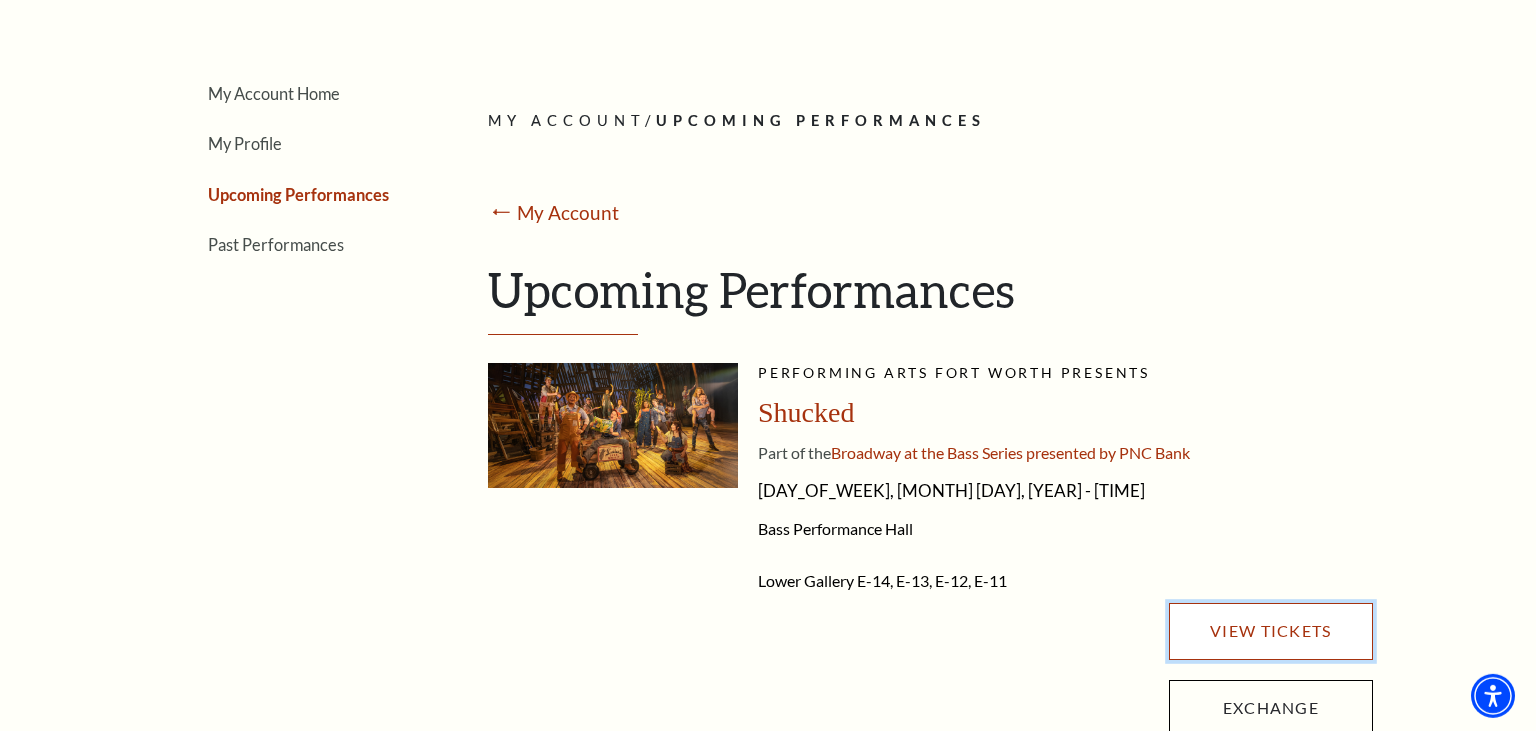 click on "View Tickets" at bounding box center [1271, 631] 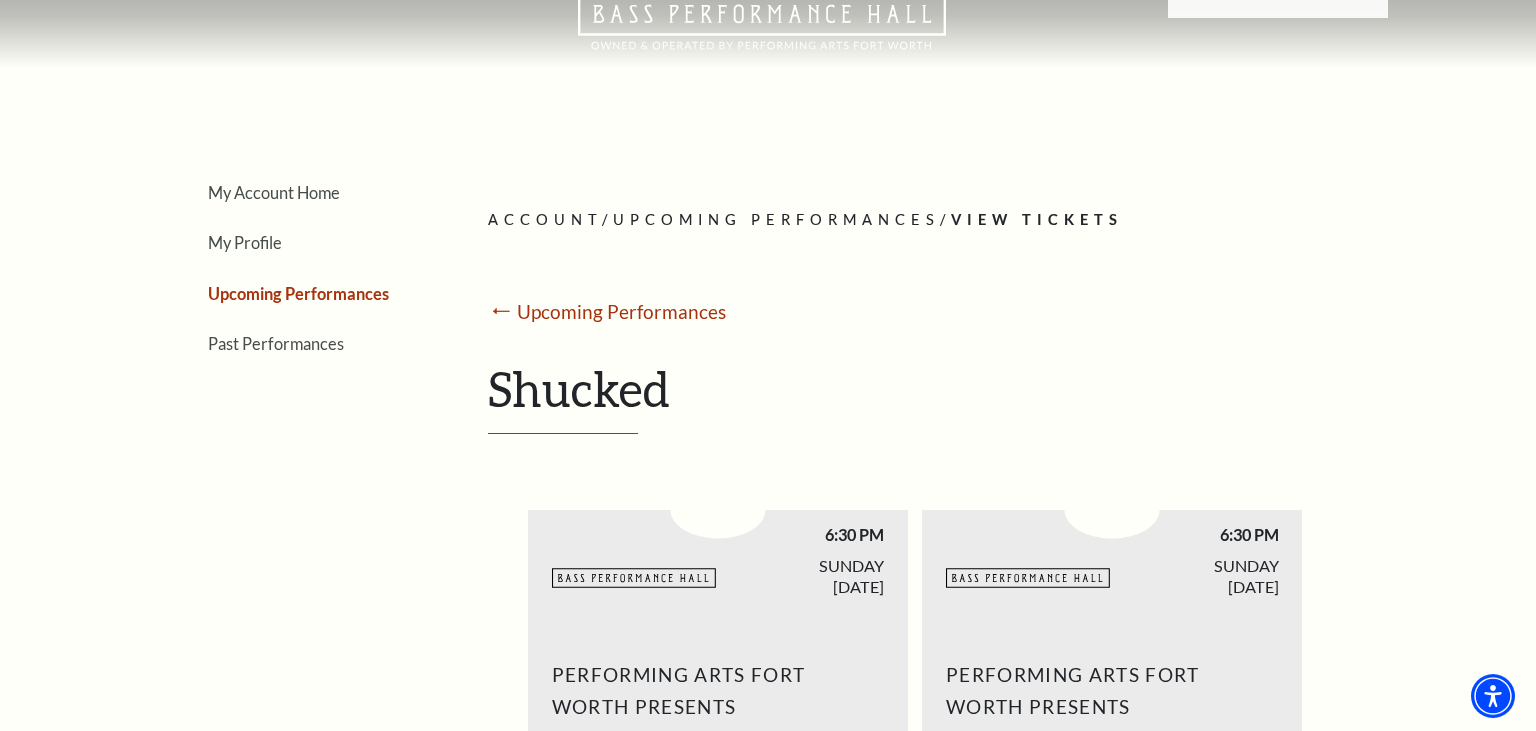 scroll, scrollTop: 84, scrollLeft: 0, axis: vertical 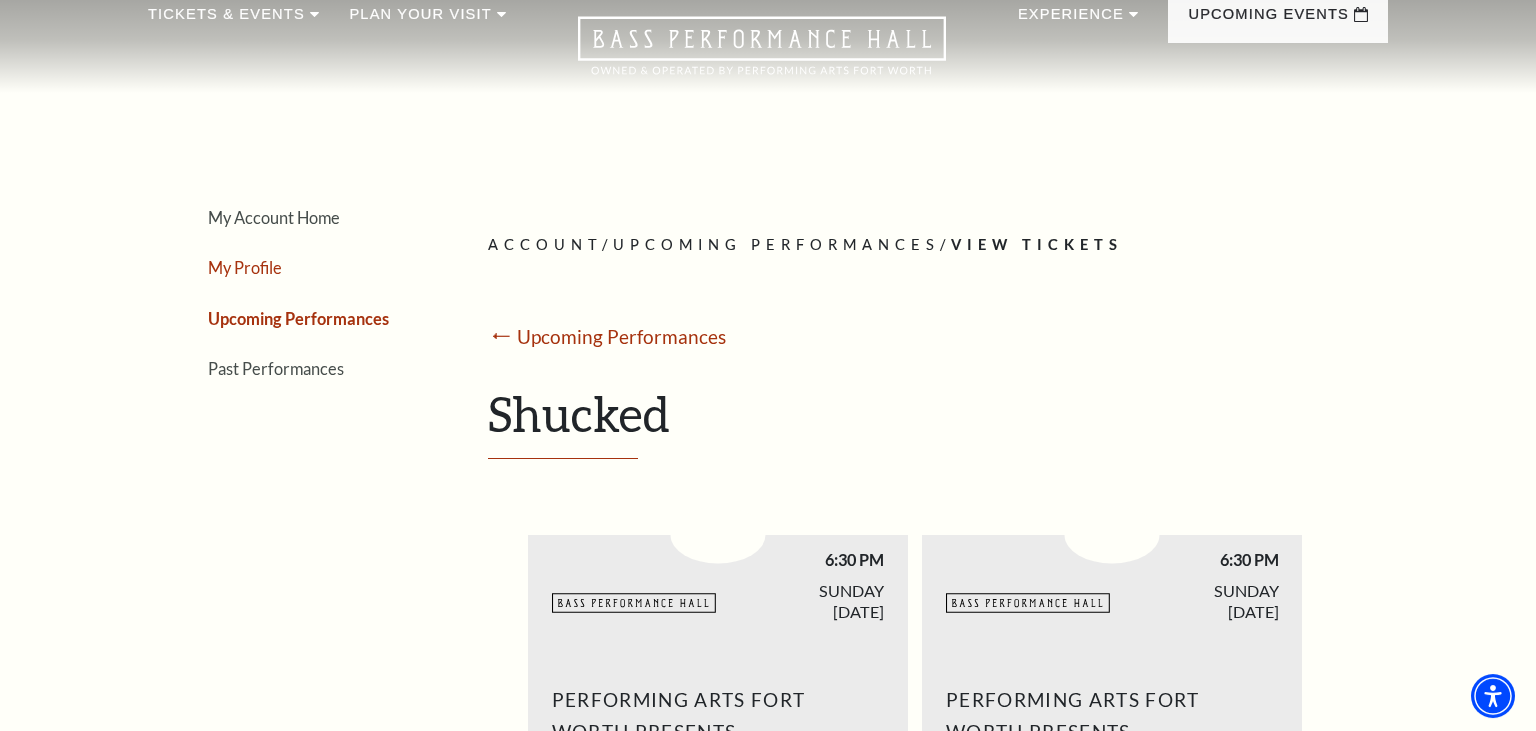 click on "My Profile" at bounding box center [245, 267] 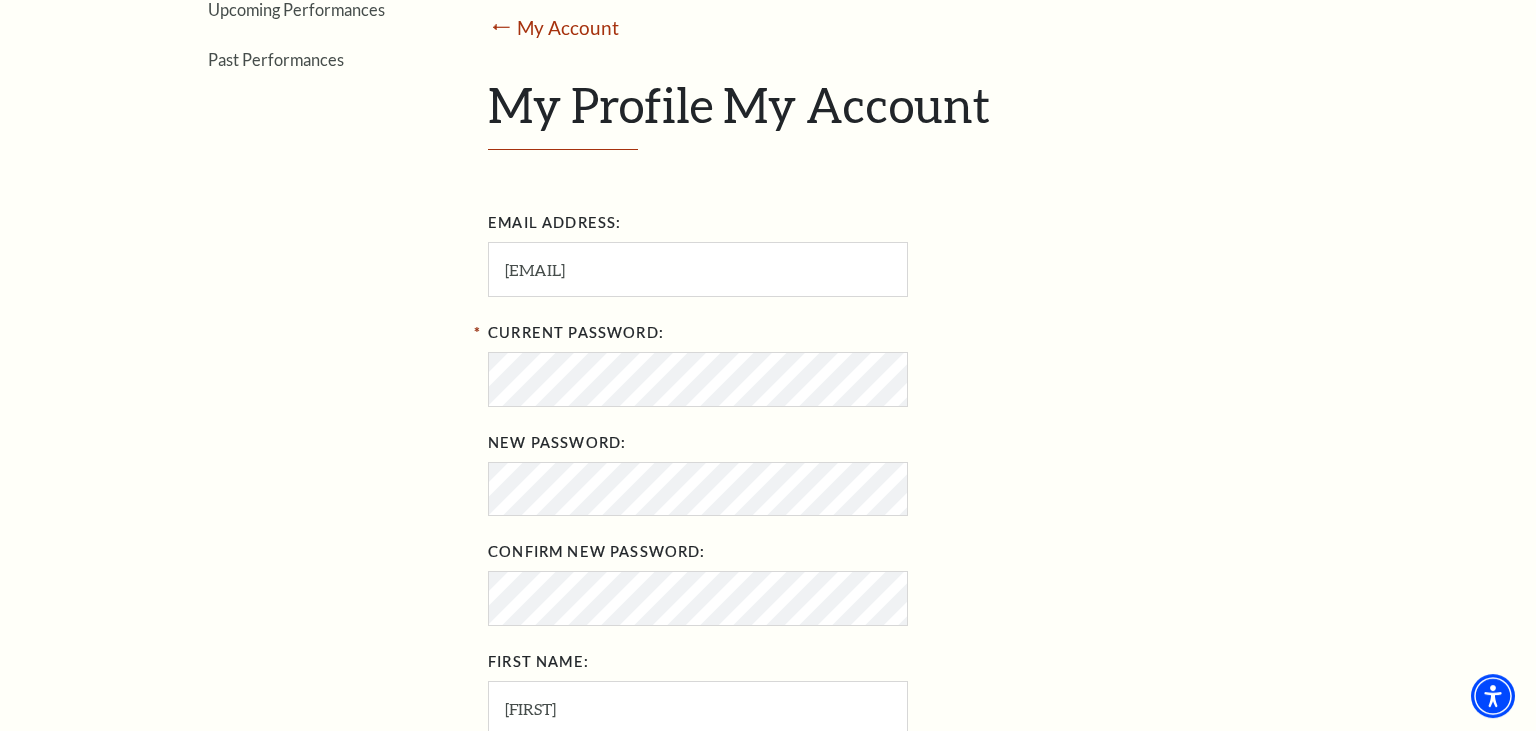 scroll, scrollTop: 446, scrollLeft: 0, axis: vertical 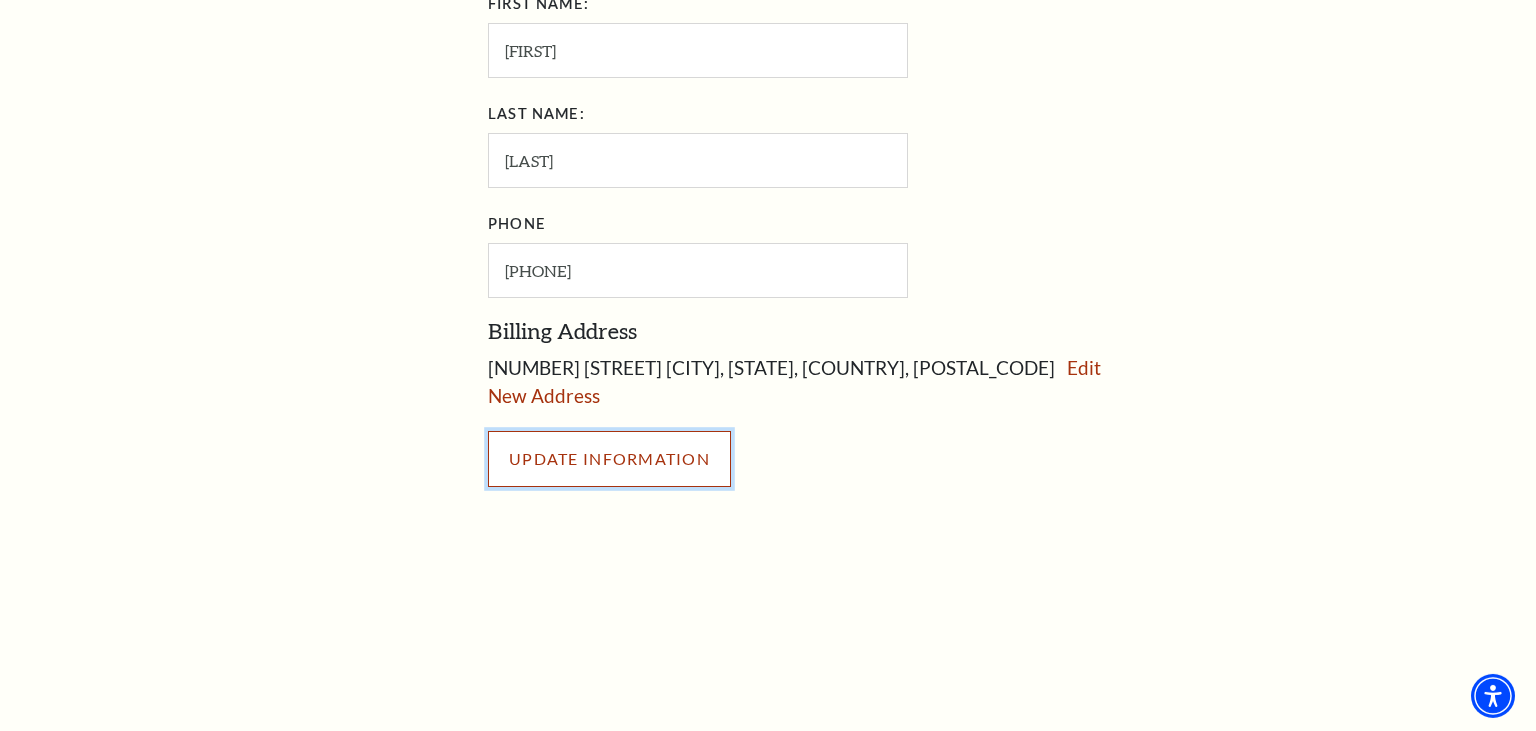 click on "UPDATE INFORMATION" at bounding box center [609, 459] 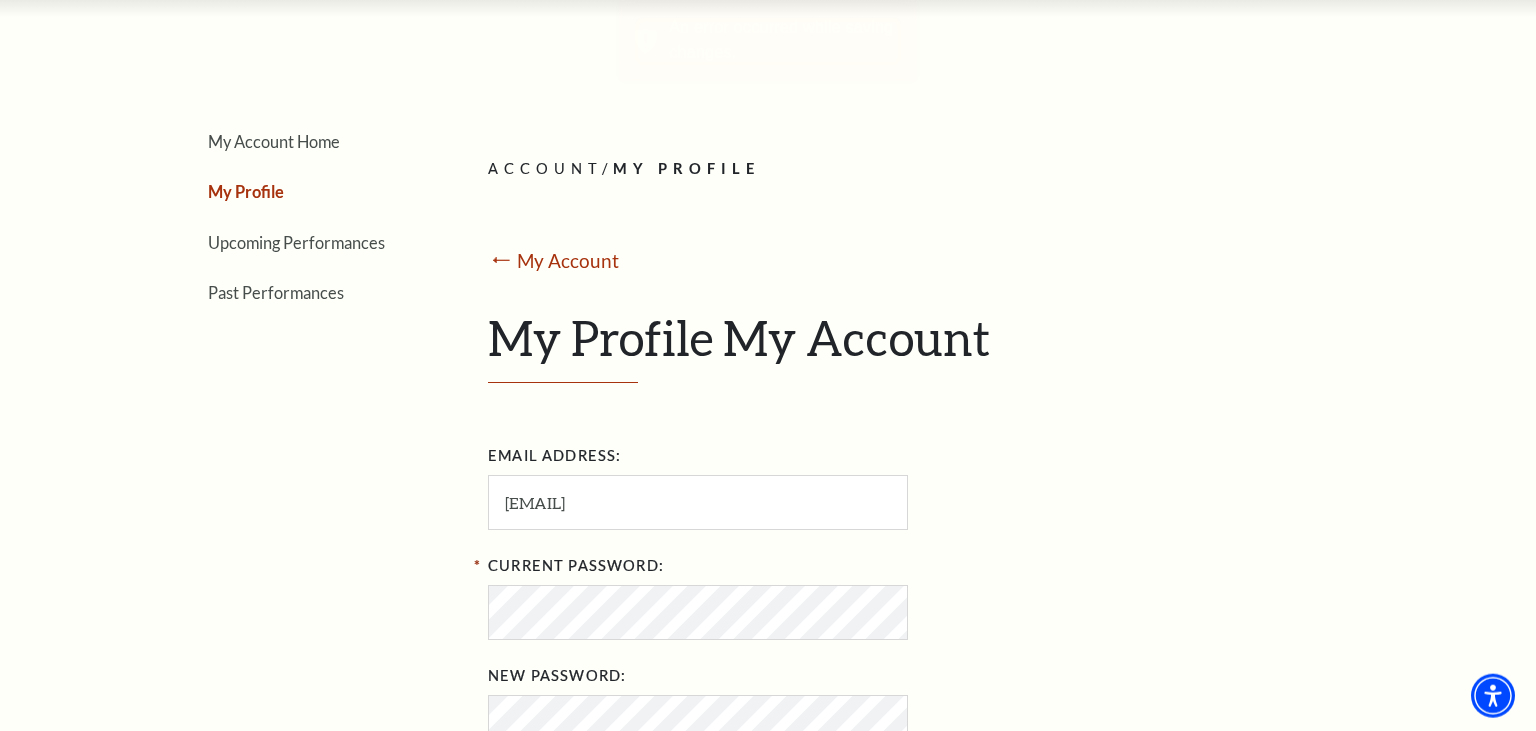 scroll, scrollTop: 142, scrollLeft: 0, axis: vertical 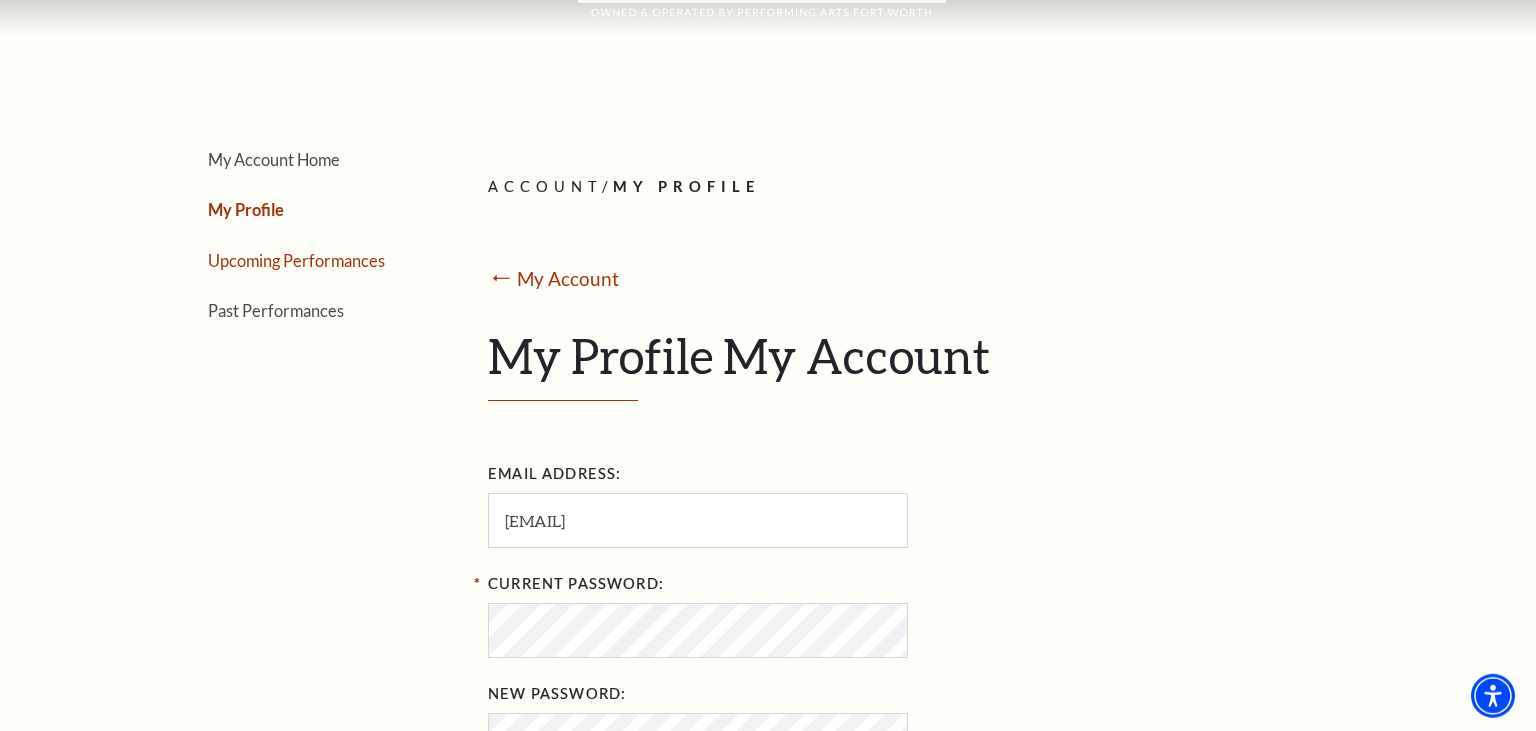 click on "Upcoming Performances" at bounding box center (296, 260) 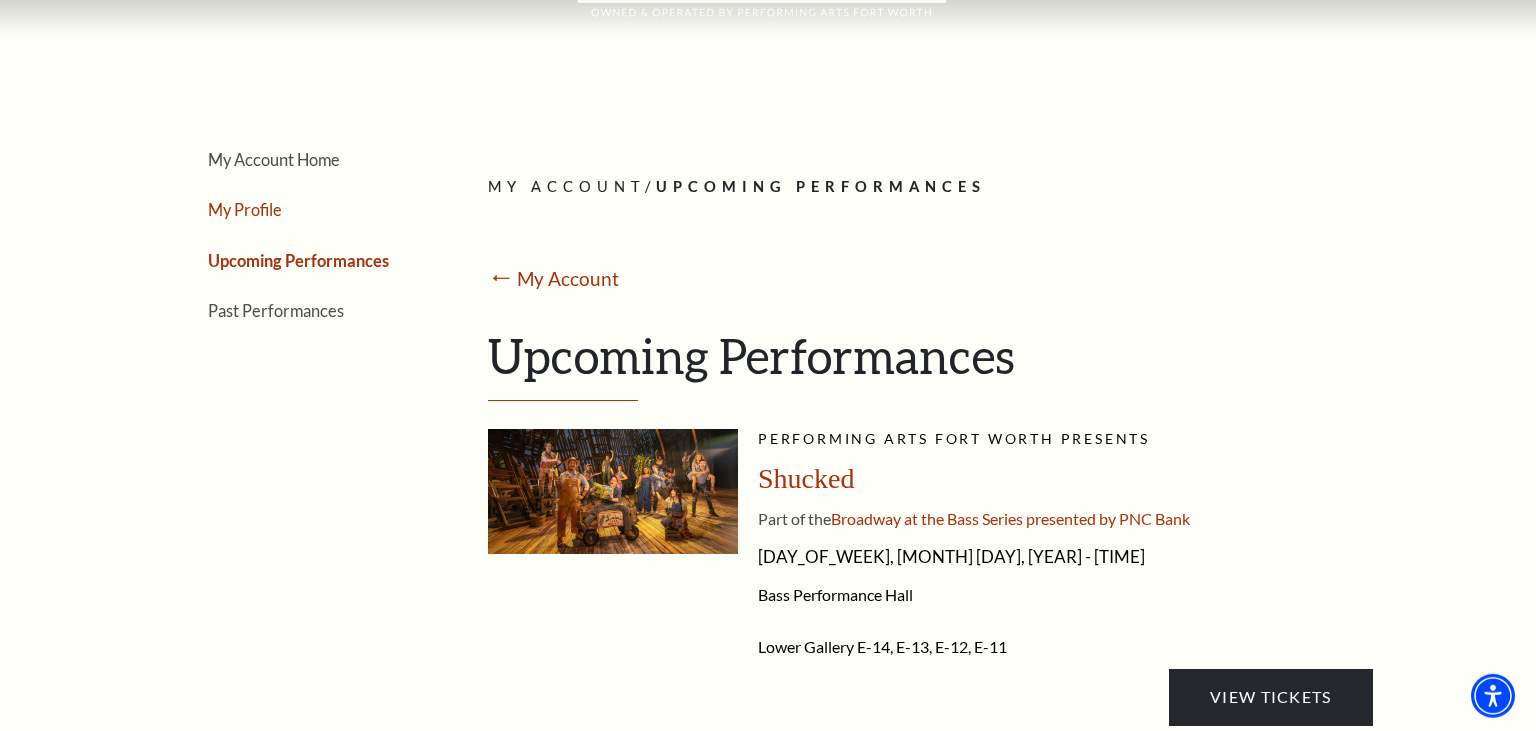 click on "My Profile" at bounding box center (245, 209) 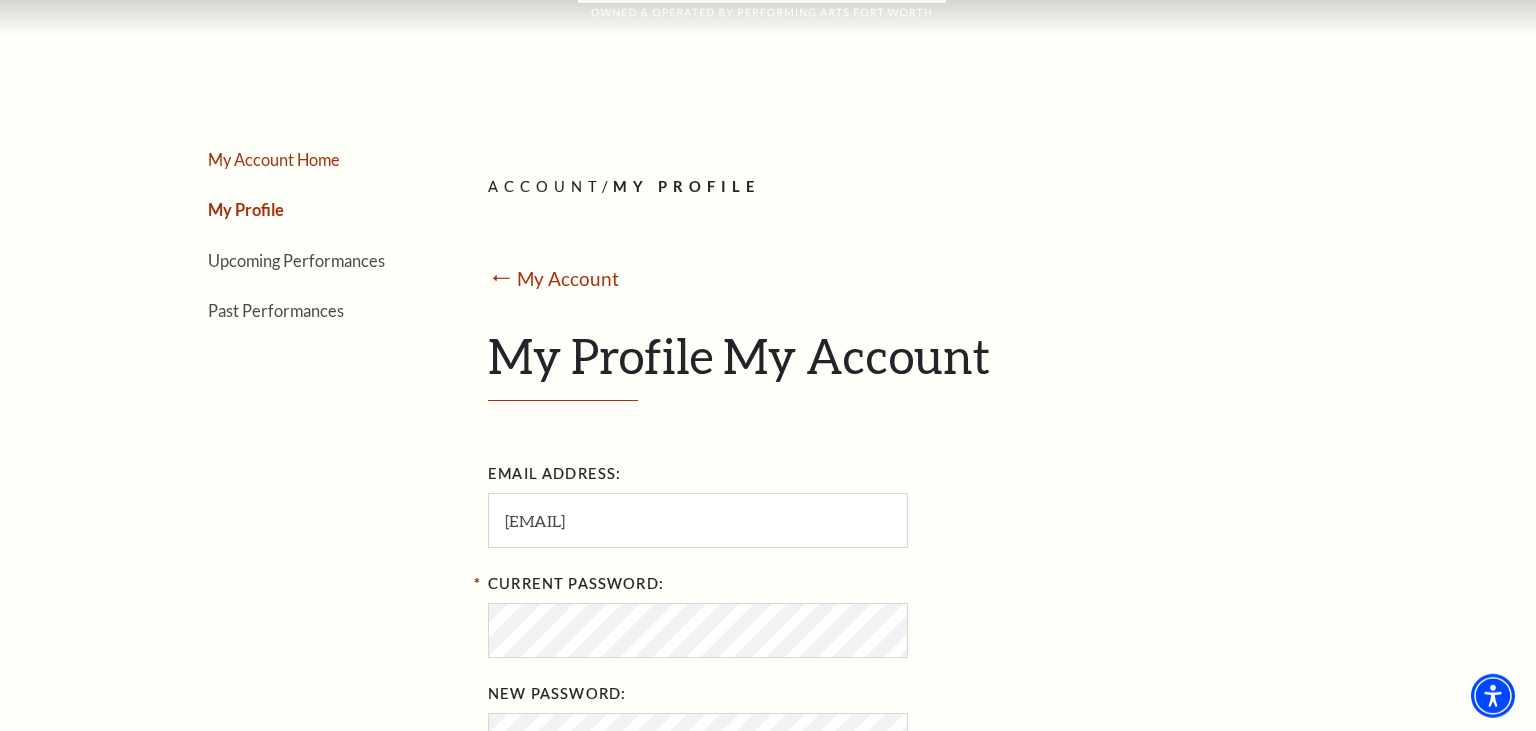 click on "My Account Home" at bounding box center [274, 159] 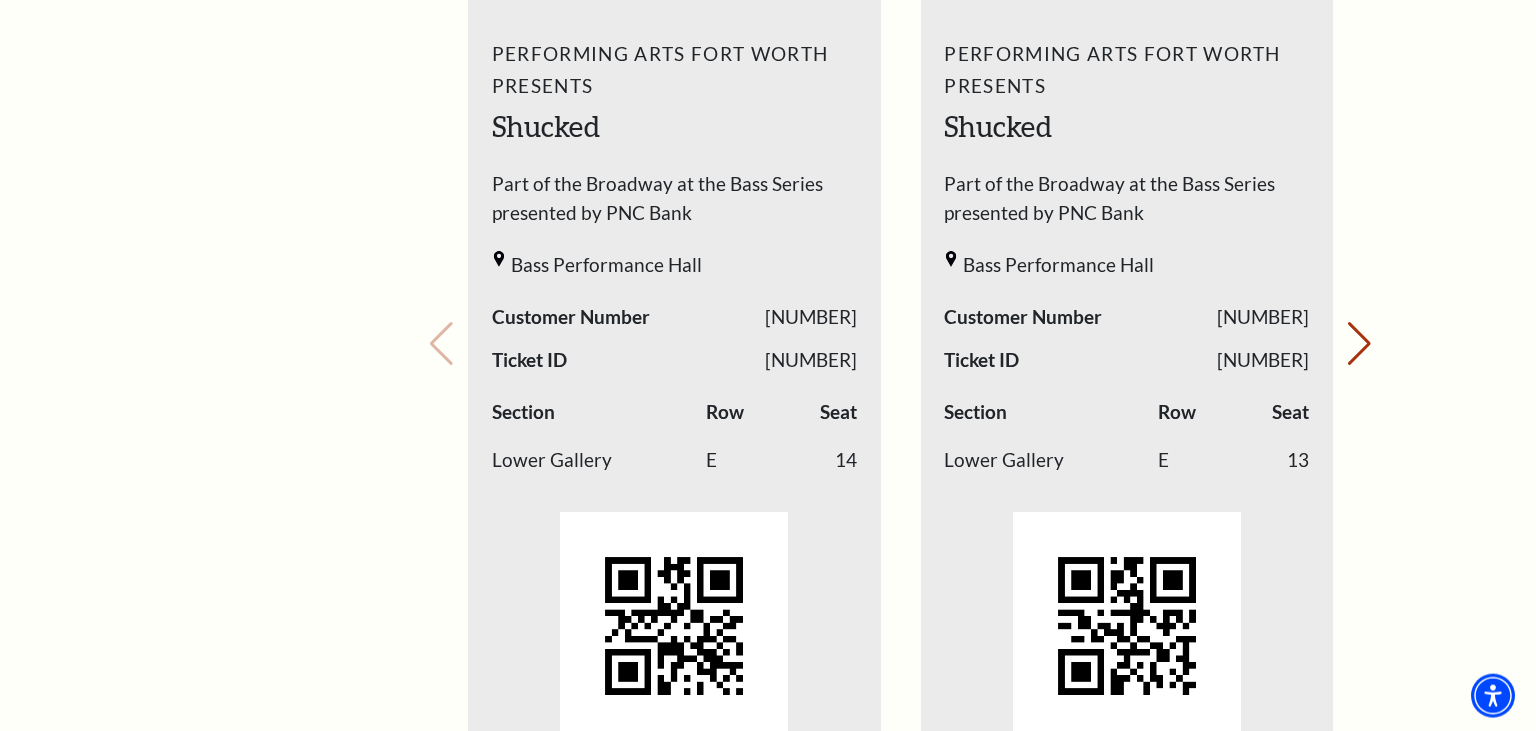 scroll, scrollTop: 1038, scrollLeft: 0, axis: vertical 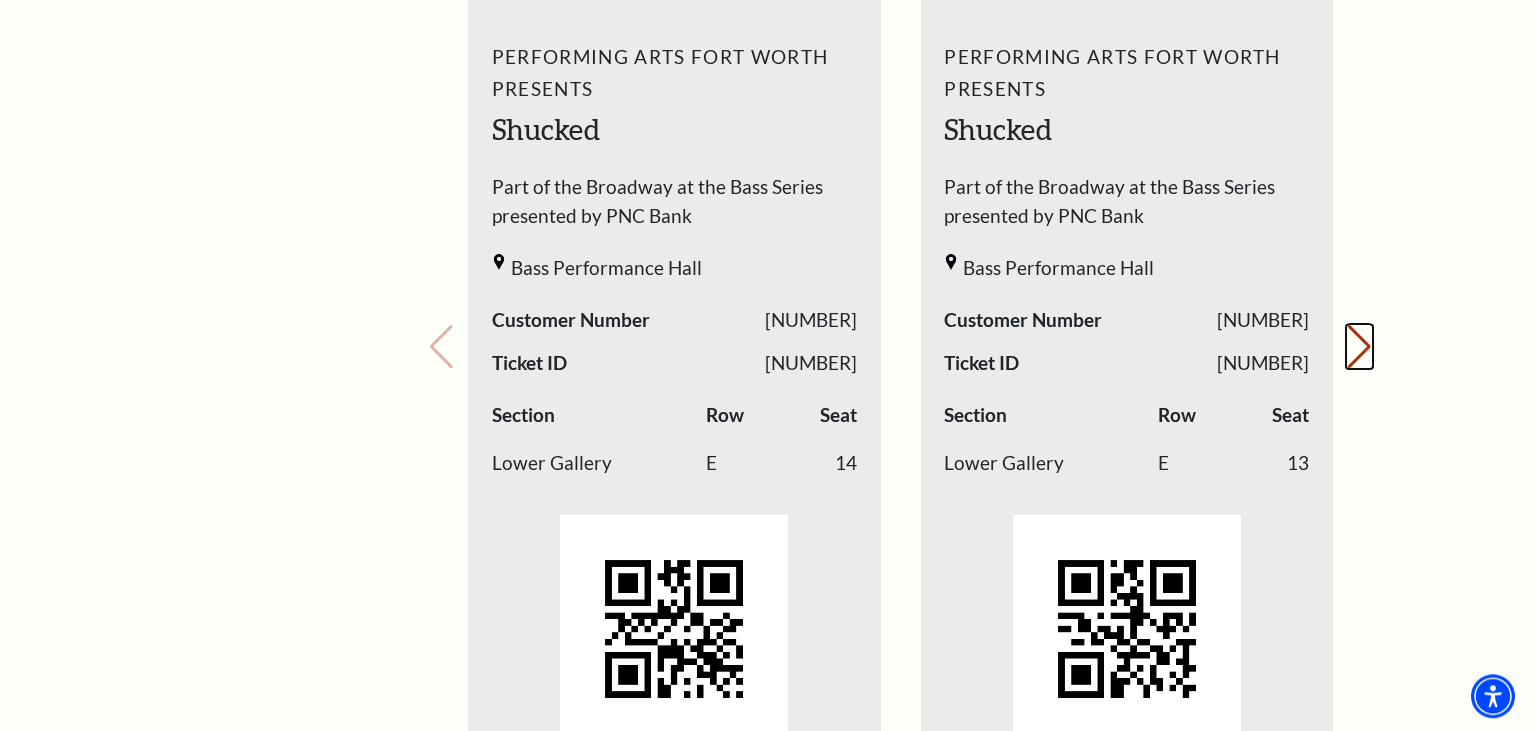 click on "Next slide." at bounding box center (1359, 347) 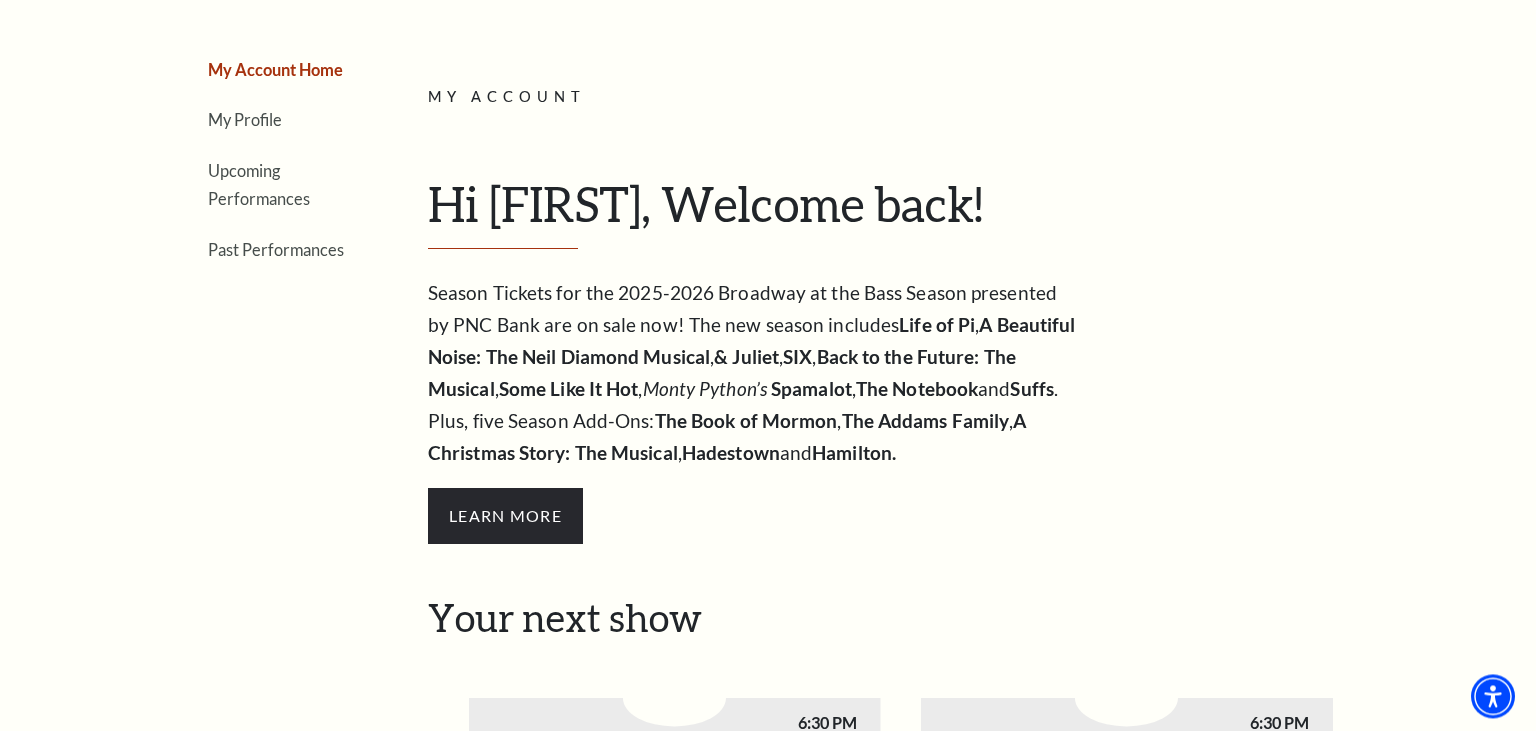 scroll, scrollTop: 224, scrollLeft: 0, axis: vertical 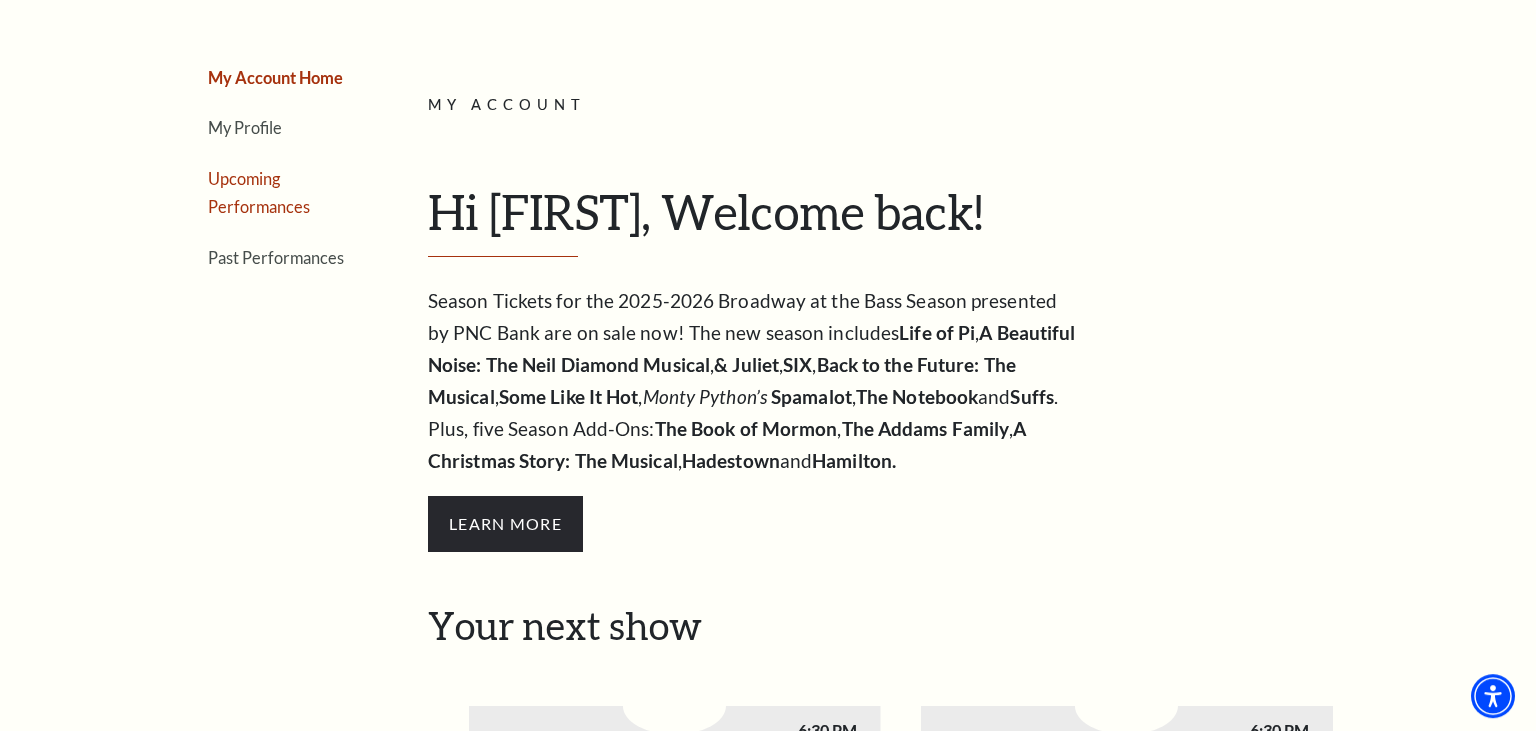 click on "Upcoming Performances" at bounding box center (259, 193) 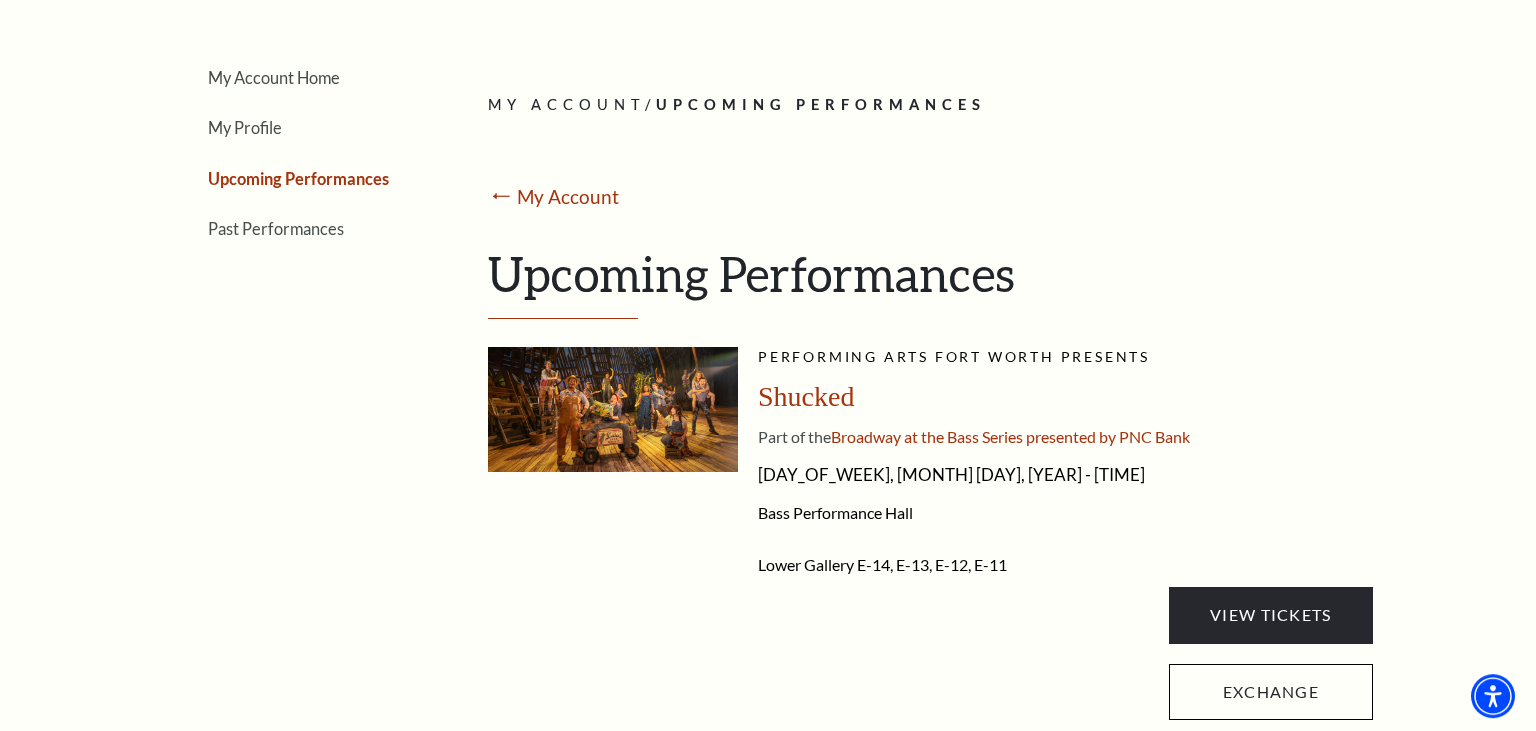 scroll, scrollTop: 829, scrollLeft: 0, axis: vertical 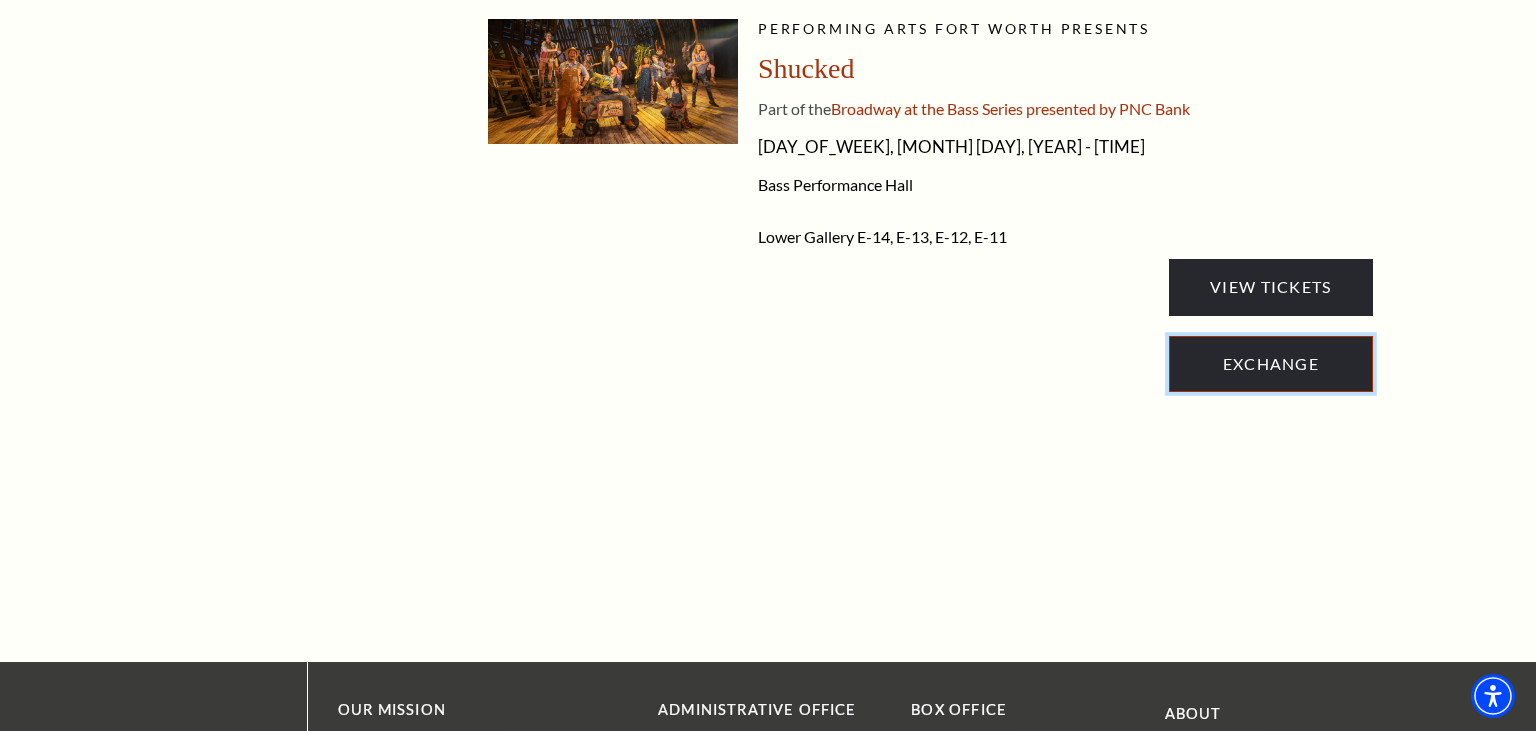 click on "Exchange" at bounding box center (1271, 364) 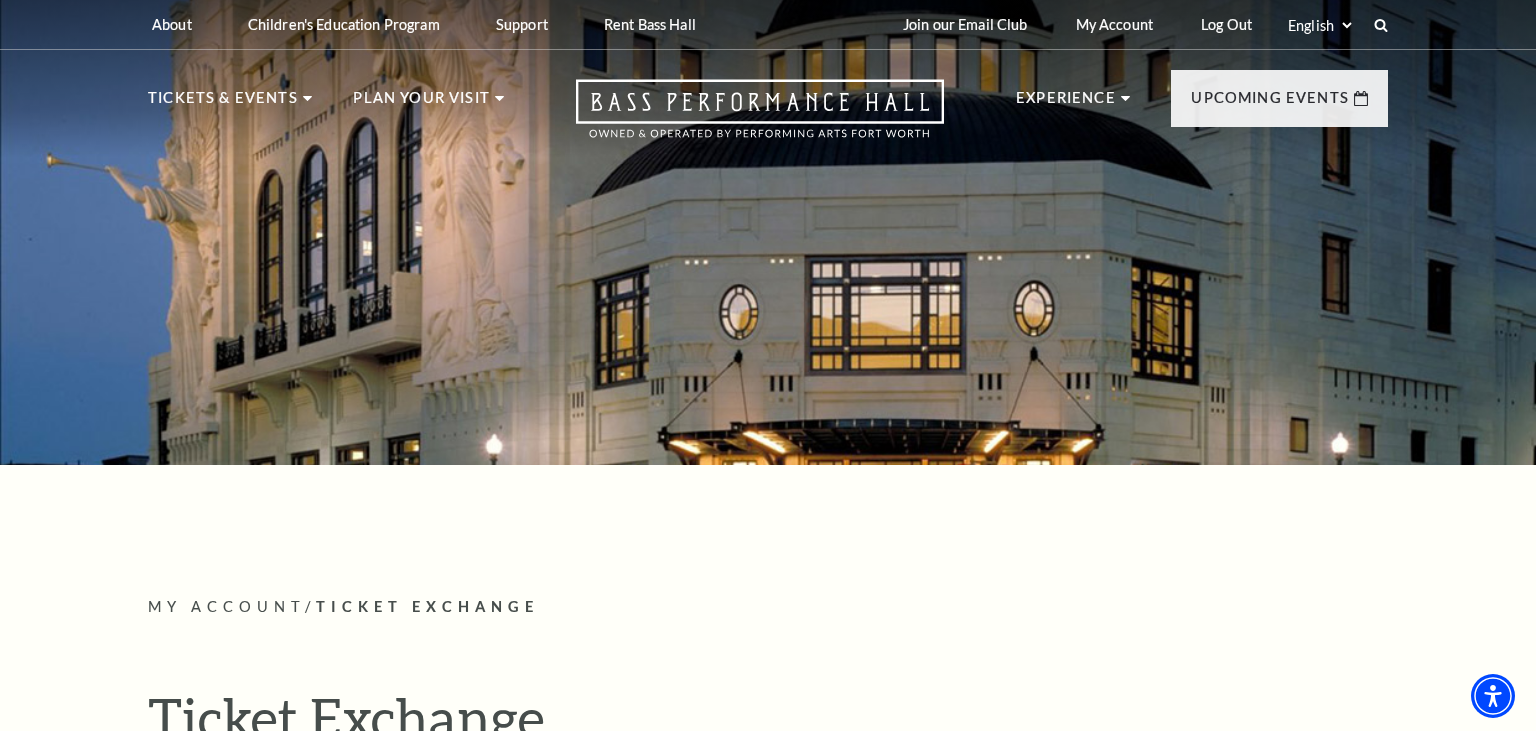 scroll, scrollTop: 0, scrollLeft: 0, axis: both 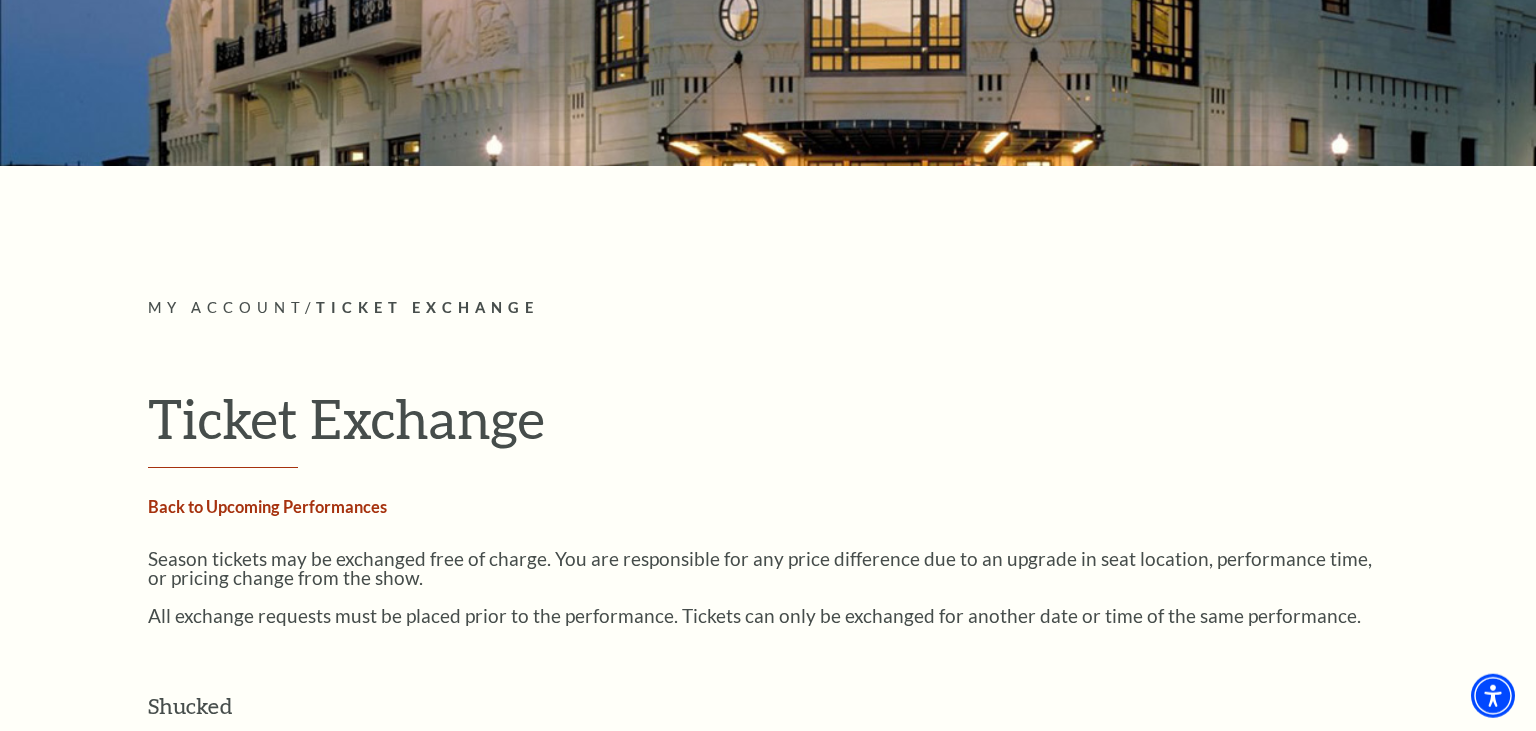 click on "Back to Upcoming Performances" at bounding box center [267, 506] 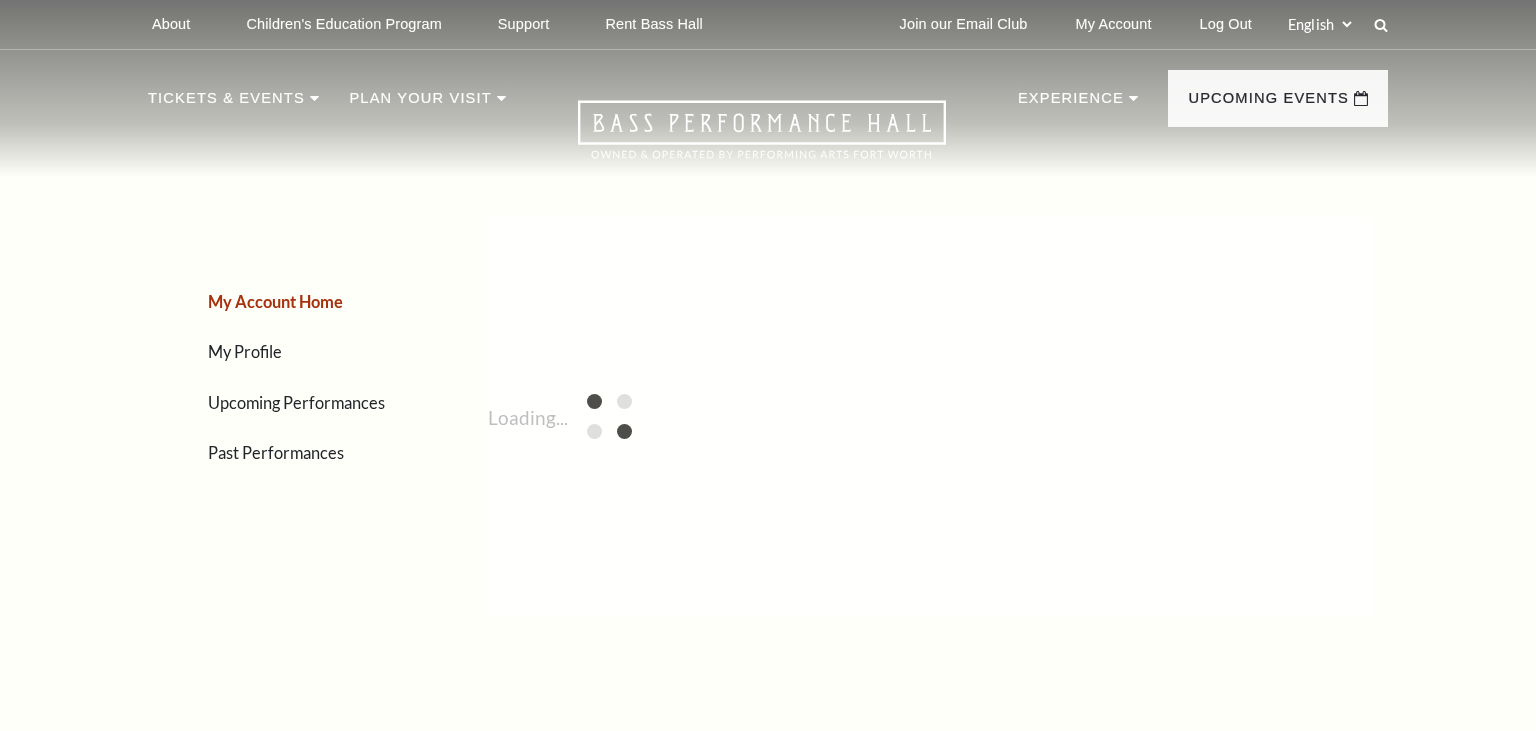 scroll, scrollTop: 0, scrollLeft: 0, axis: both 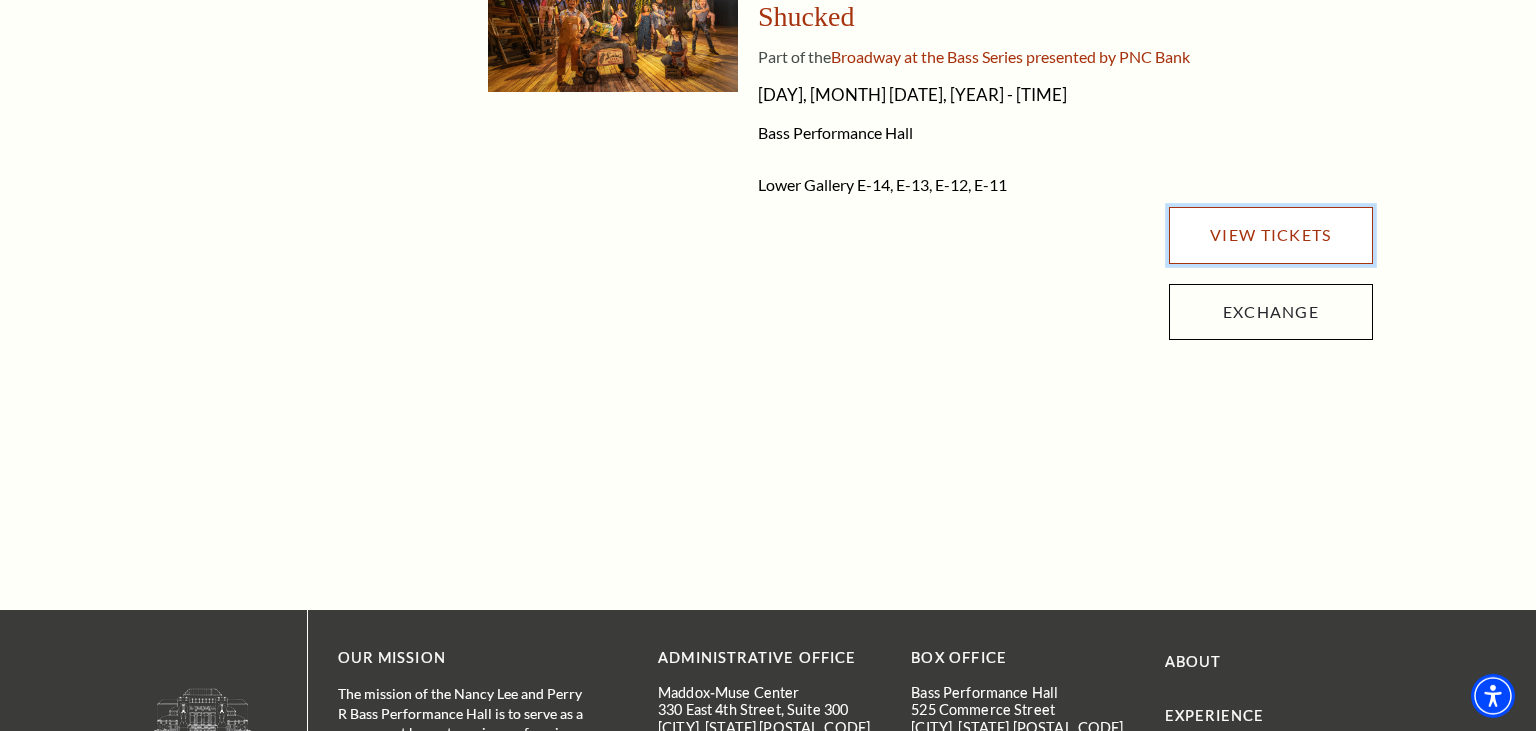 click on "View Tickets" at bounding box center [1271, 235] 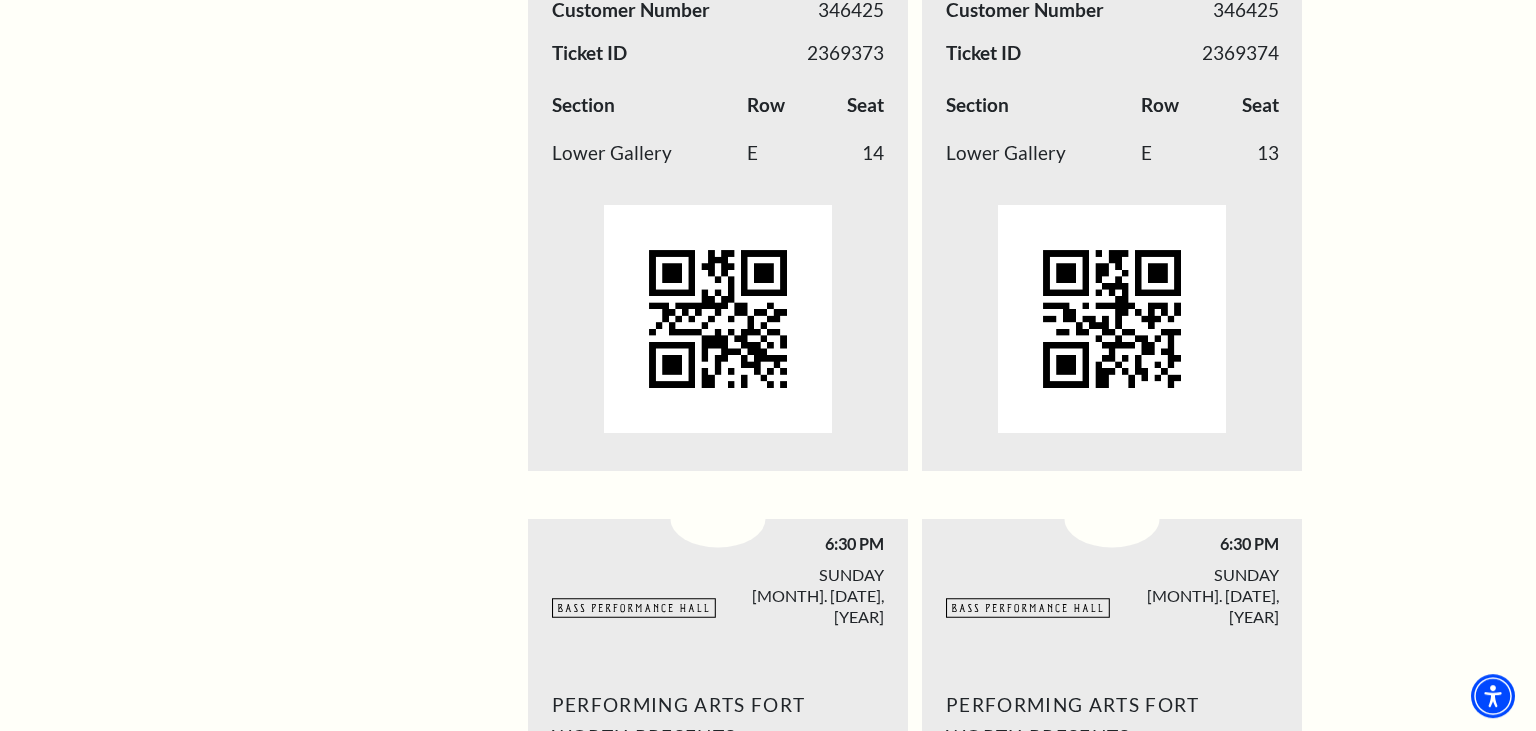 scroll, scrollTop: 1209, scrollLeft: 0, axis: vertical 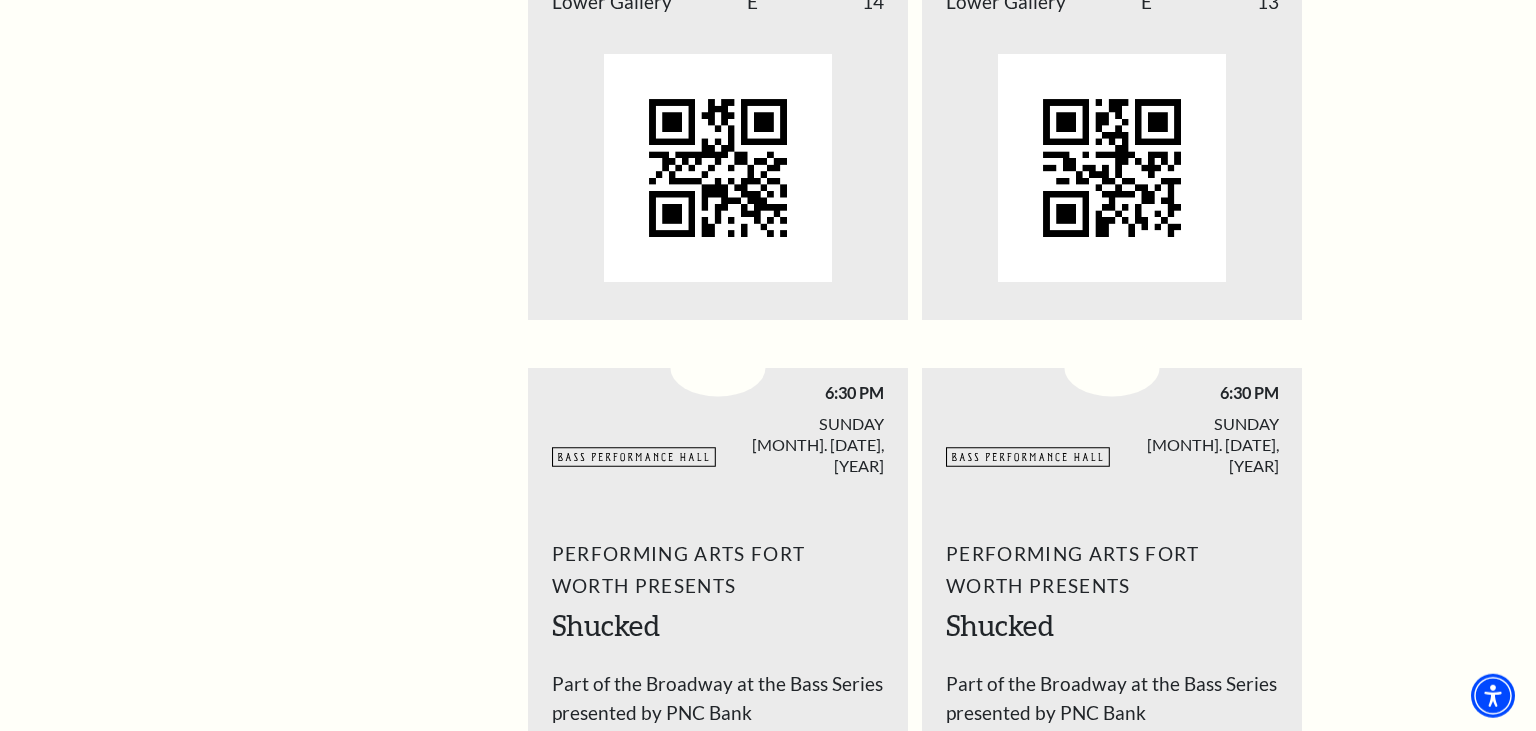 drag, startPoint x: 1520, startPoint y: 411, endPoint x: 1527, endPoint y: 541, distance: 130.18832 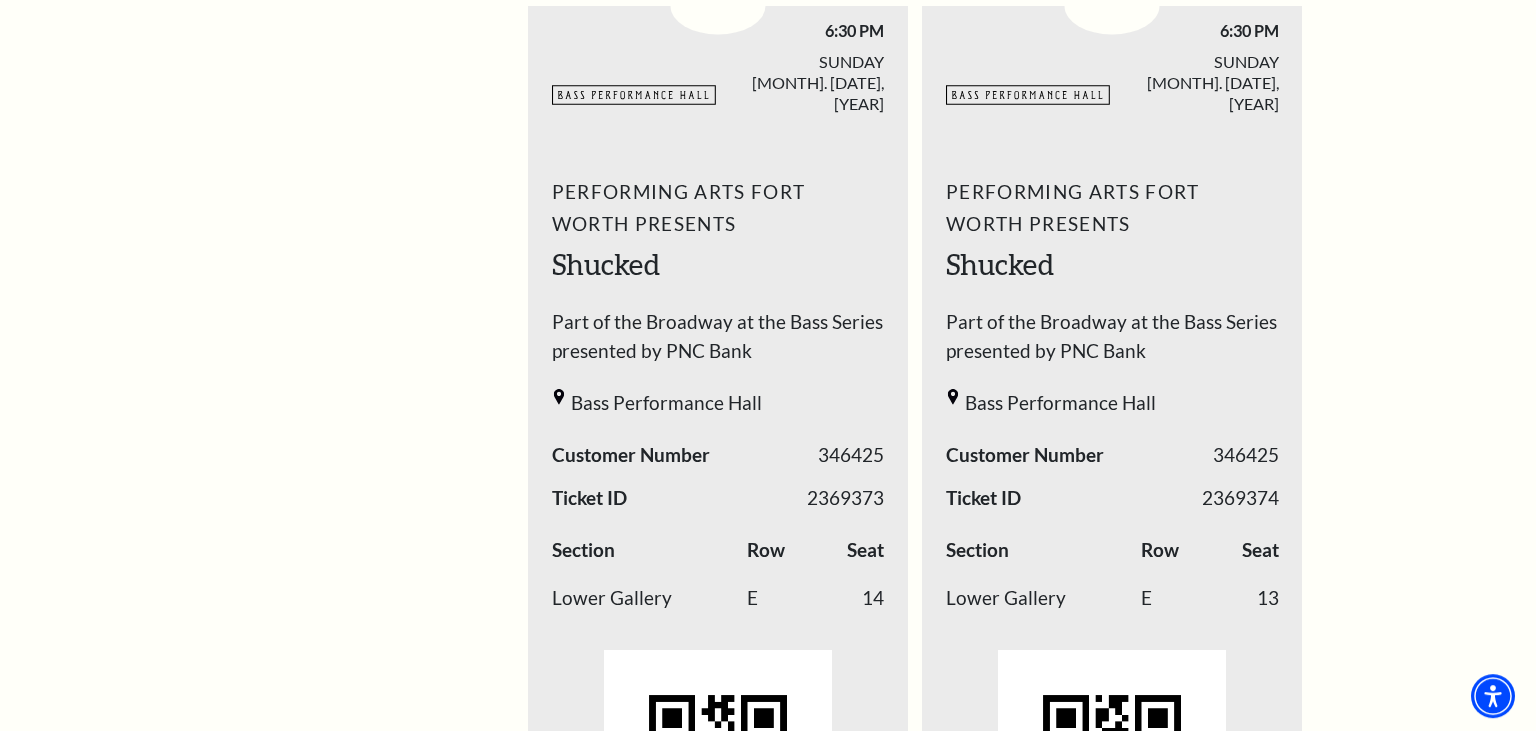 scroll, scrollTop: 1208, scrollLeft: 0, axis: vertical 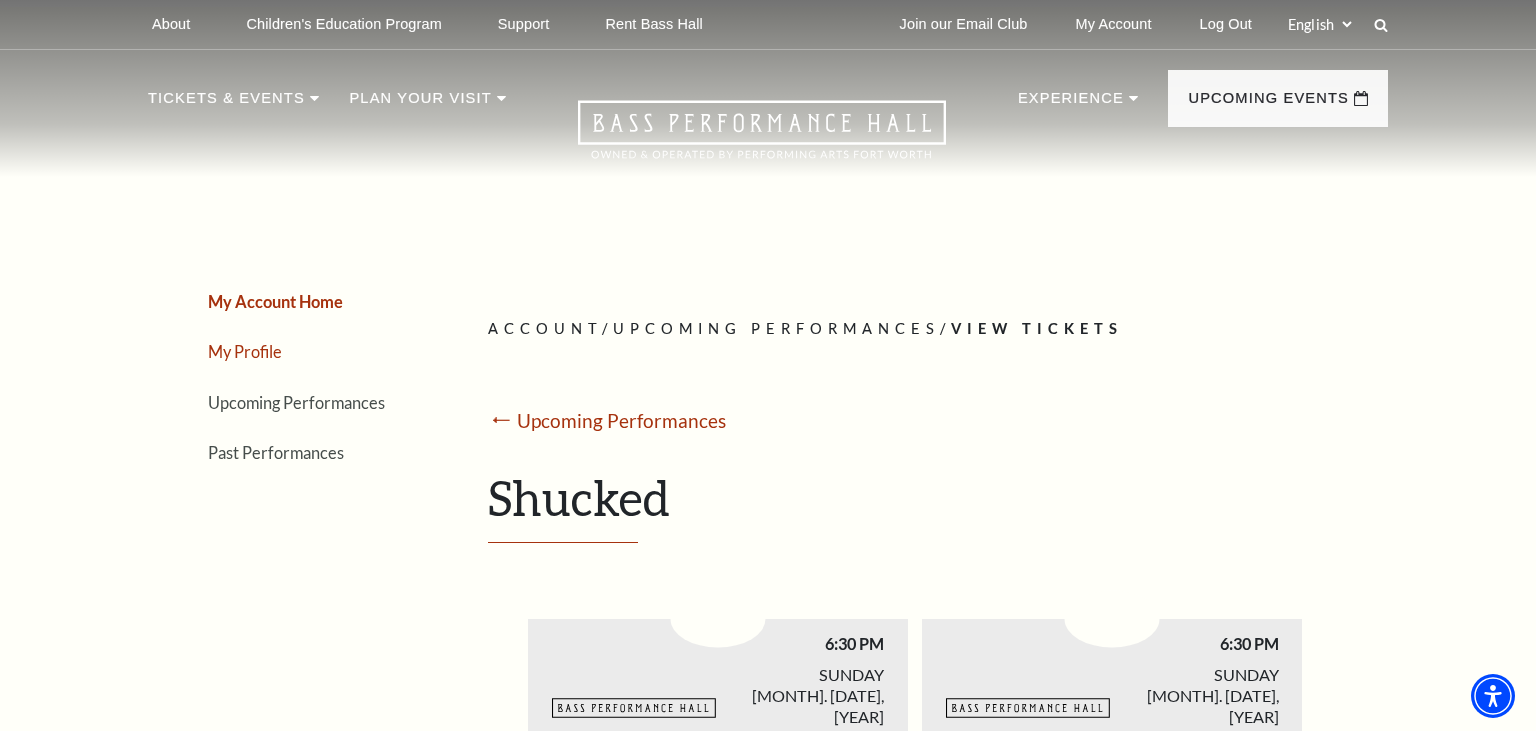 click on "My Profile" at bounding box center [245, 351] 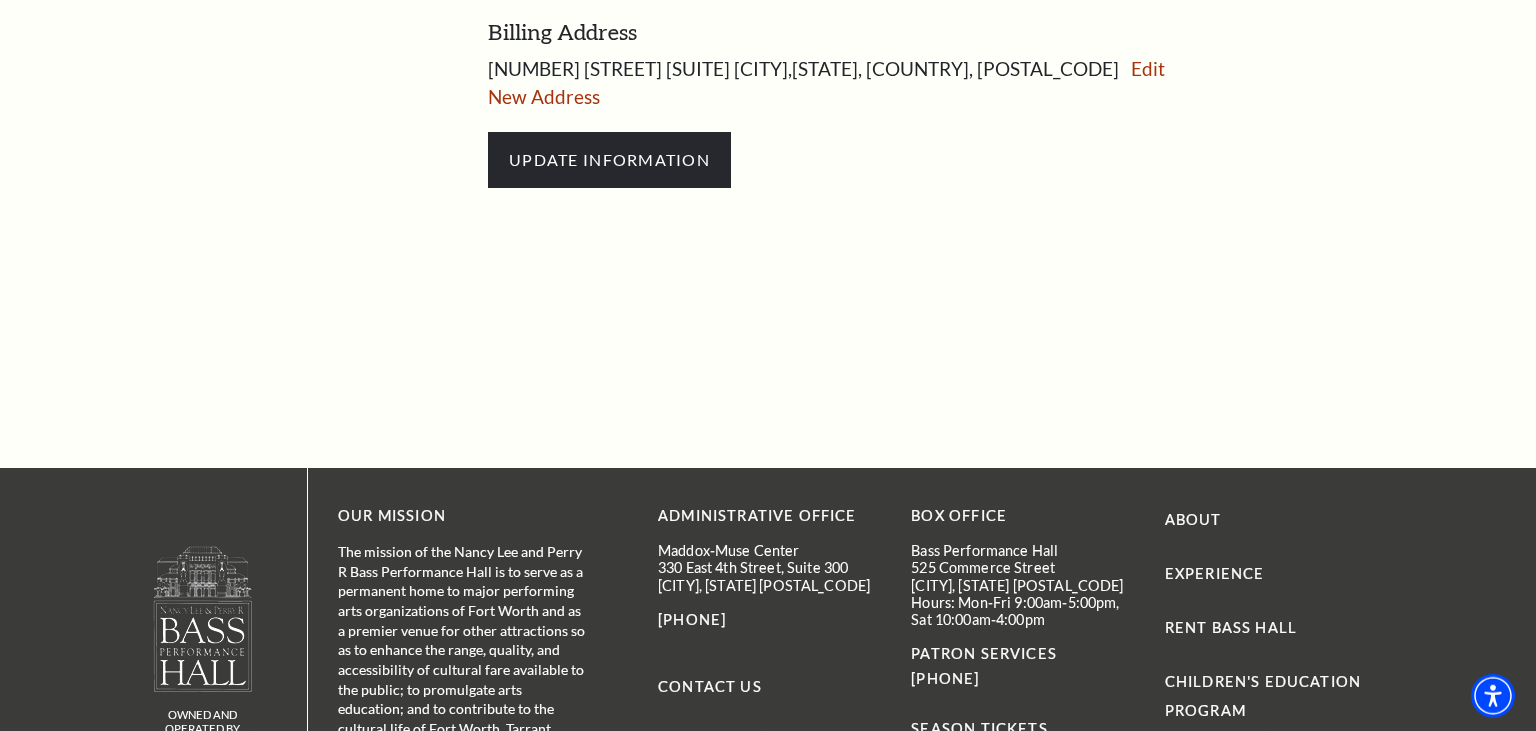 scroll, scrollTop: 1361, scrollLeft: 0, axis: vertical 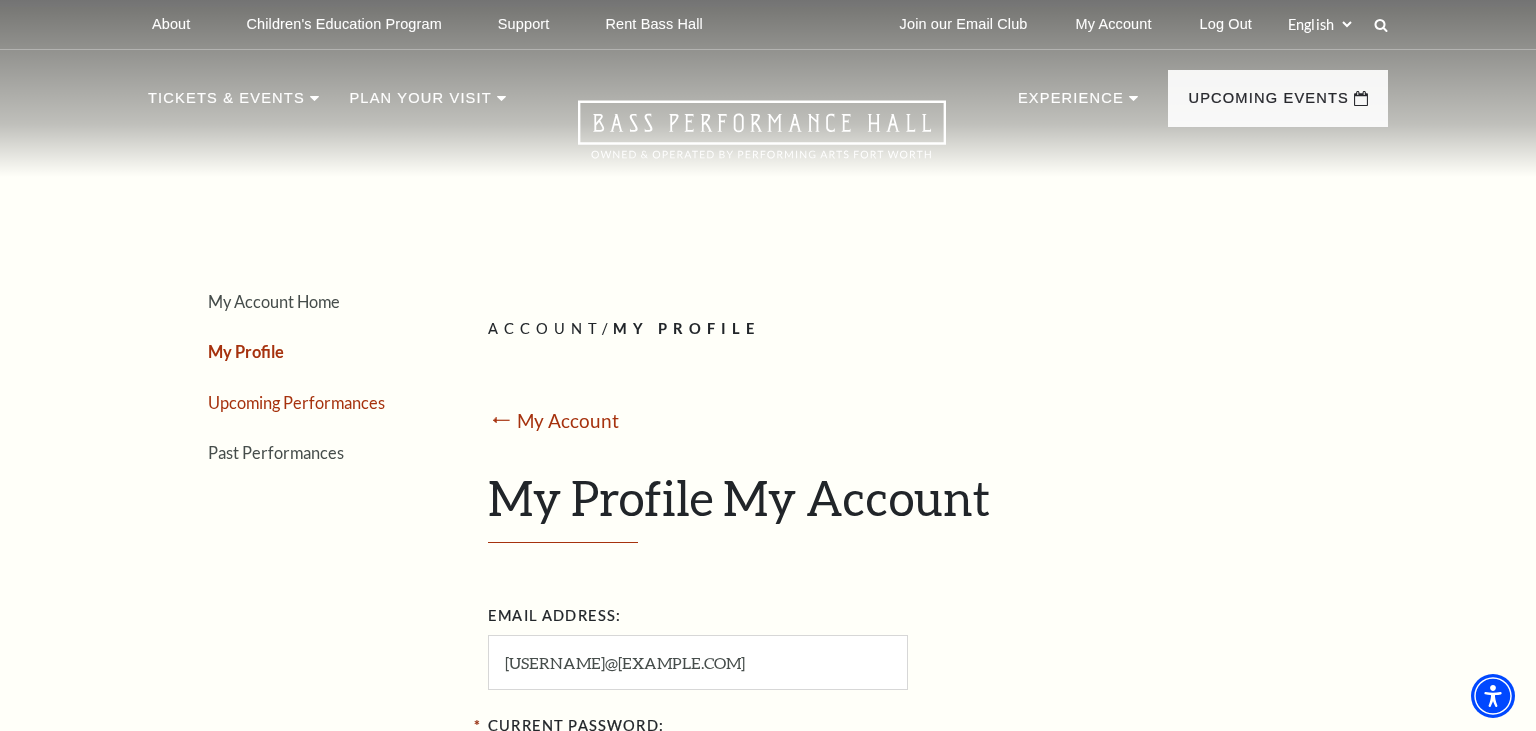 click on "Upcoming Performances" at bounding box center [296, 402] 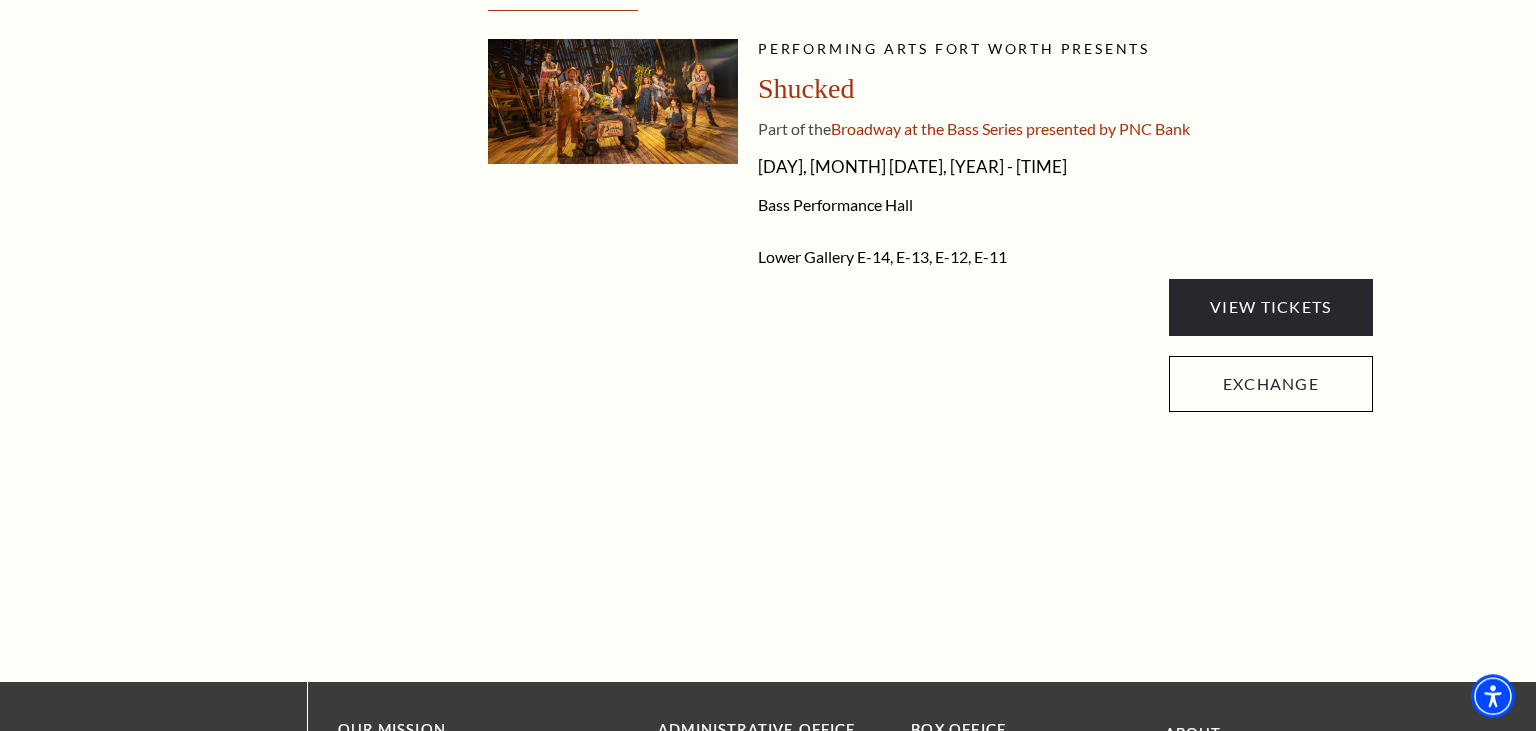 scroll, scrollTop: 604, scrollLeft: 0, axis: vertical 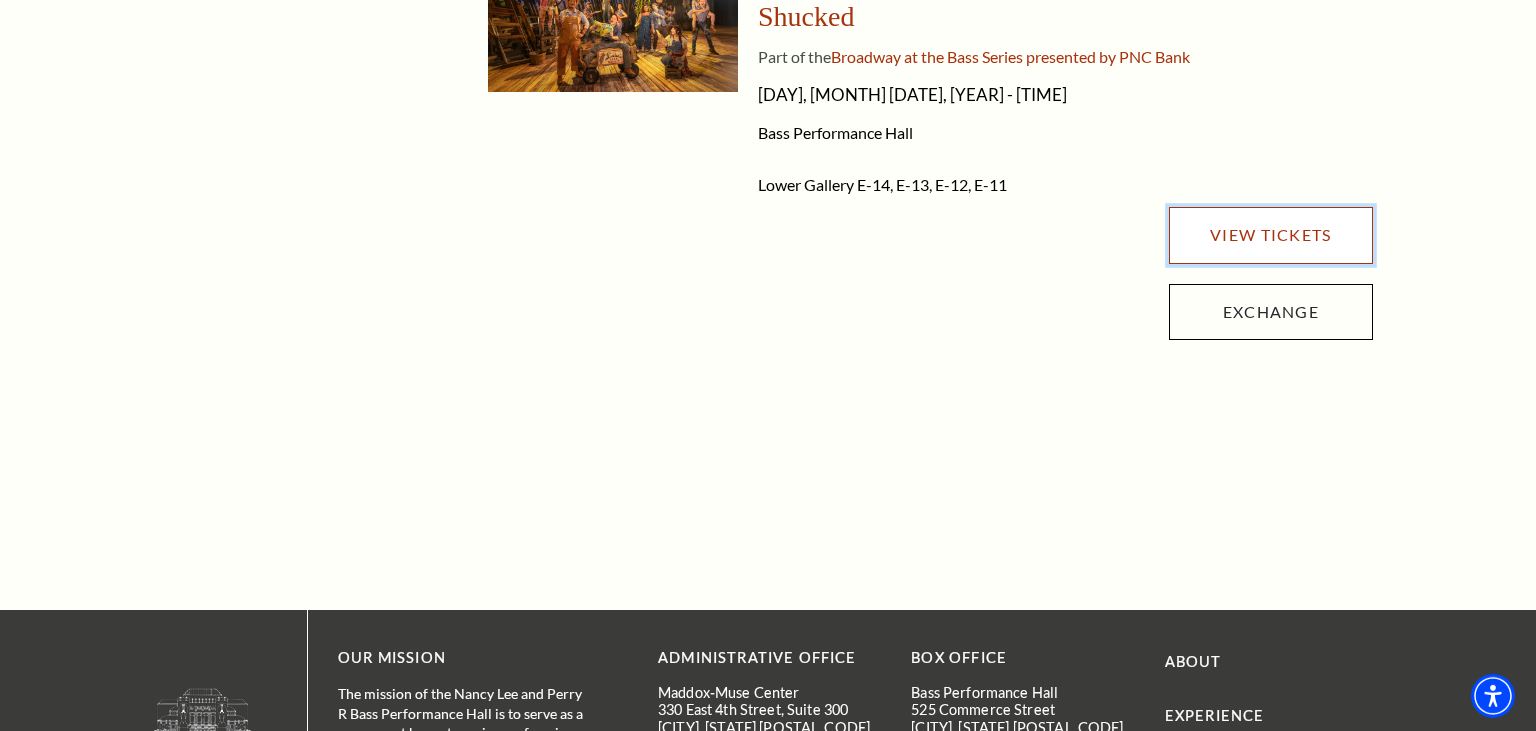 click on "View Tickets" at bounding box center (1271, 235) 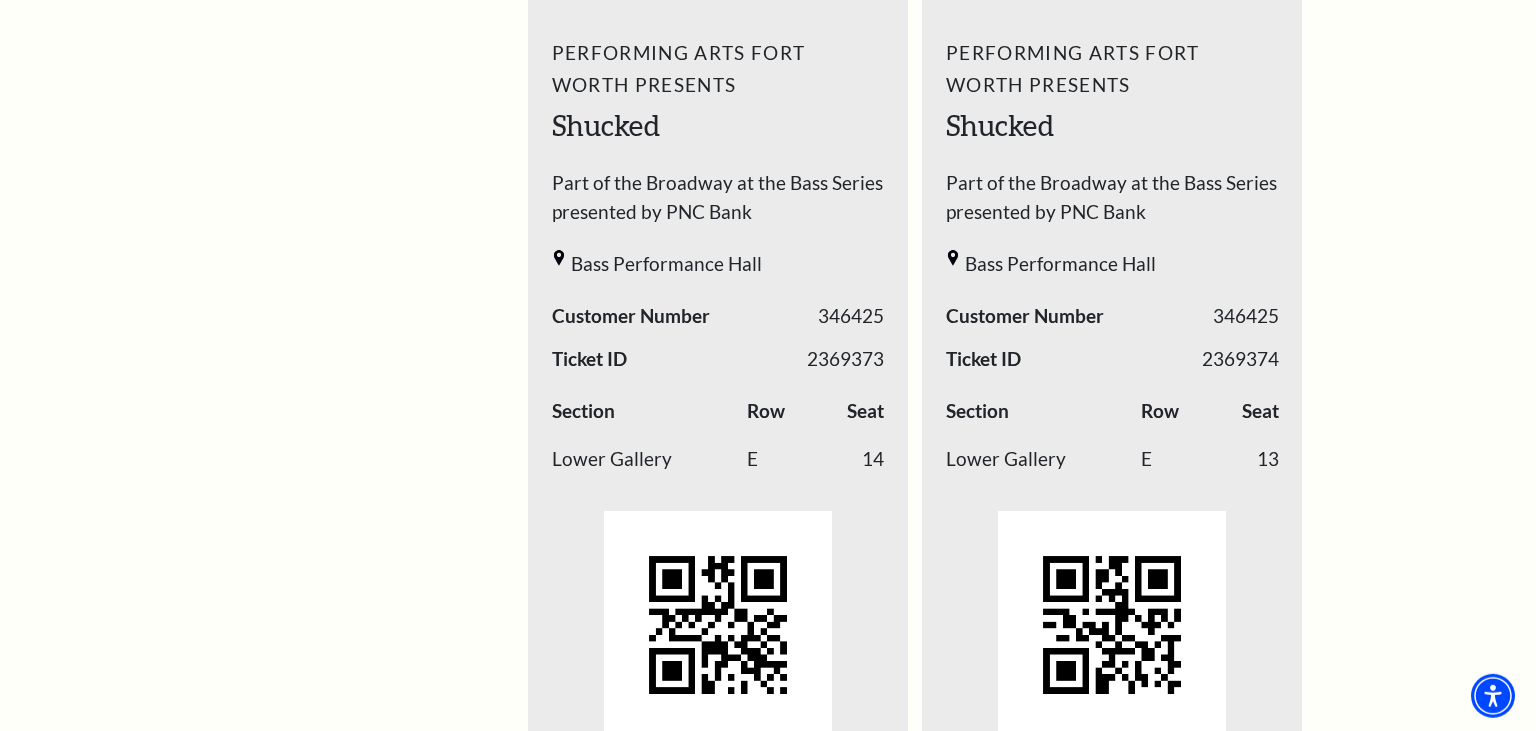 scroll, scrollTop: 763, scrollLeft: 0, axis: vertical 